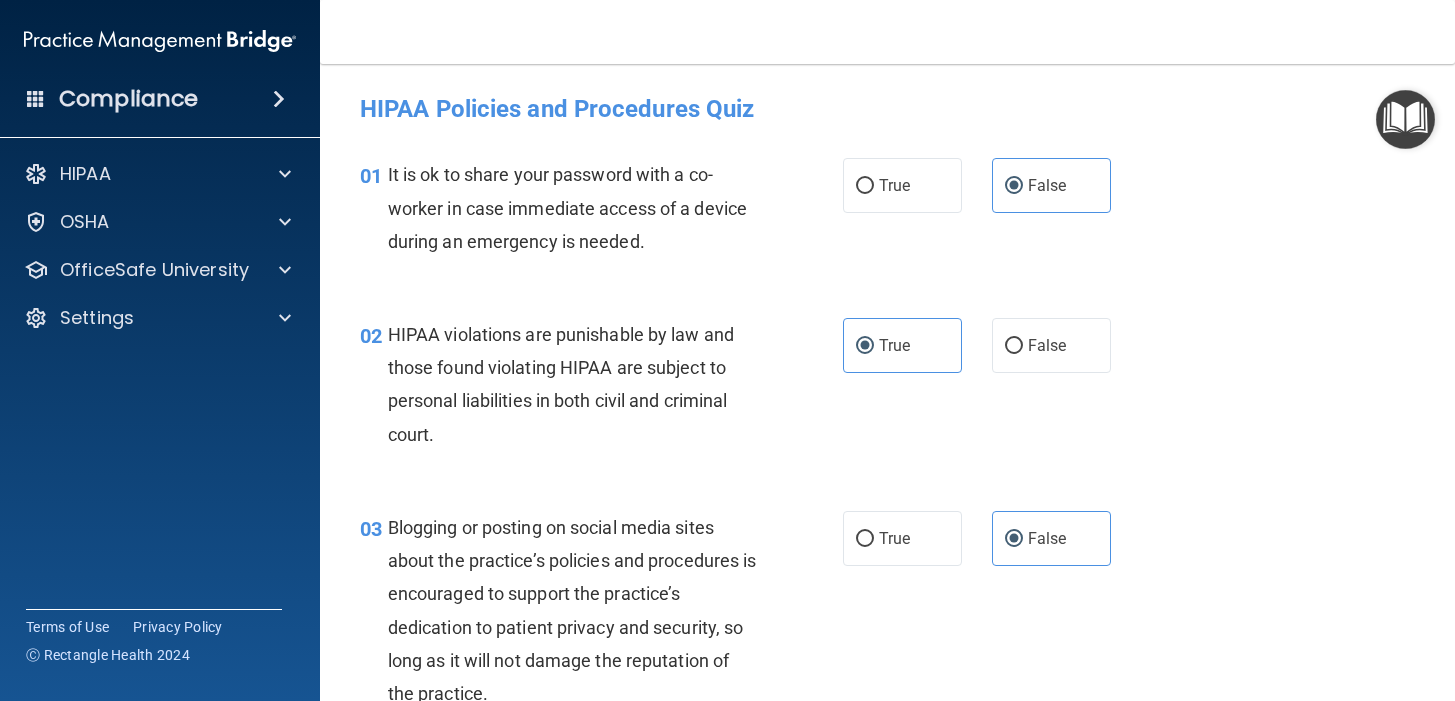 scroll, scrollTop: 0, scrollLeft: 0, axis: both 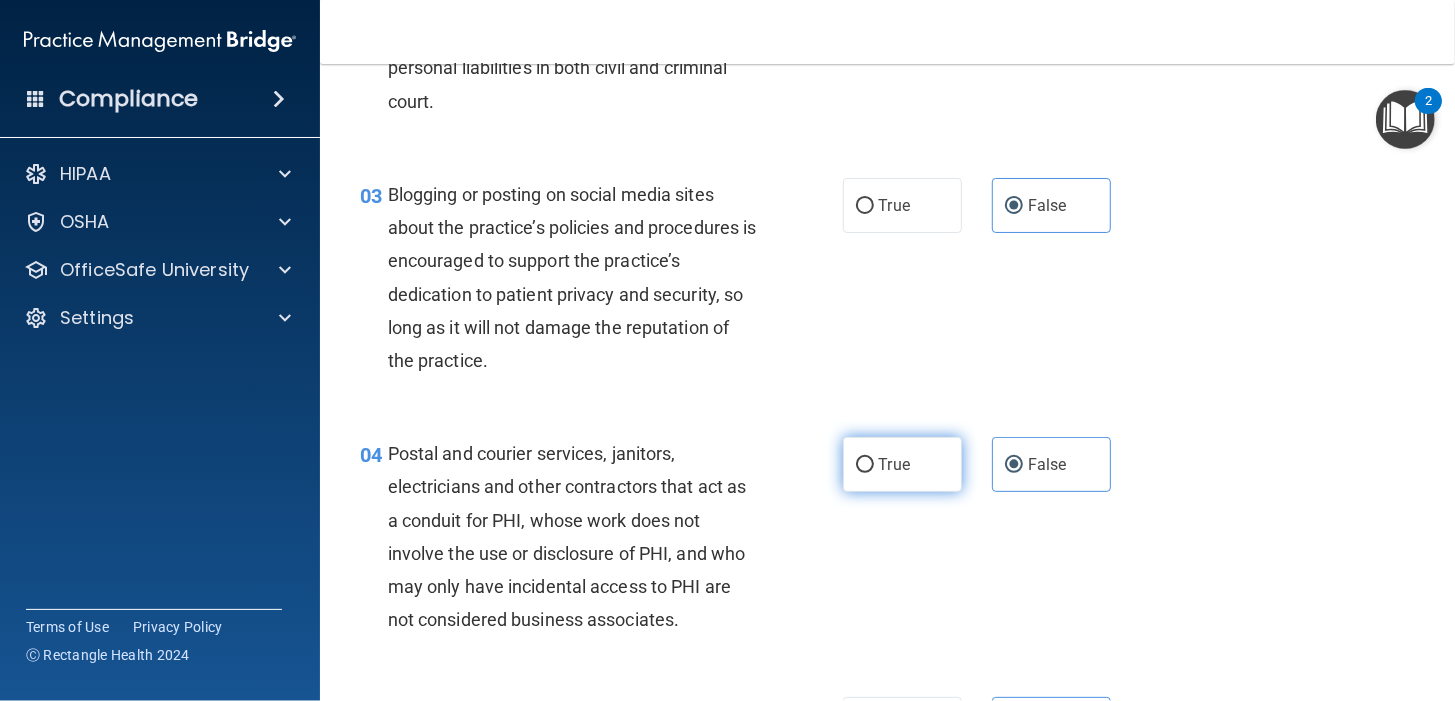 click on "True" at bounding box center [902, 464] 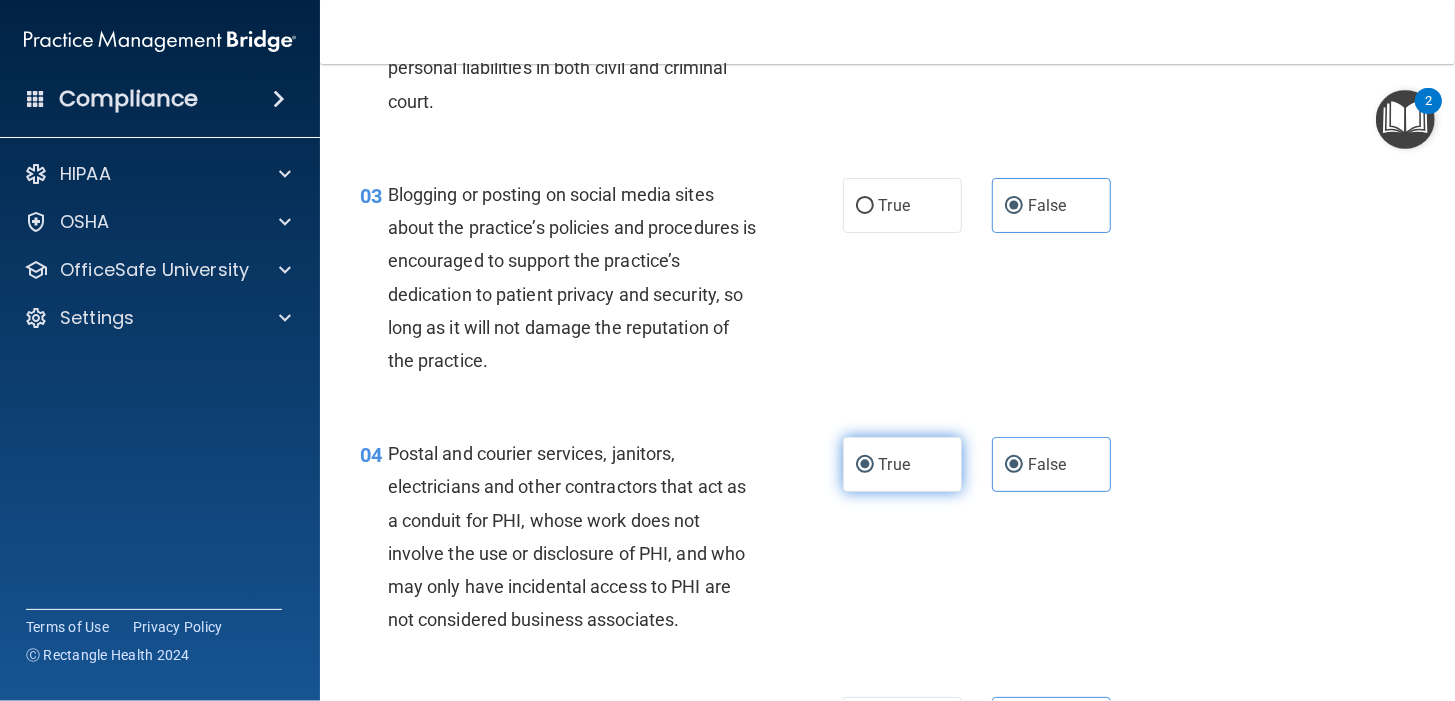 radio on "false" 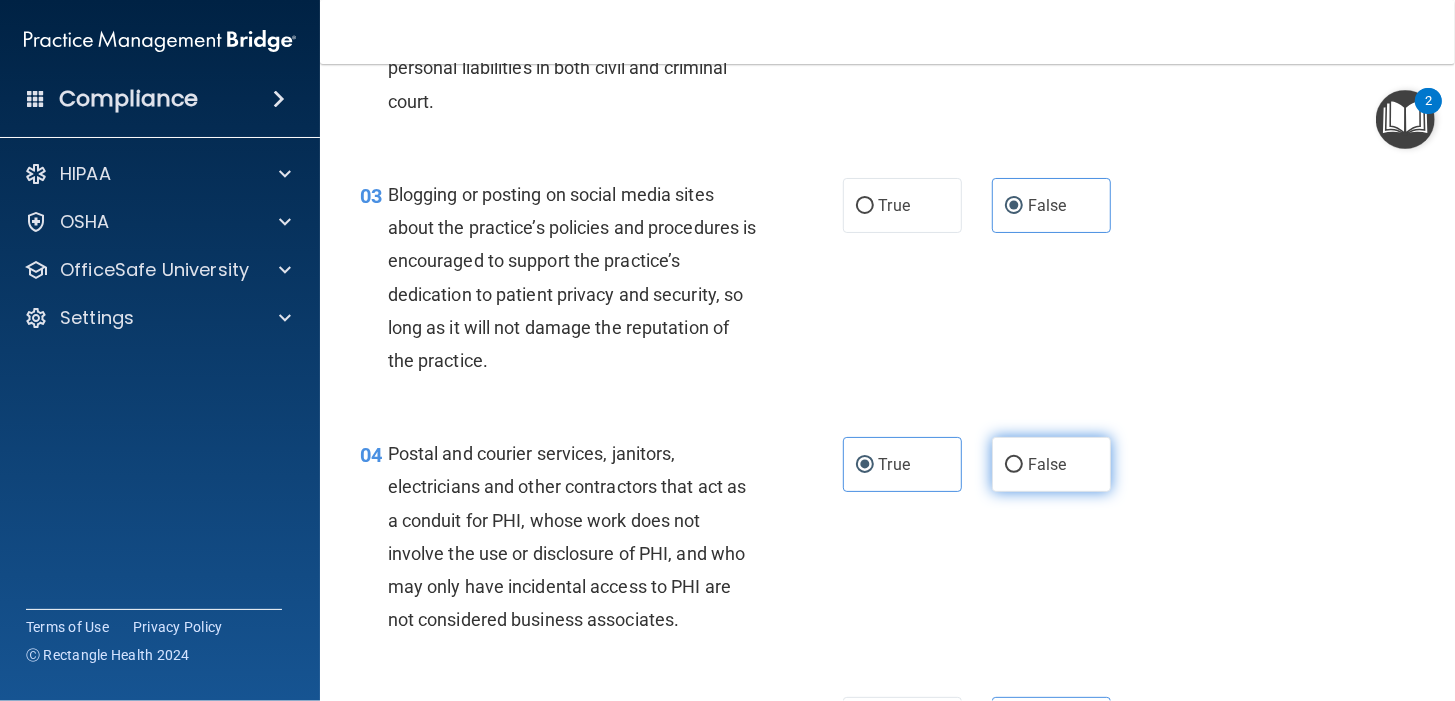 scroll, scrollTop: 666, scrollLeft: 0, axis: vertical 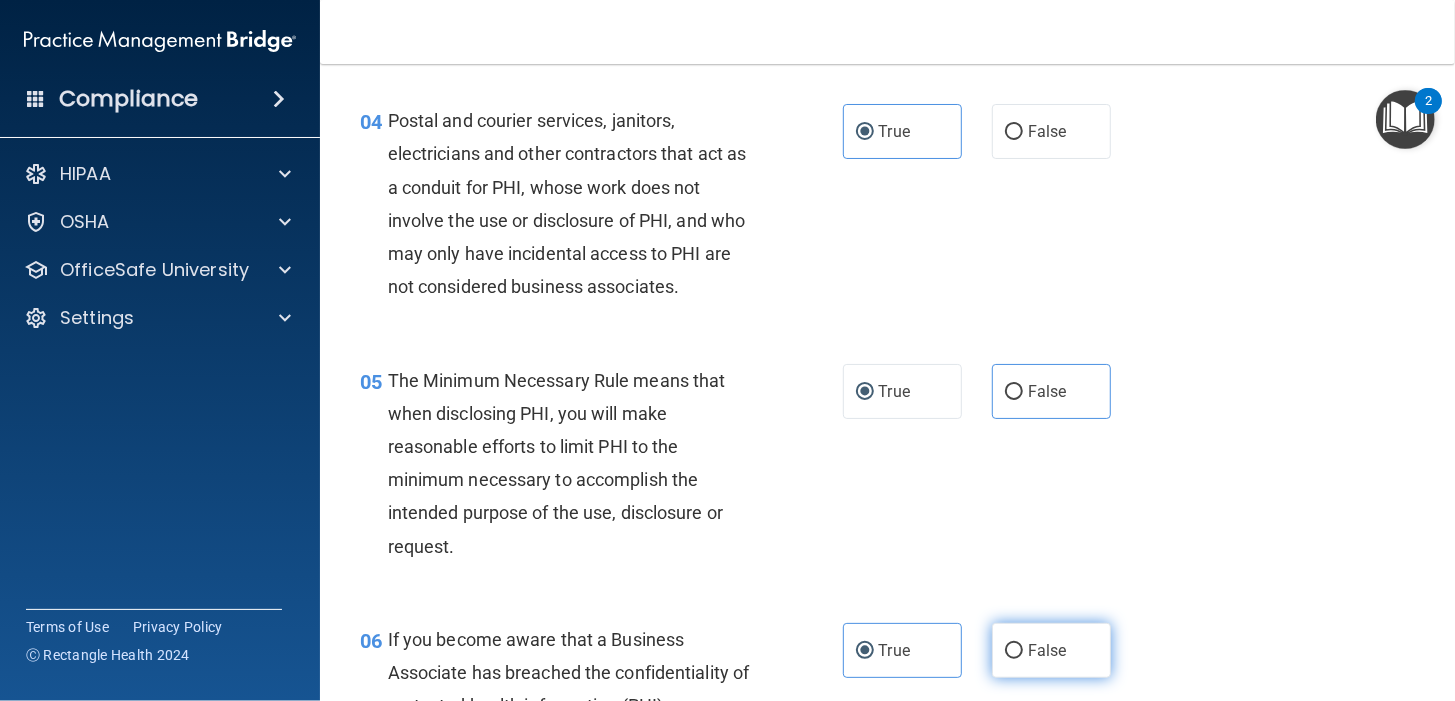 drag, startPoint x: 1010, startPoint y: 663, endPoint x: 1014, endPoint y: 626, distance: 37.215588 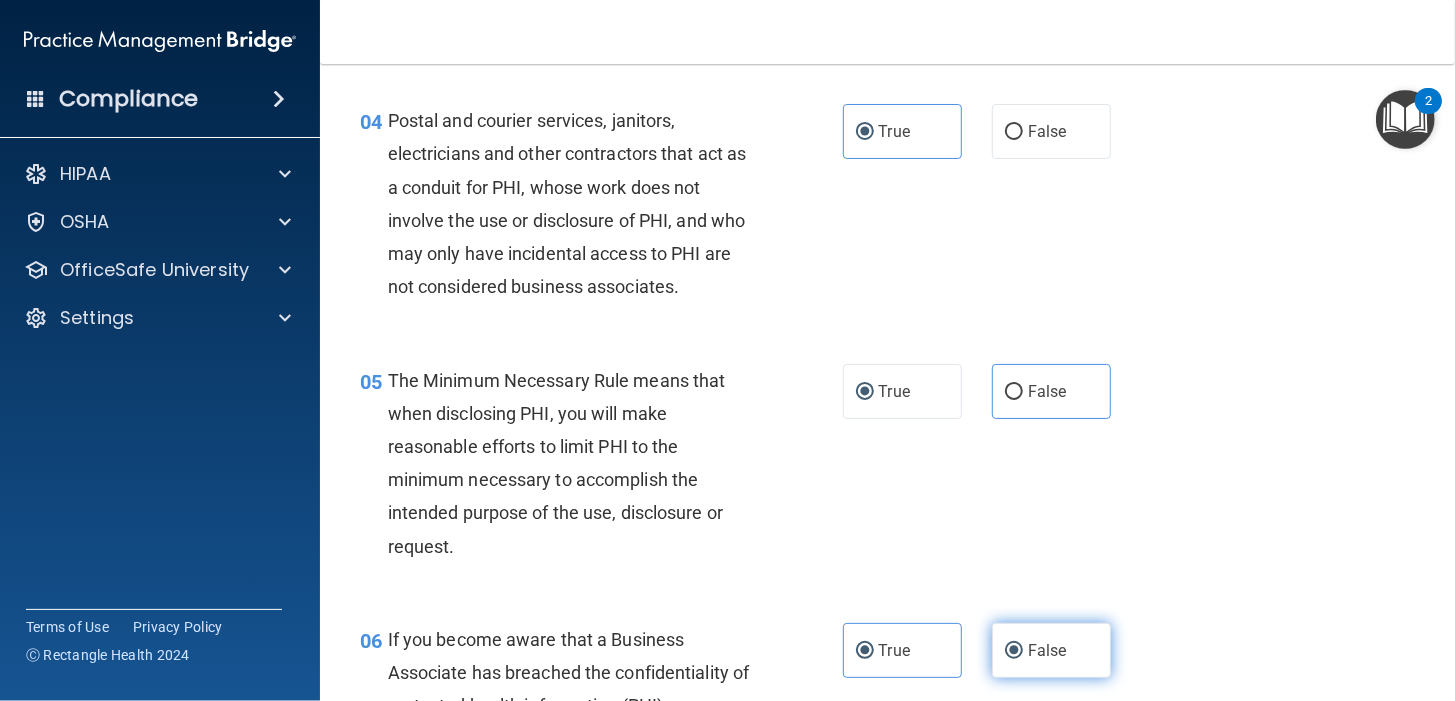 radio on "false" 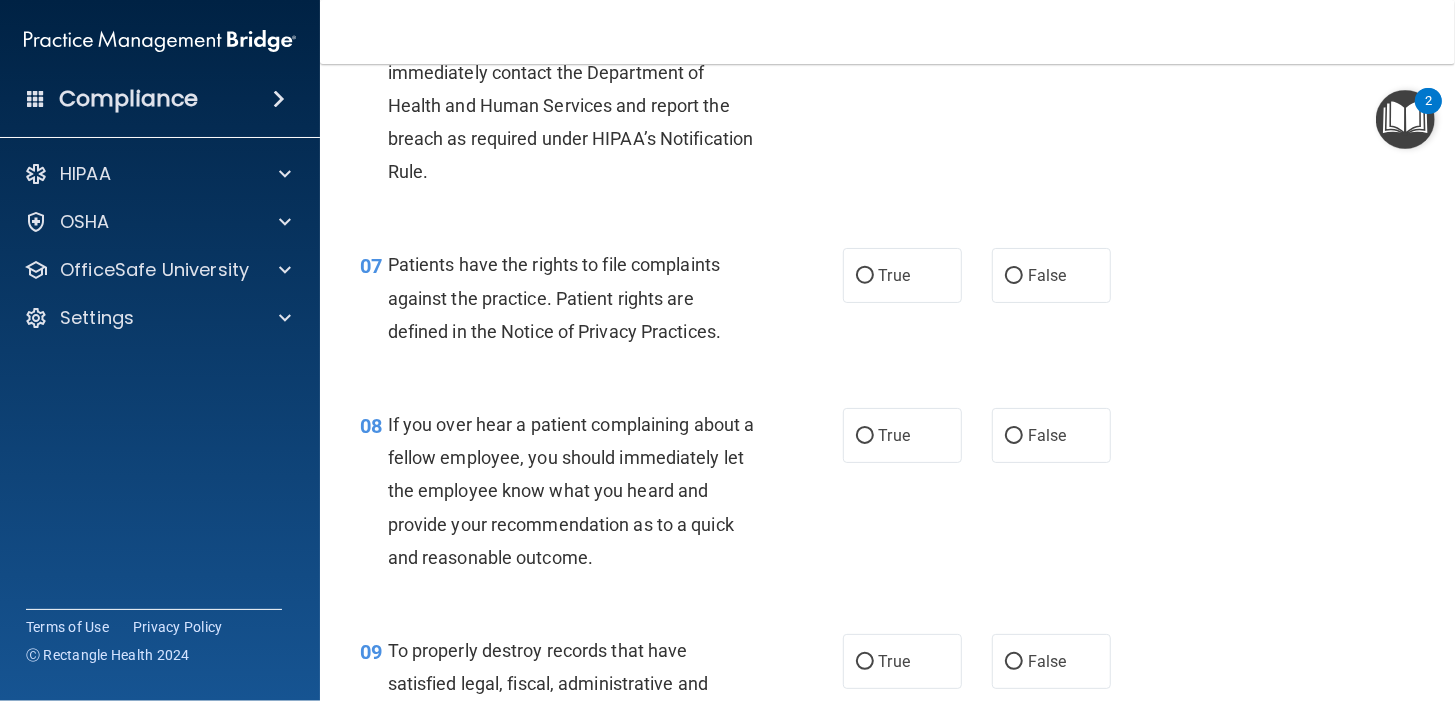 scroll, scrollTop: 999, scrollLeft: 0, axis: vertical 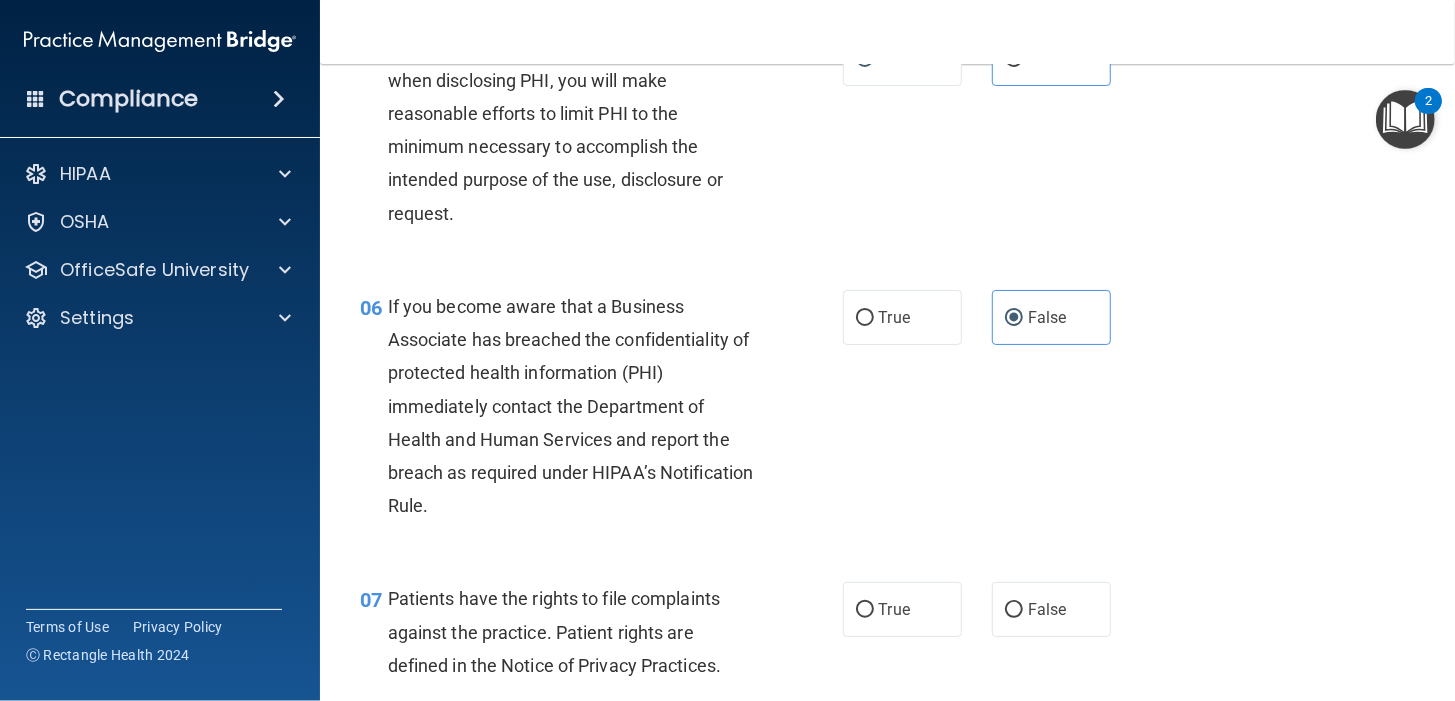 click on "07       Patients have the rights to file complaints against the practice.  Patient rights are defined in the Notice of Privacy Practices." at bounding box center [601, 637] 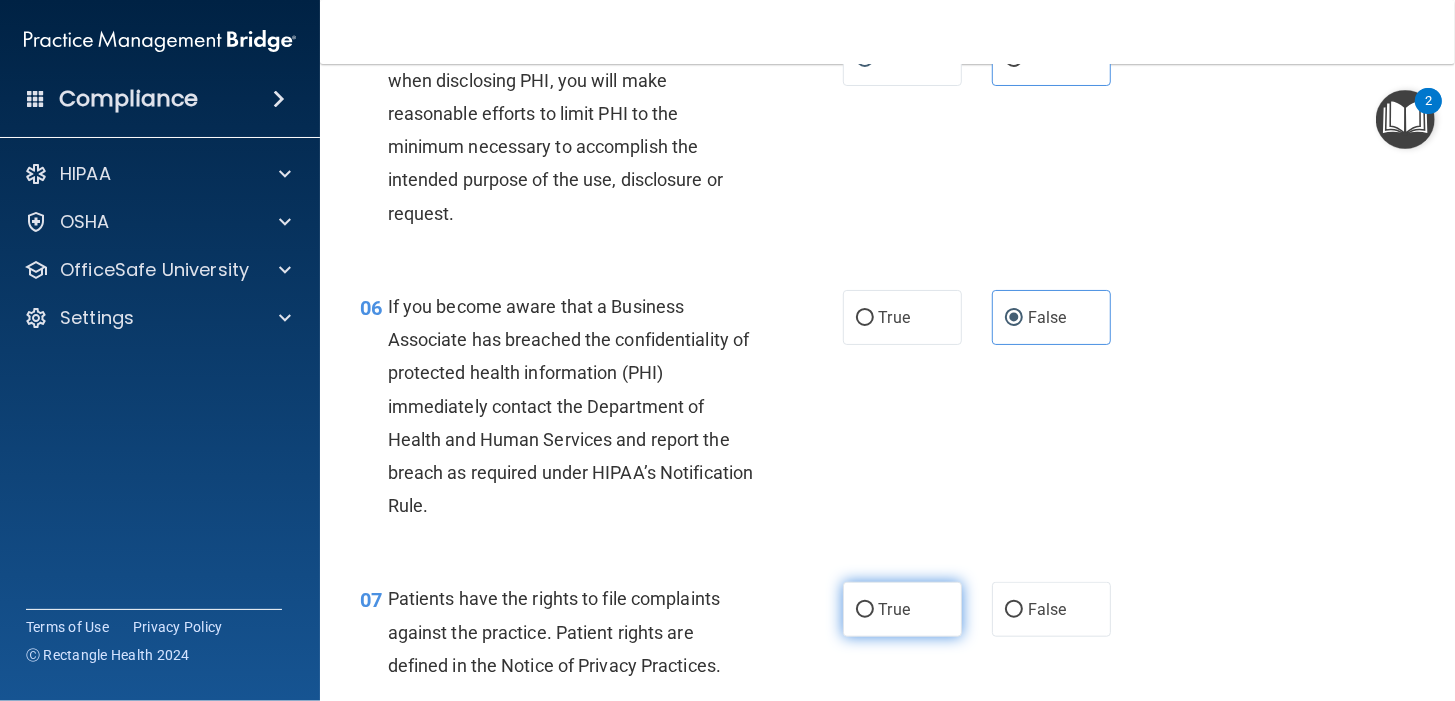 click on "True" at bounding box center (902, 609) 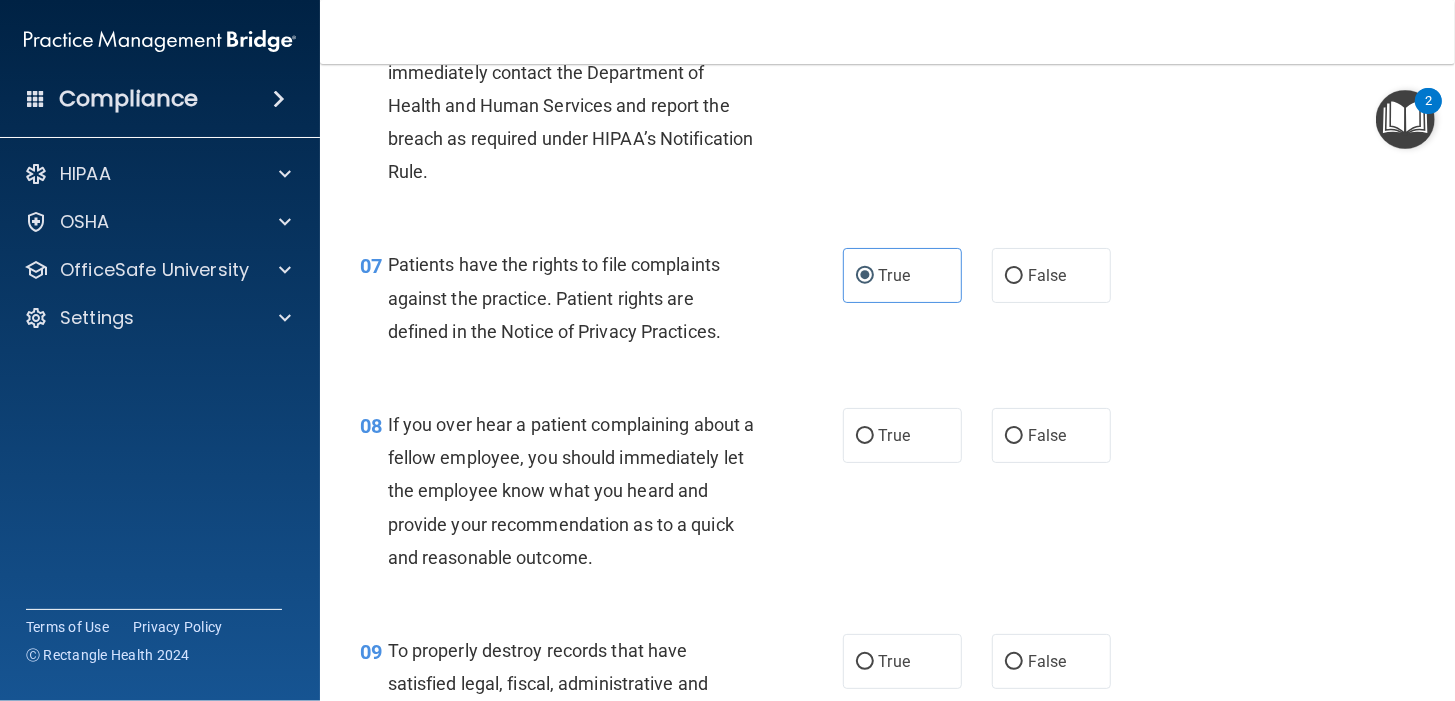 scroll, scrollTop: 1666, scrollLeft: 0, axis: vertical 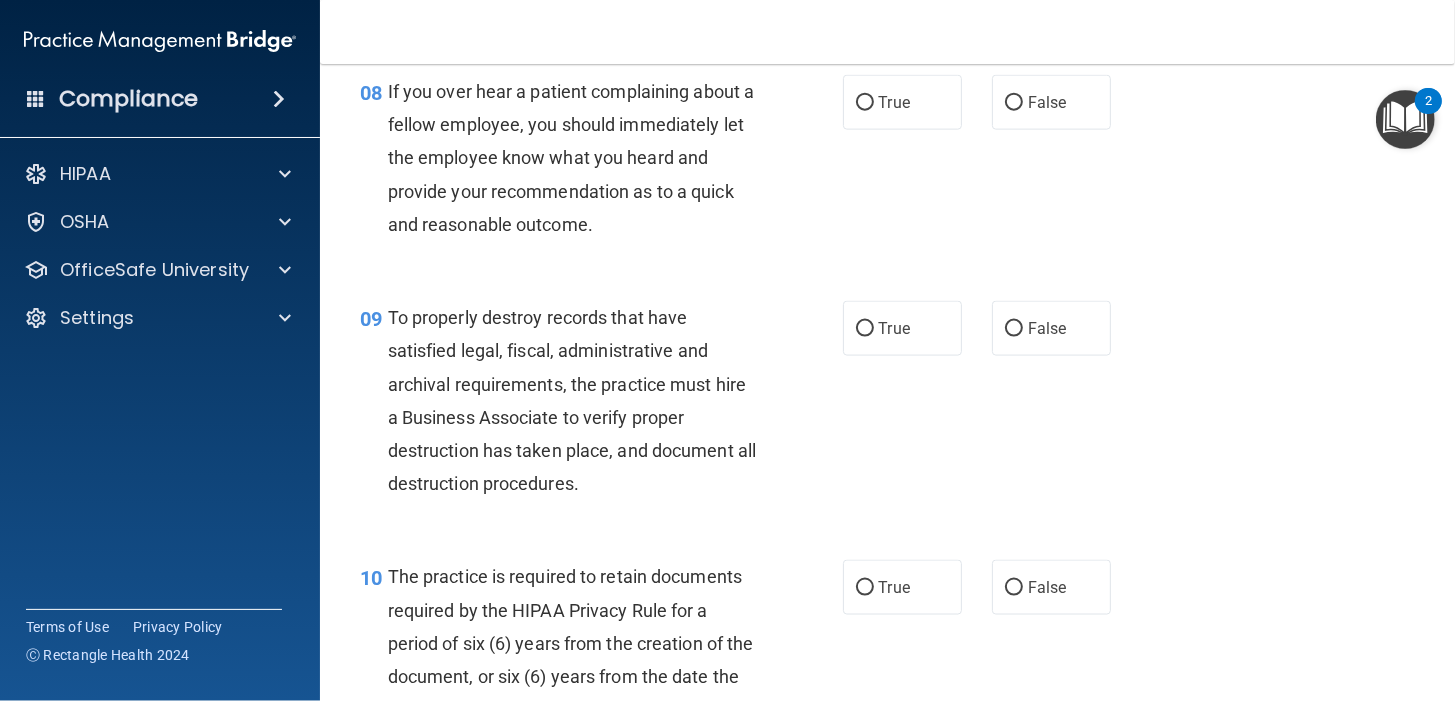 drag, startPoint x: 1040, startPoint y: 94, endPoint x: 1045, endPoint y: 193, distance: 99.12618 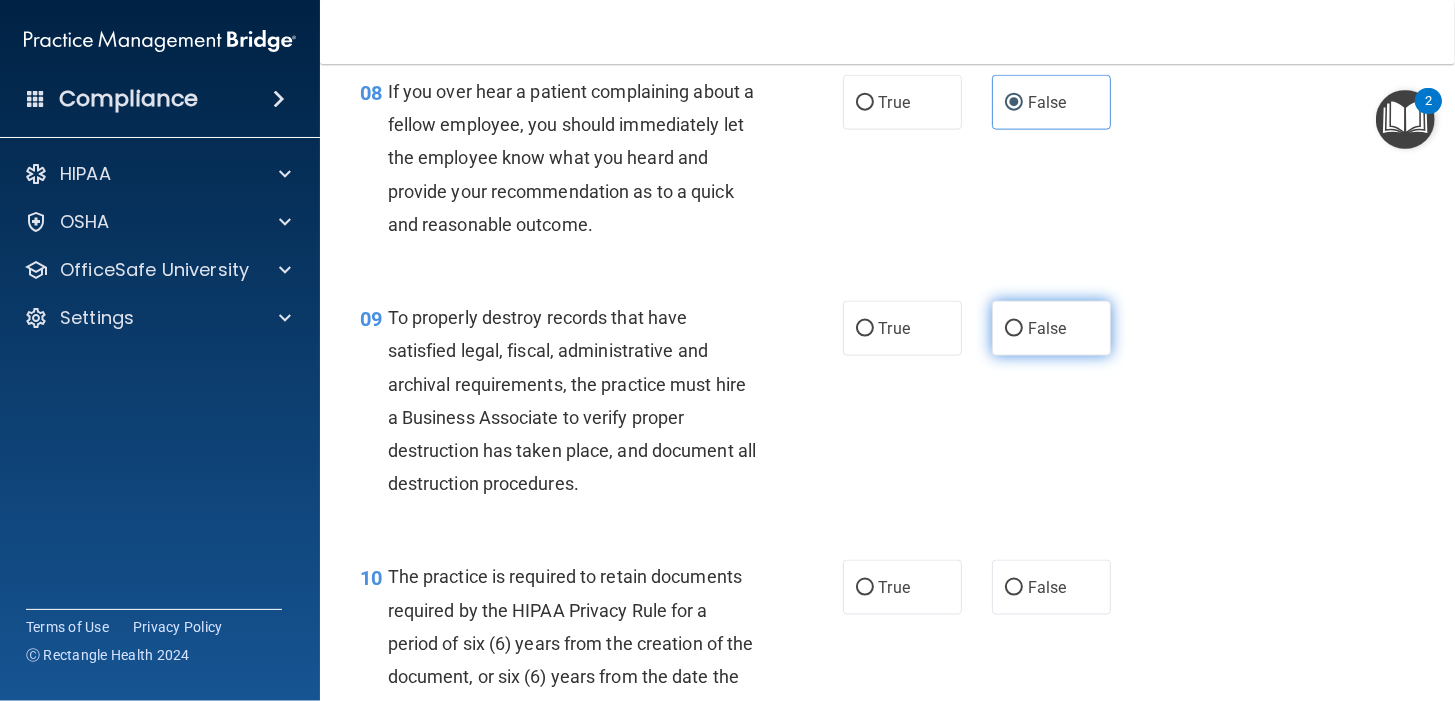 click on "False" at bounding box center [1051, 328] 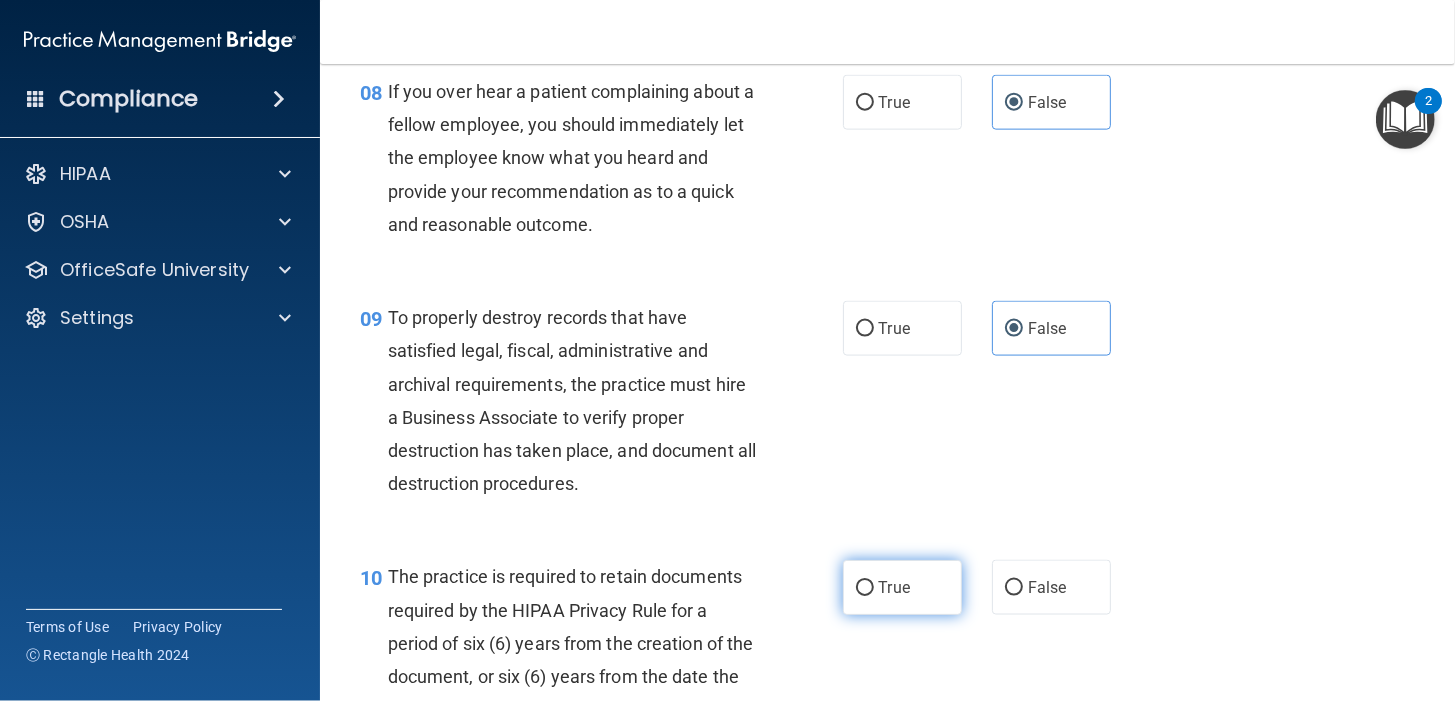 click on "True" at bounding box center (902, 587) 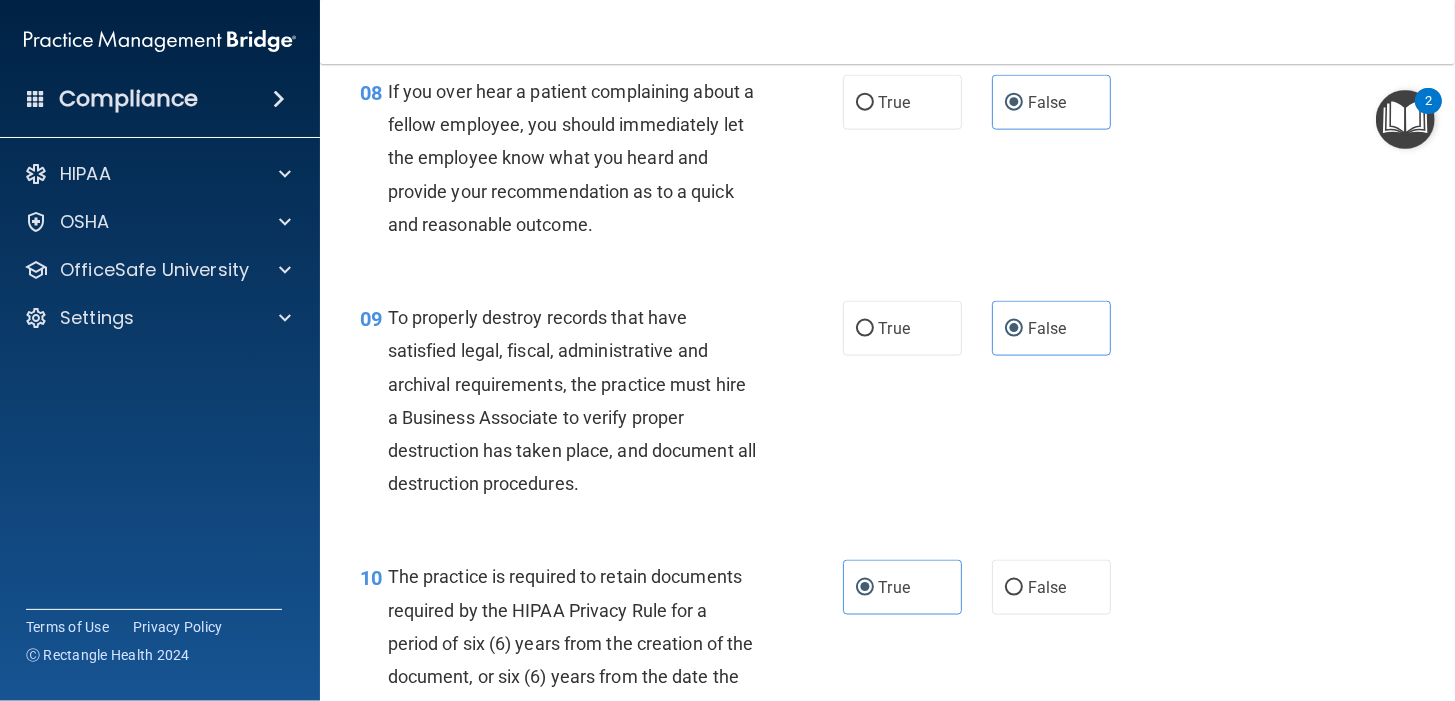 scroll, scrollTop: 1999, scrollLeft: 0, axis: vertical 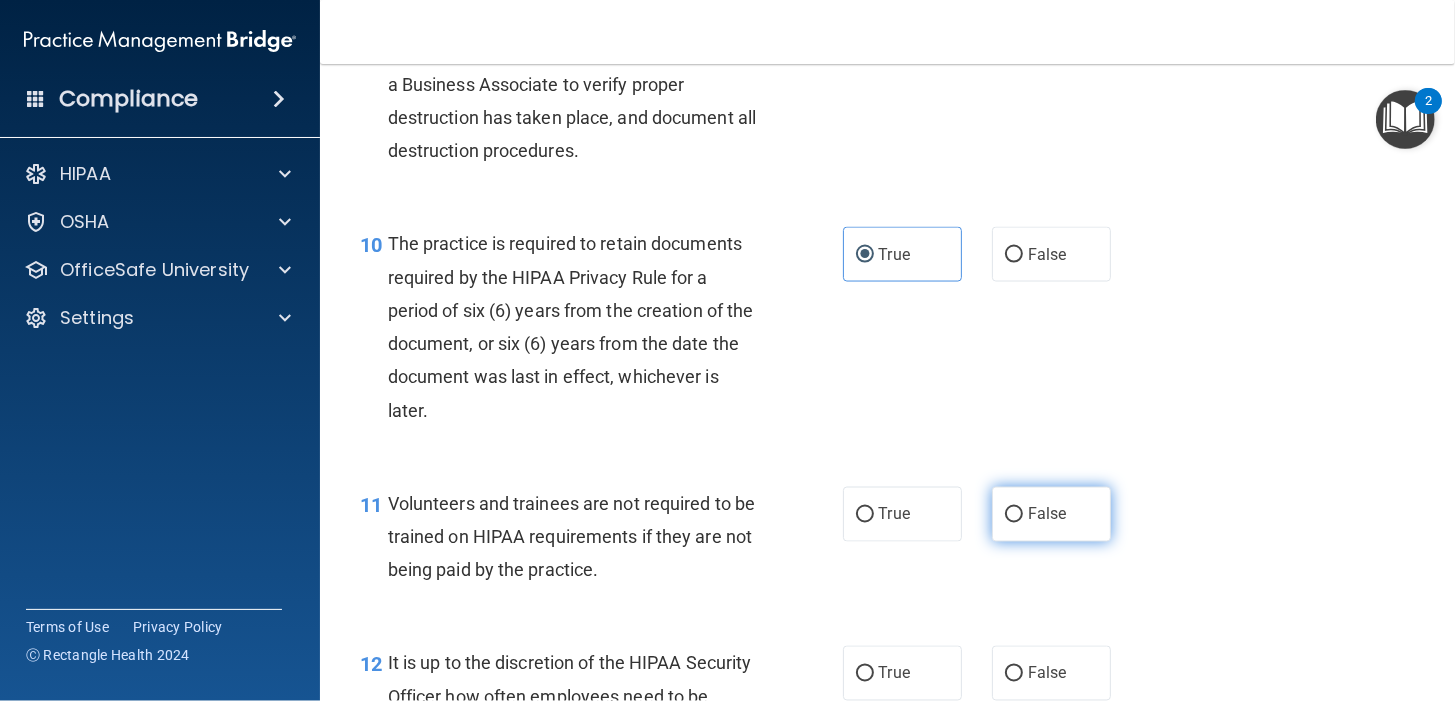 click on "False" at bounding box center [1051, 514] 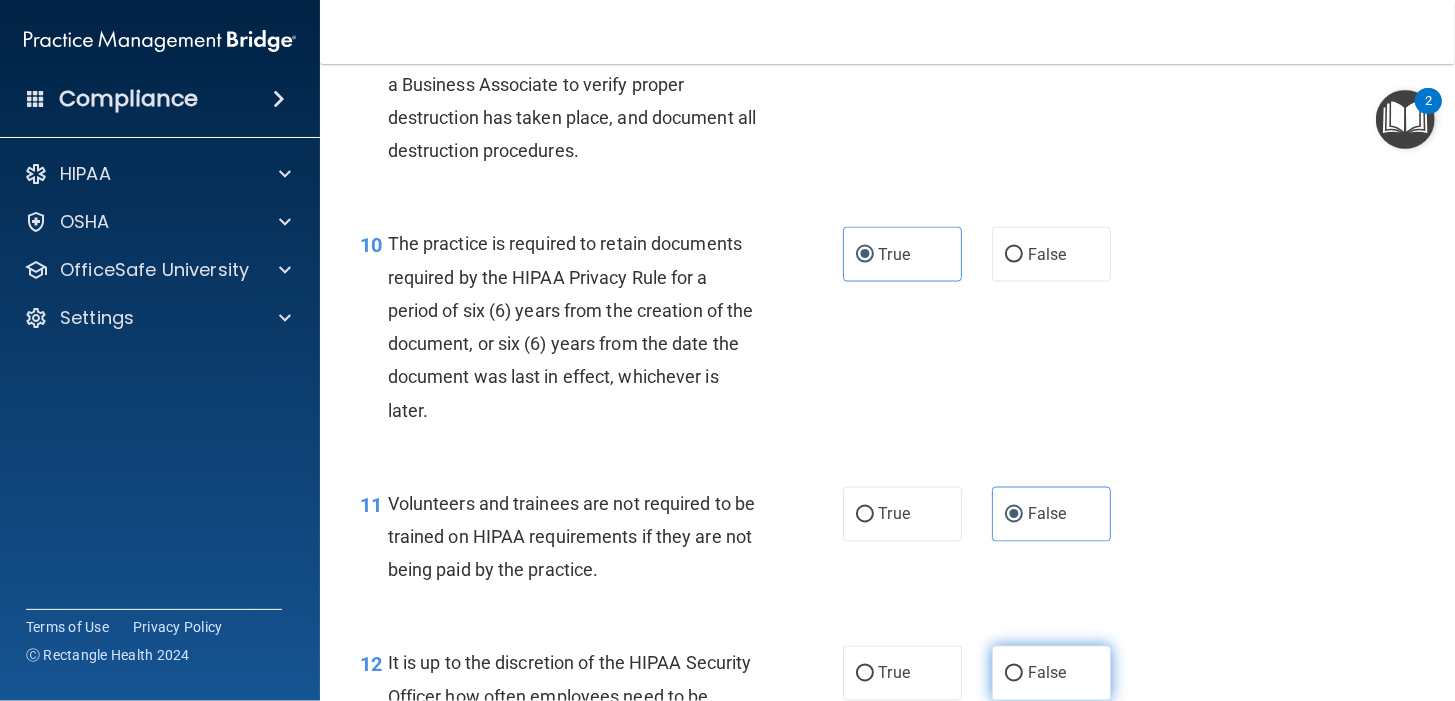 click on "False" at bounding box center [1047, 673] 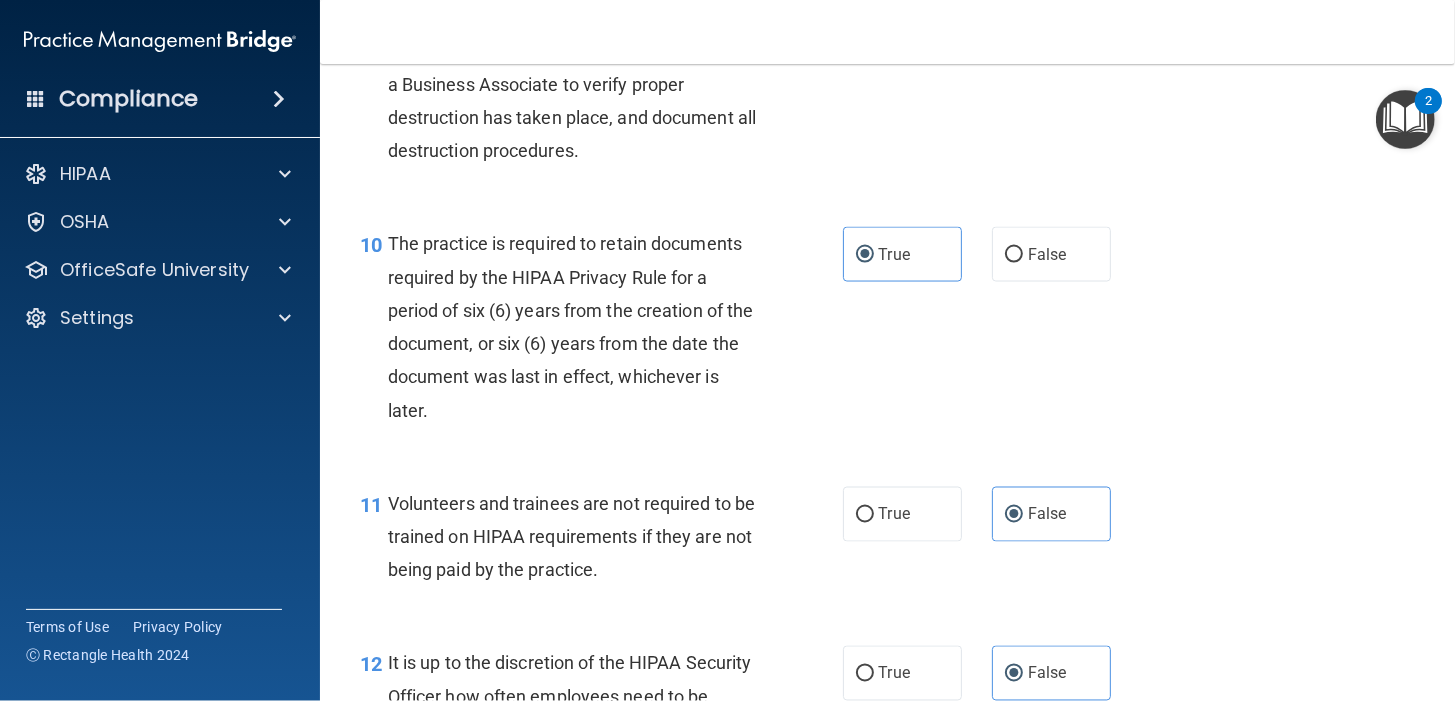 scroll, scrollTop: 2333, scrollLeft: 0, axis: vertical 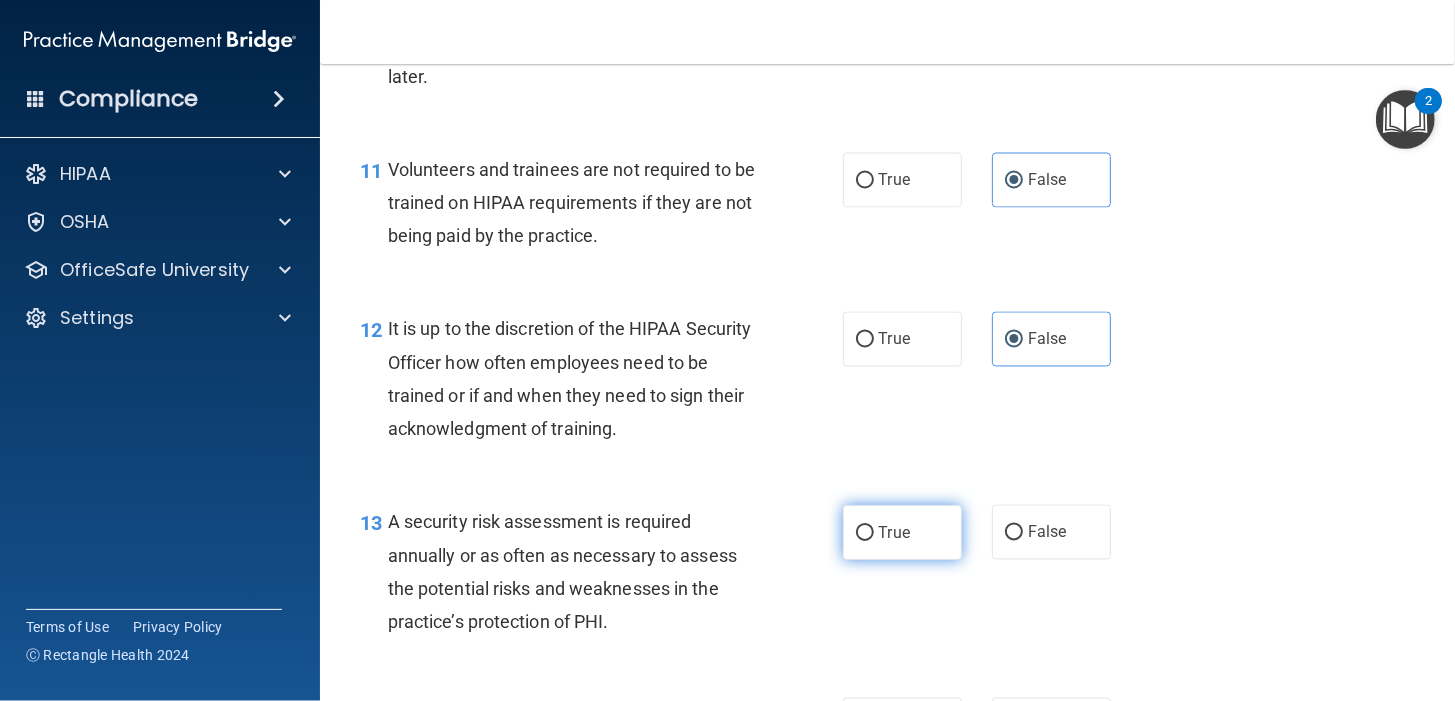 click on "True" at bounding box center (865, 533) 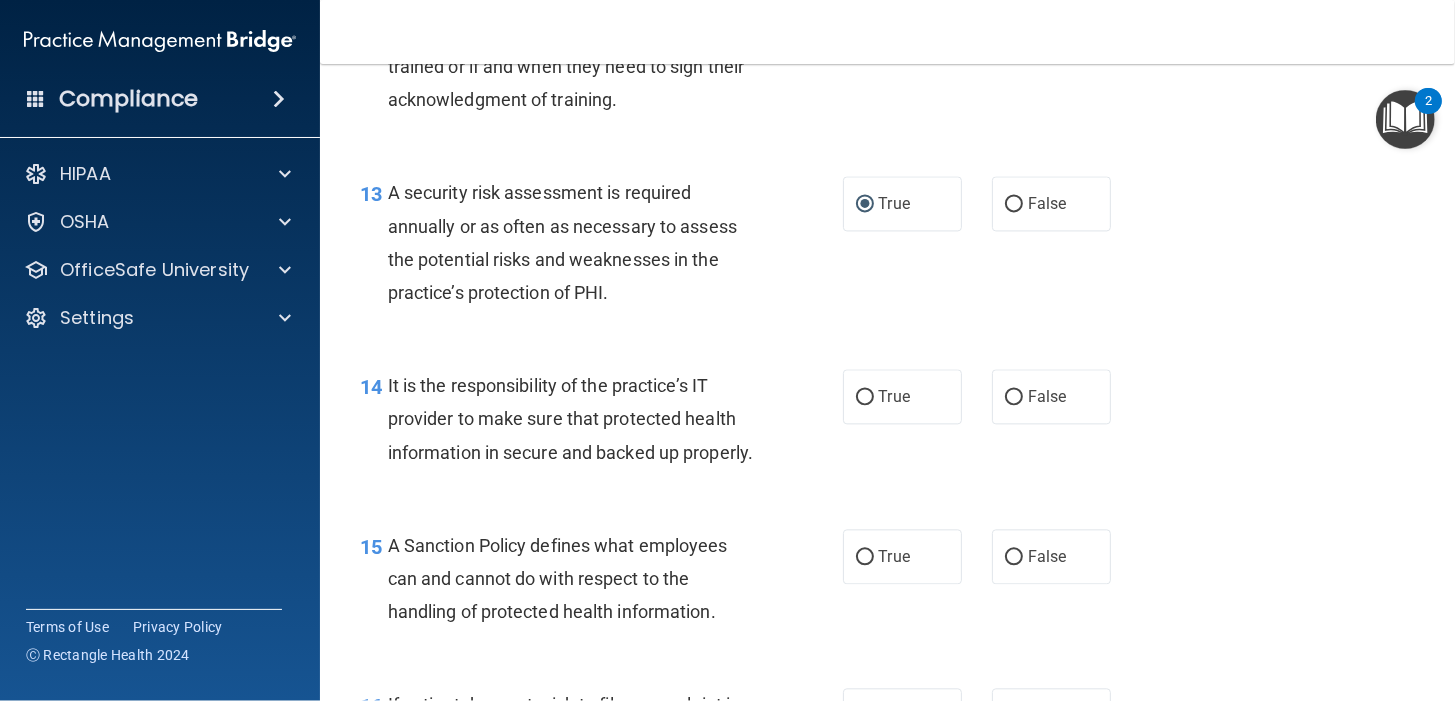 scroll, scrollTop: 2666, scrollLeft: 0, axis: vertical 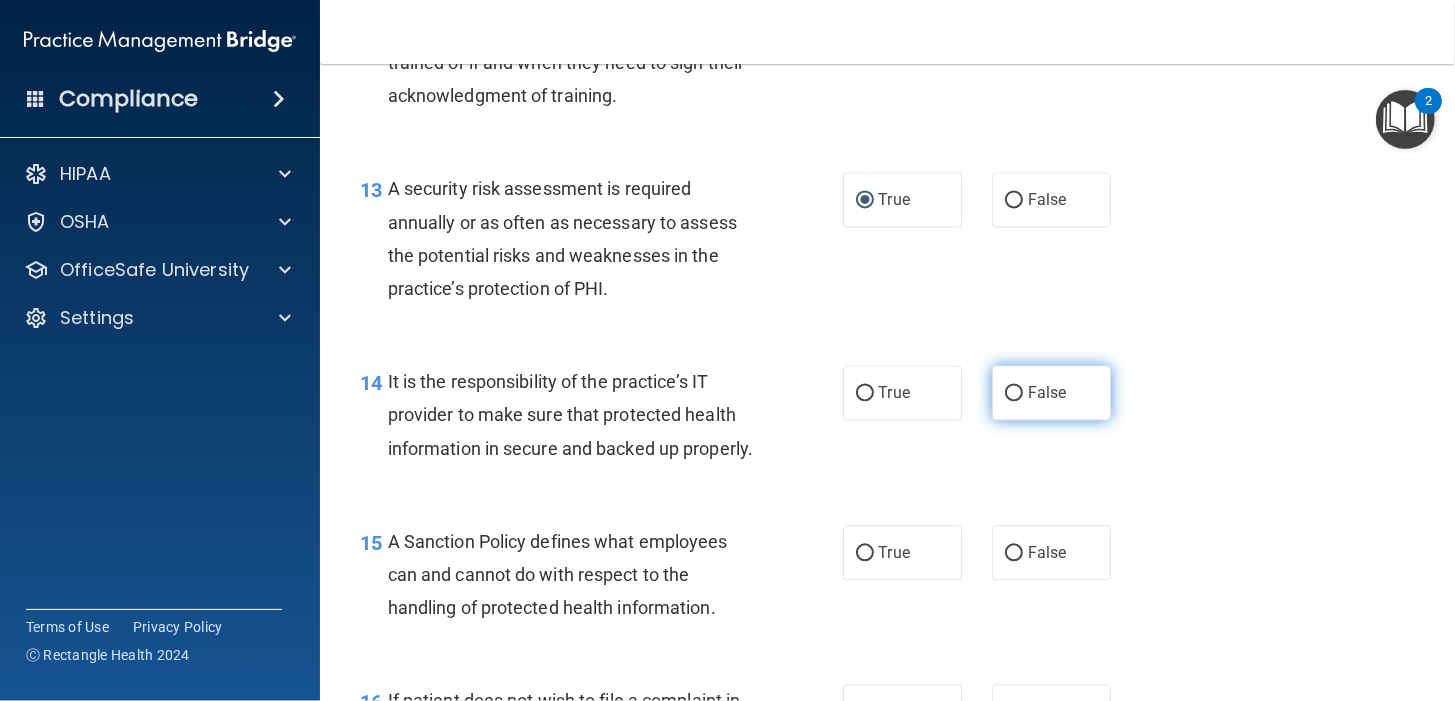 click on "False" at bounding box center (1051, 392) 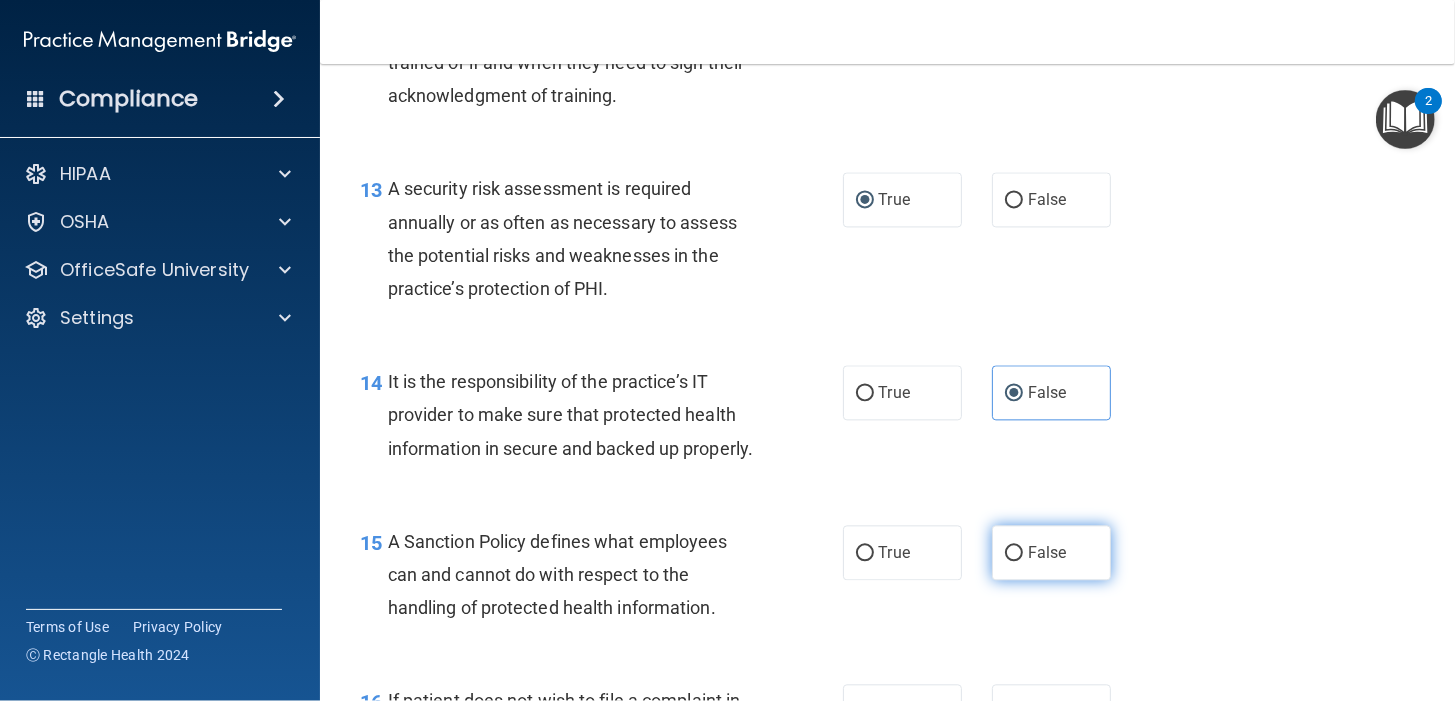 click on "False" at bounding box center (1014, 553) 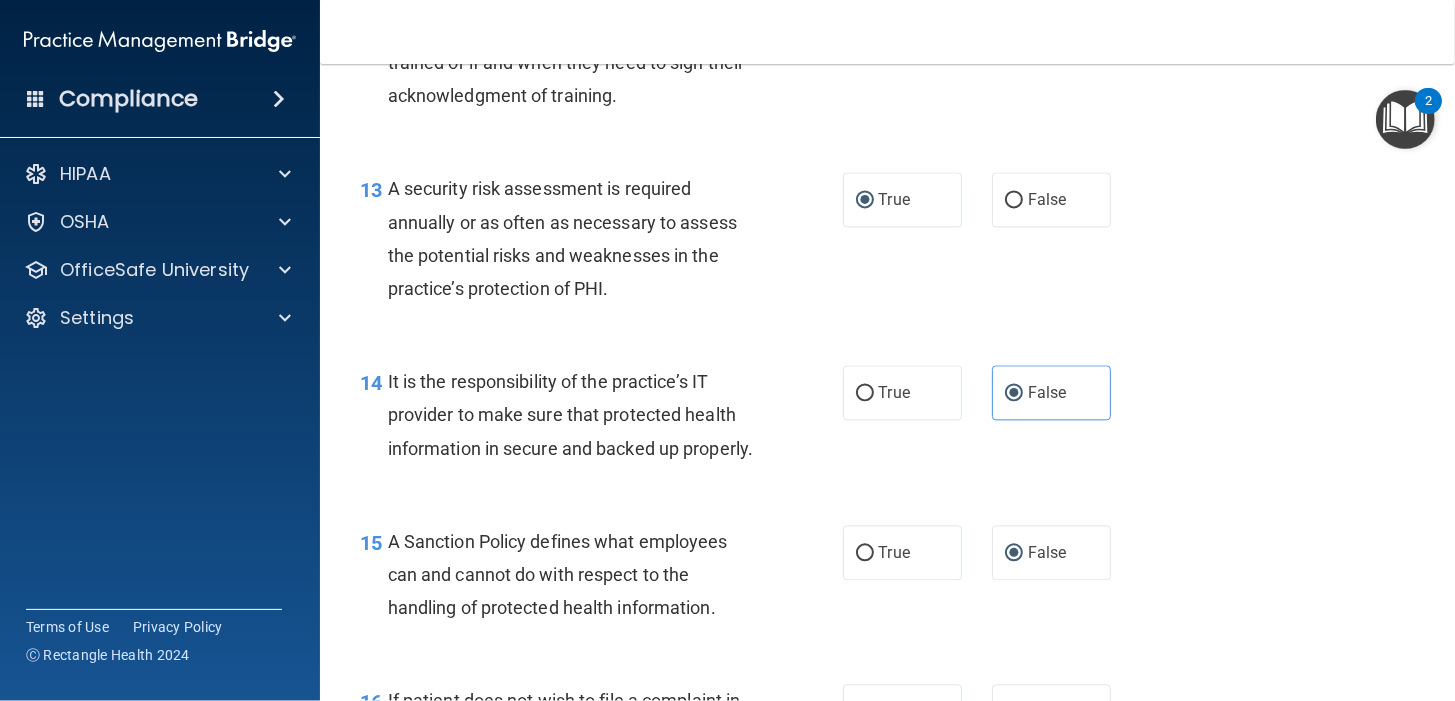 scroll, scrollTop: 3000, scrollLeft: 0, axis: vertical 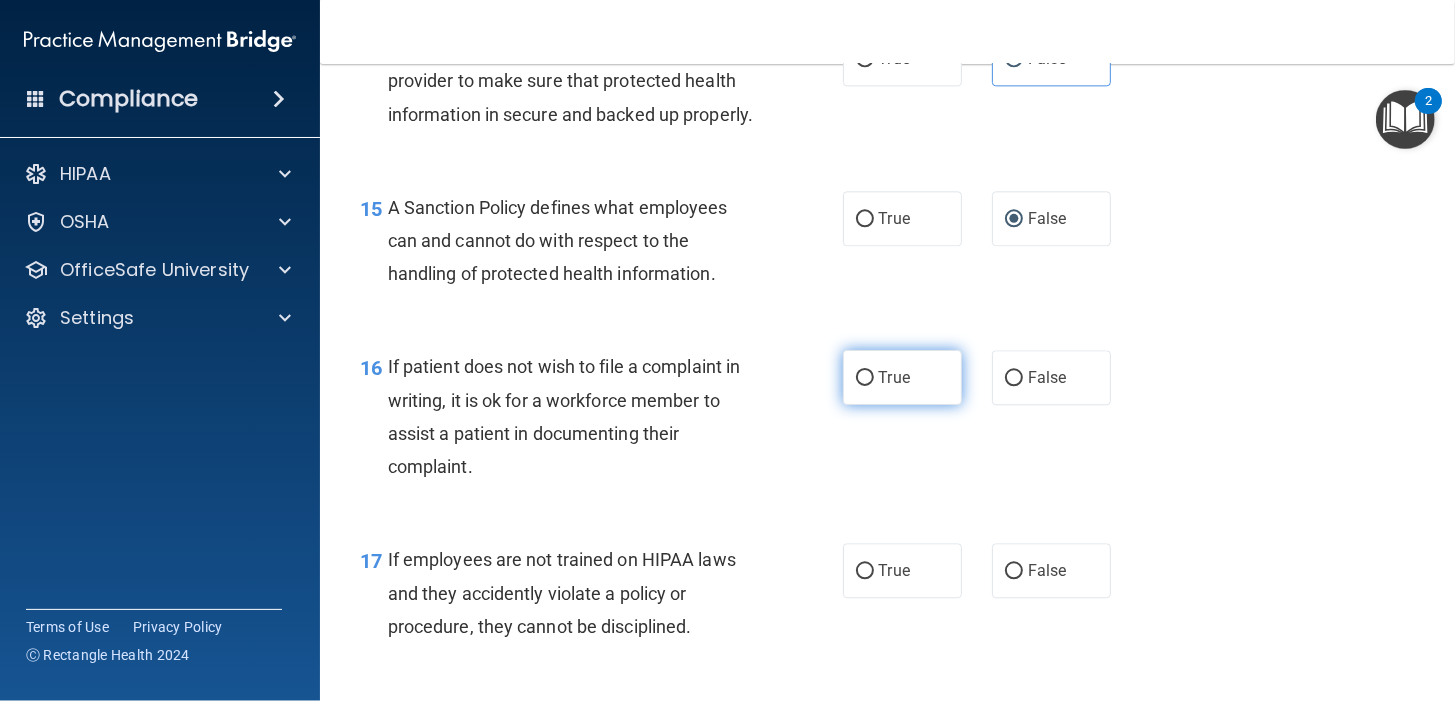 click on "True" at bounding box center [902, 377] 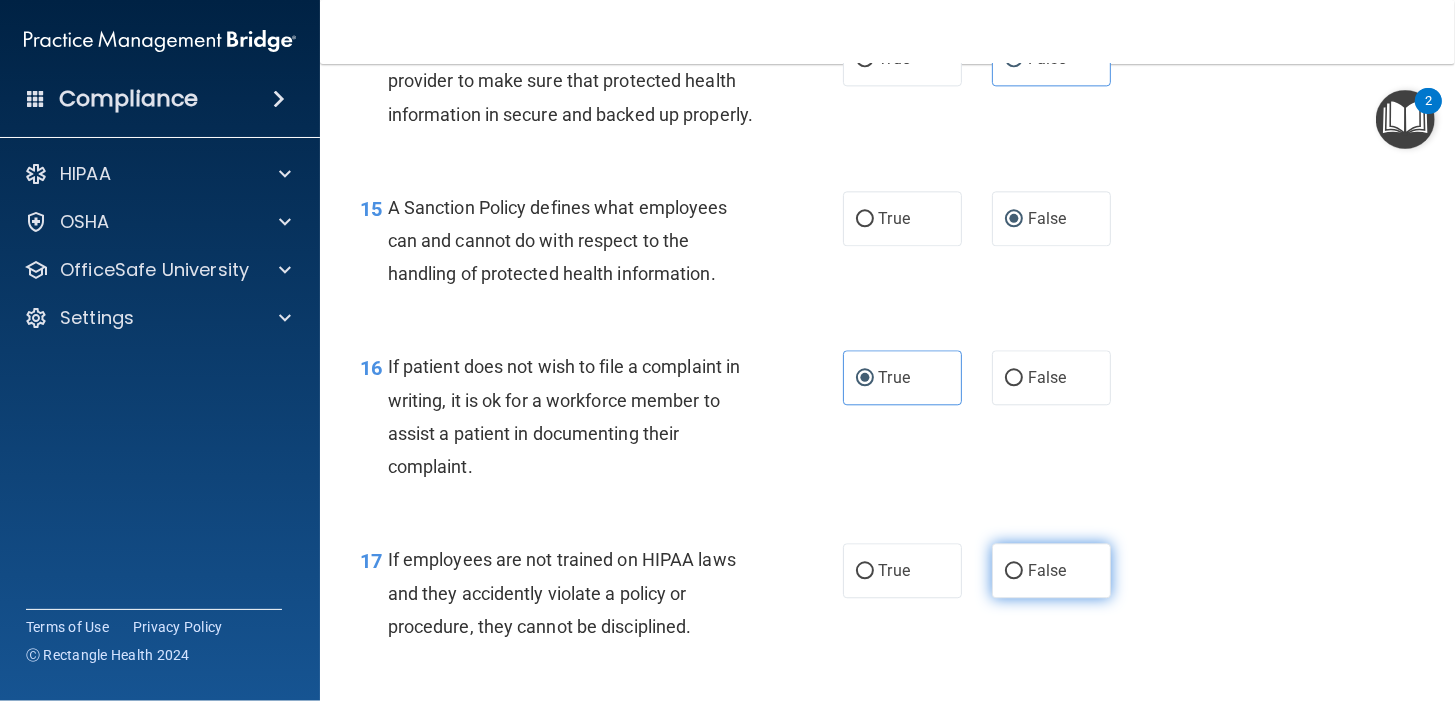 click on "False" at bounding box center [1051, 570] 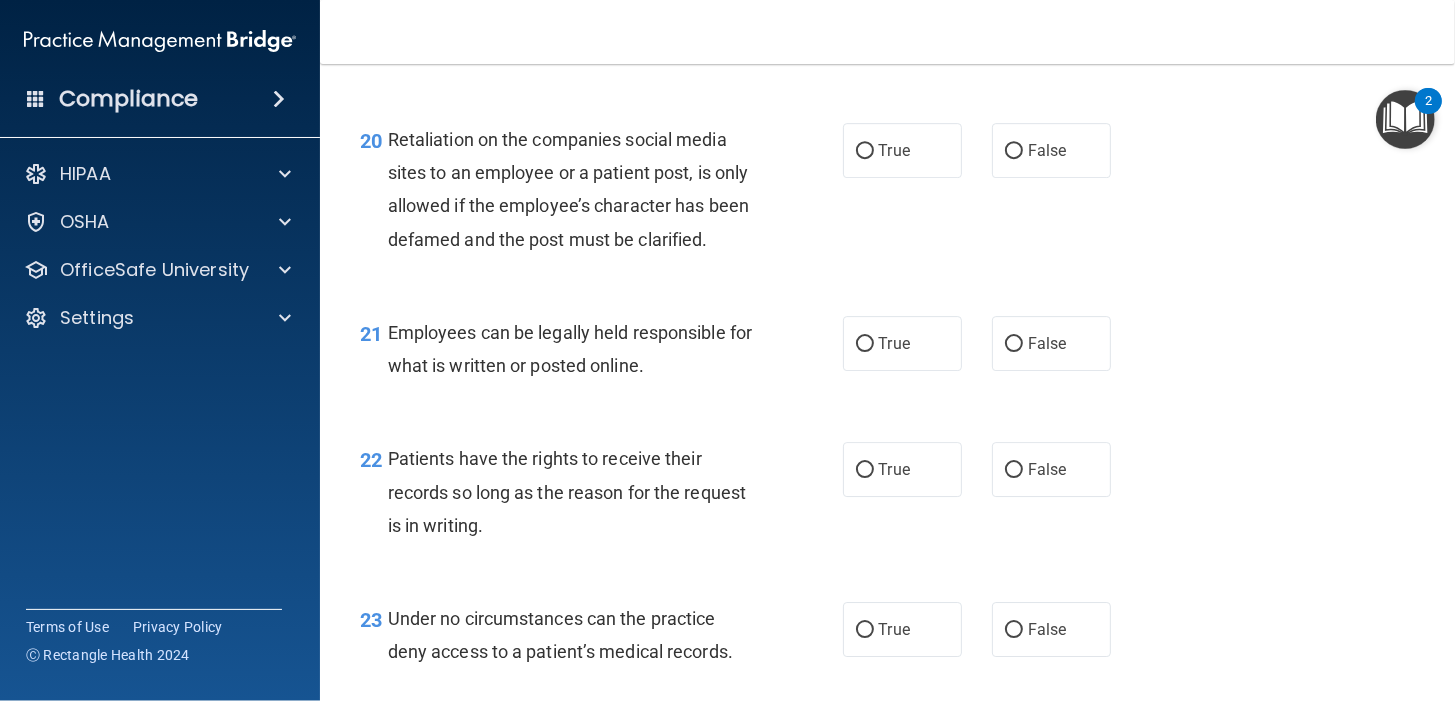 scroll, scrollTop: 3666, scrollLeft: 0, axis: vertical 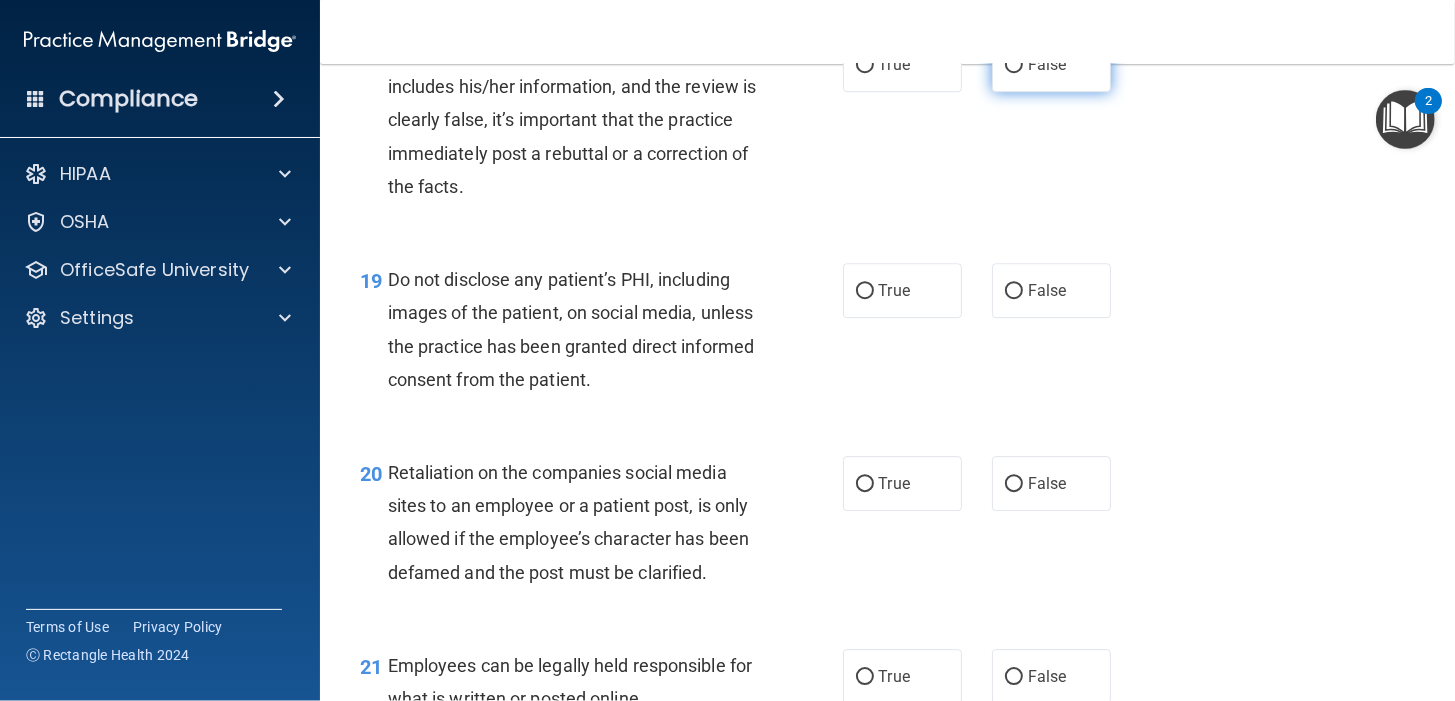 click on "False" at bounding box center (1051, 64) 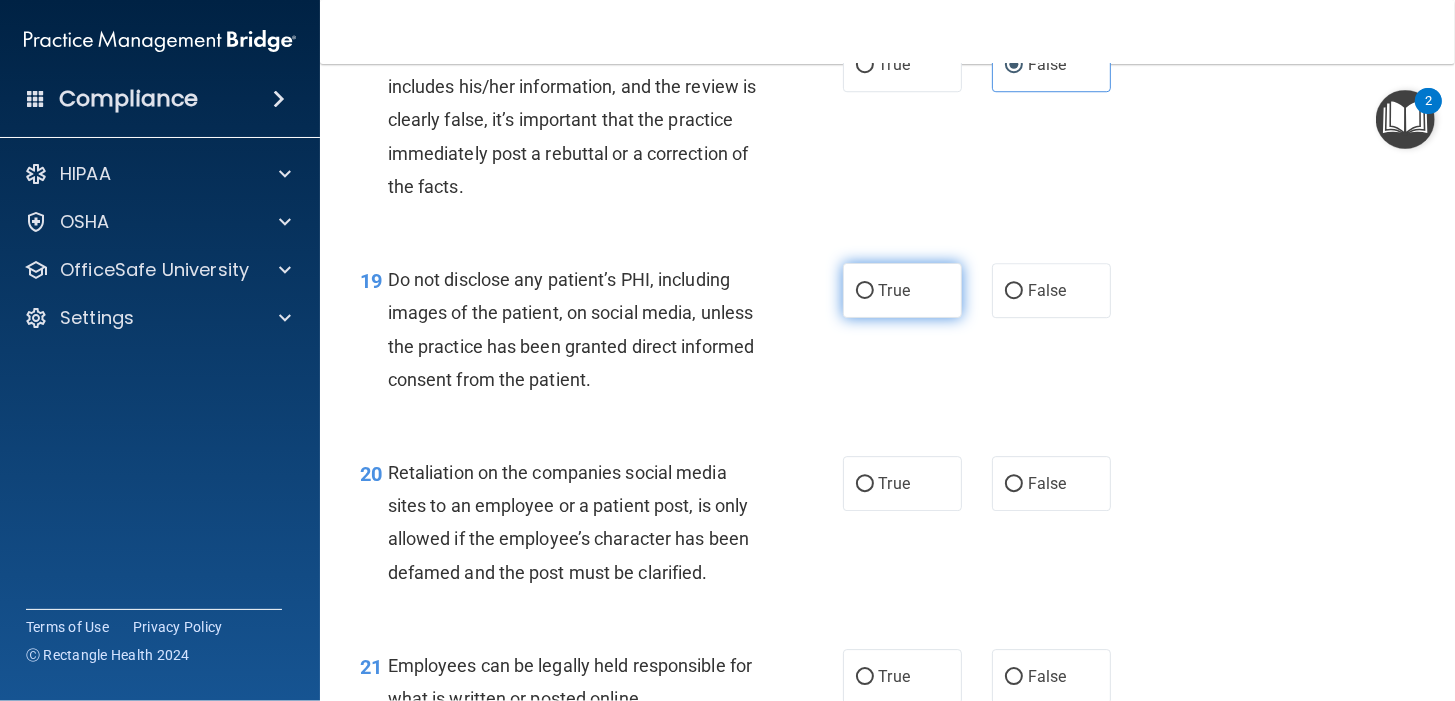 click on "True" at bounding box center (902, 290) 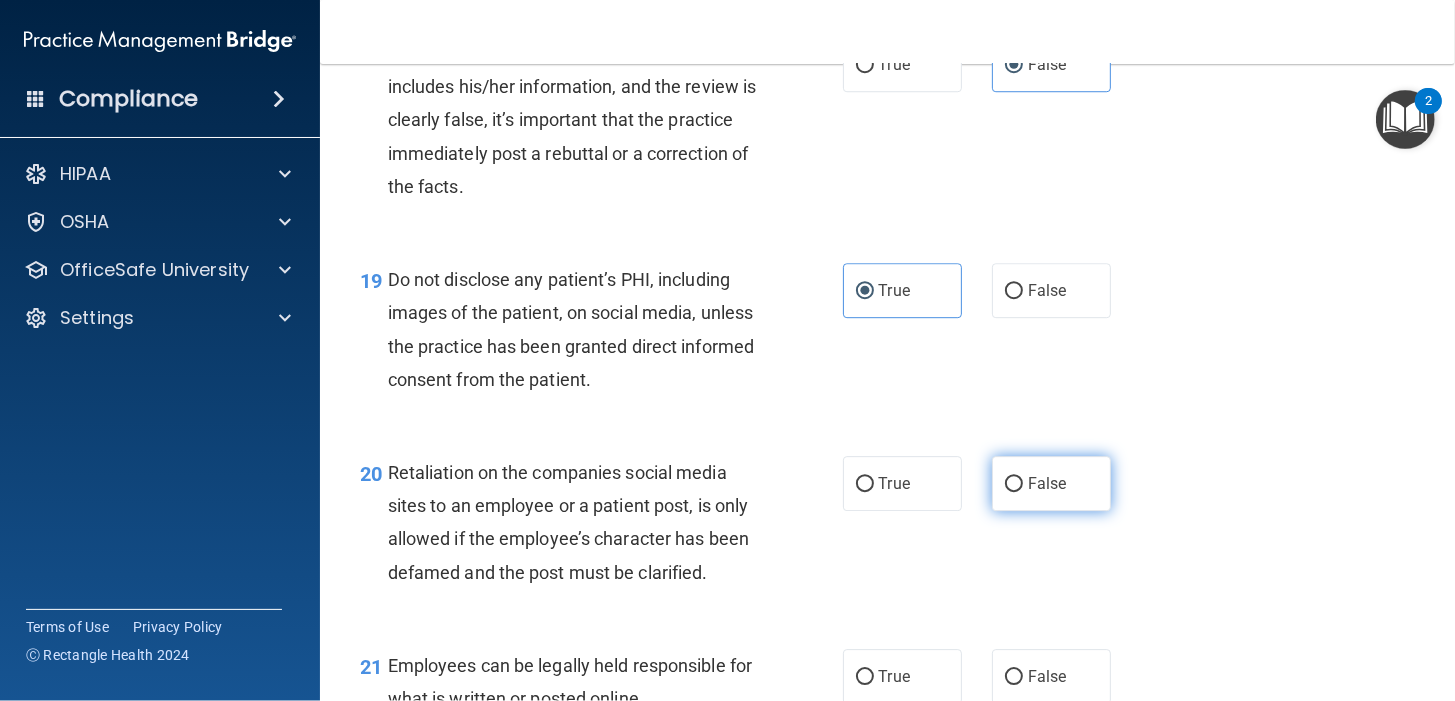 click on "False" at bounding box center [1051, 483] 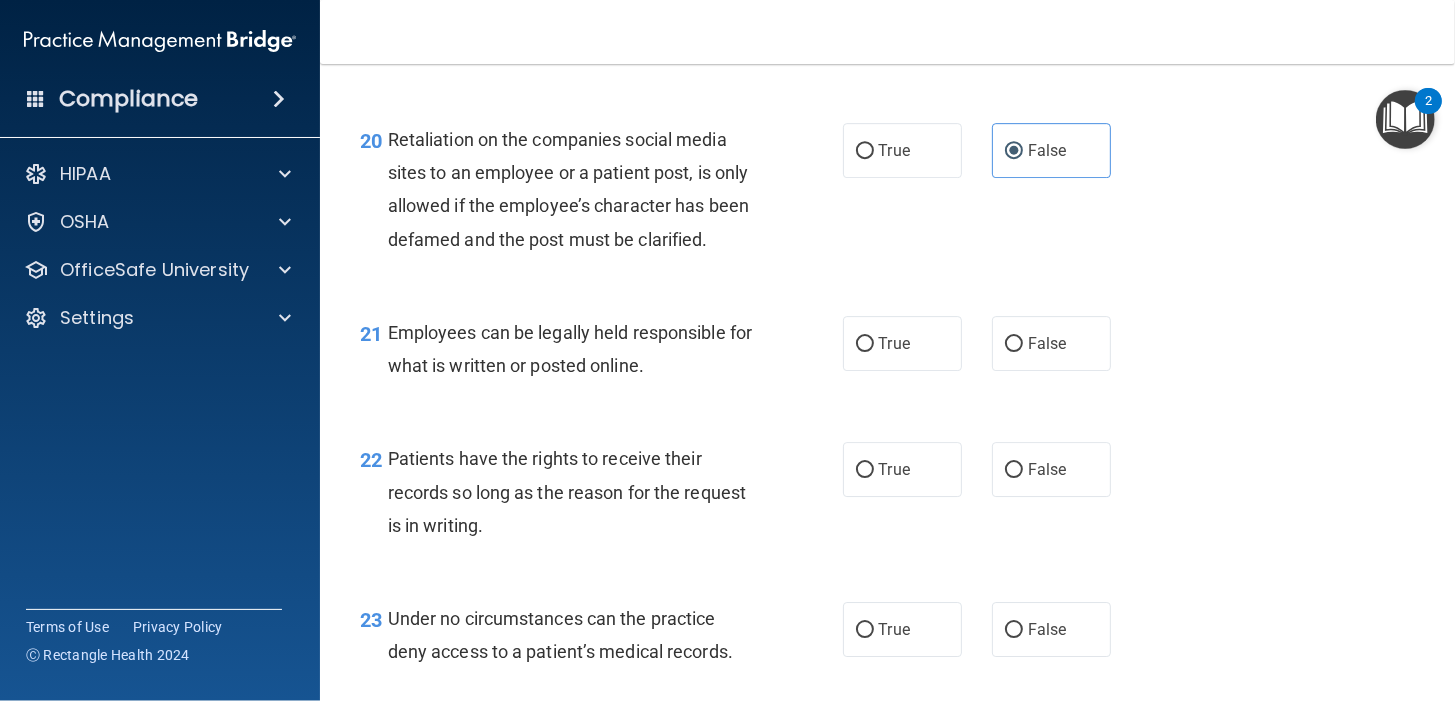 scroll, scrollTop: 4333, scrollLeft: 0, axis: vertical 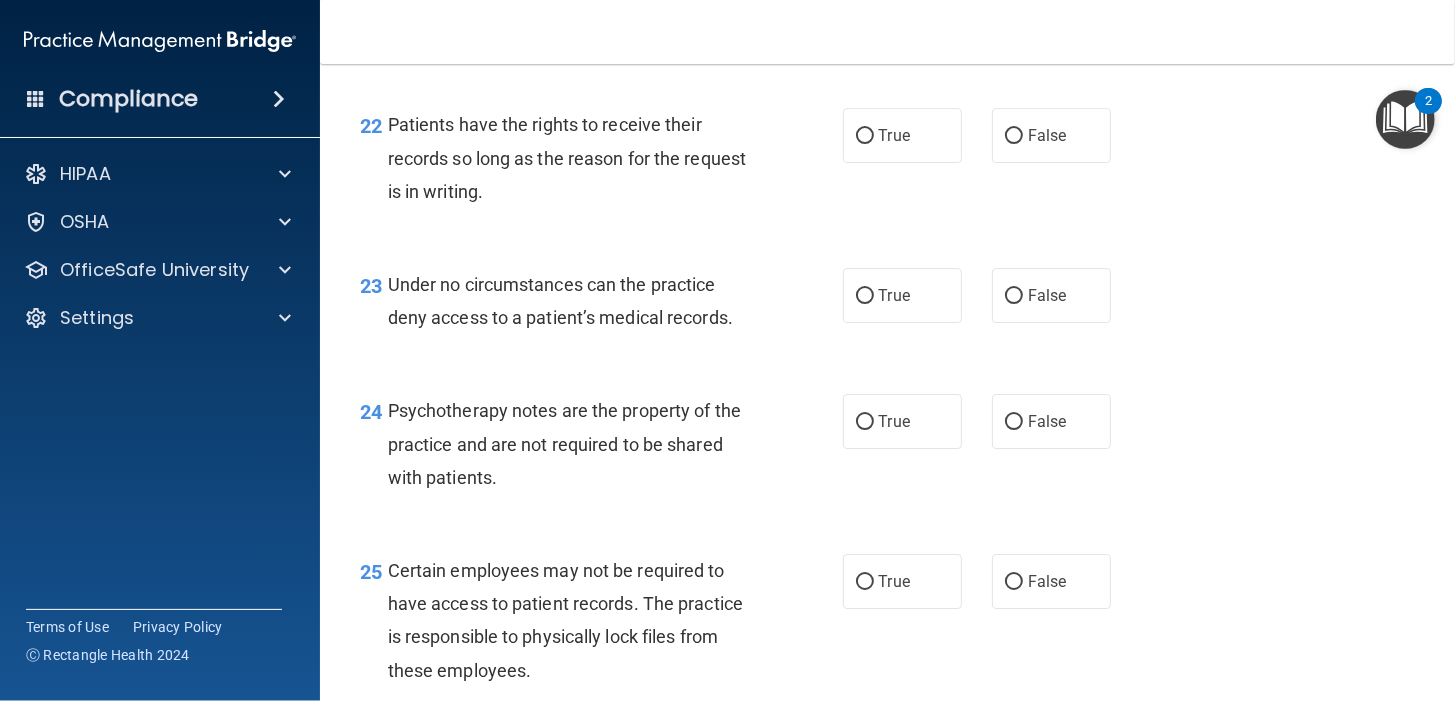 click on "True" at bounding box center [902, 9] 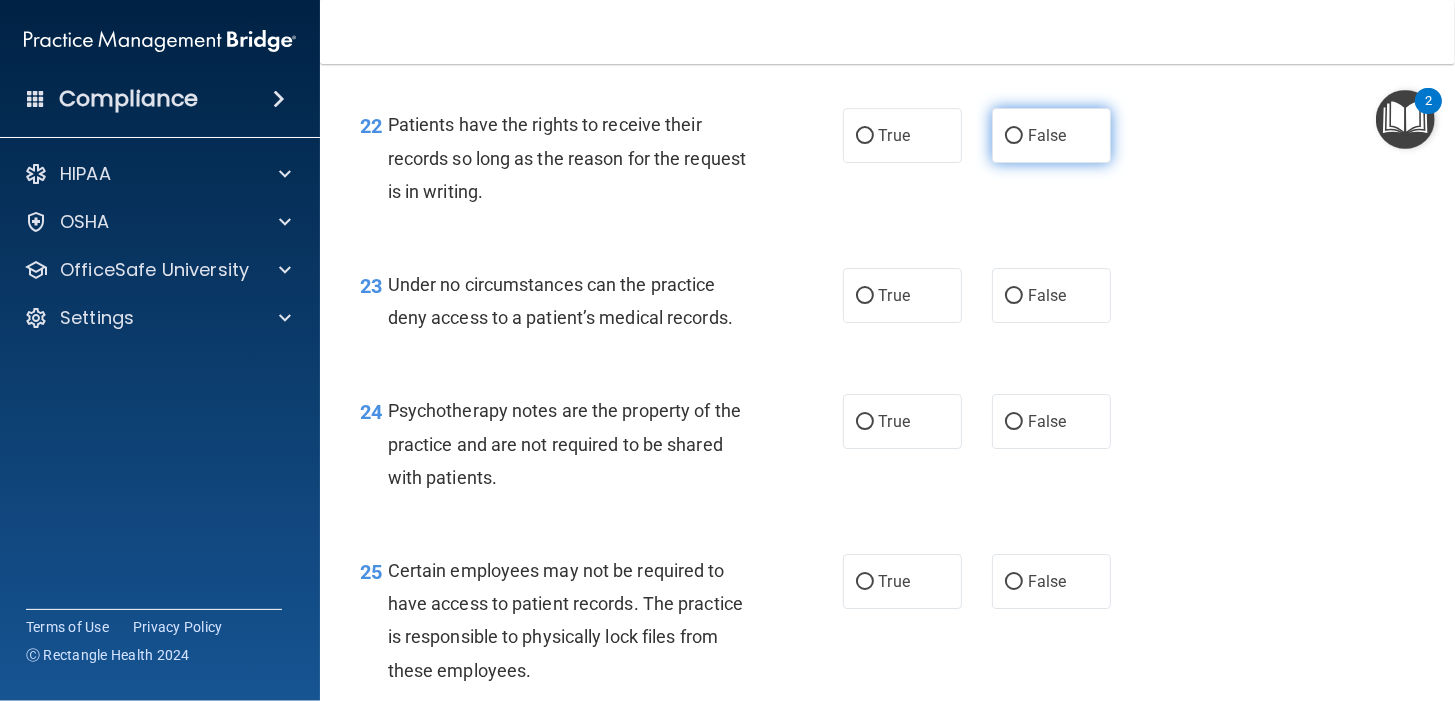 click on "False" at bounding box center [1051, 135] 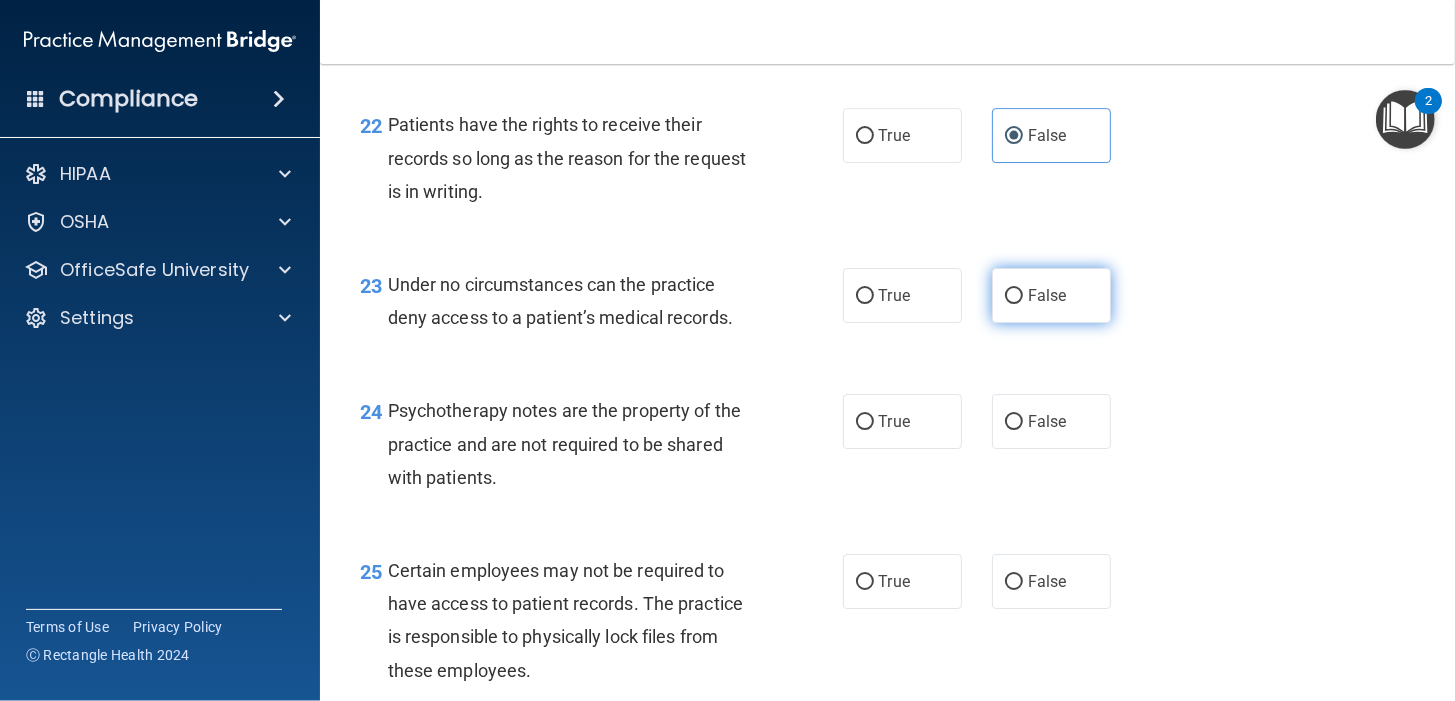 click on "False" at bounding box center [1047, 295] 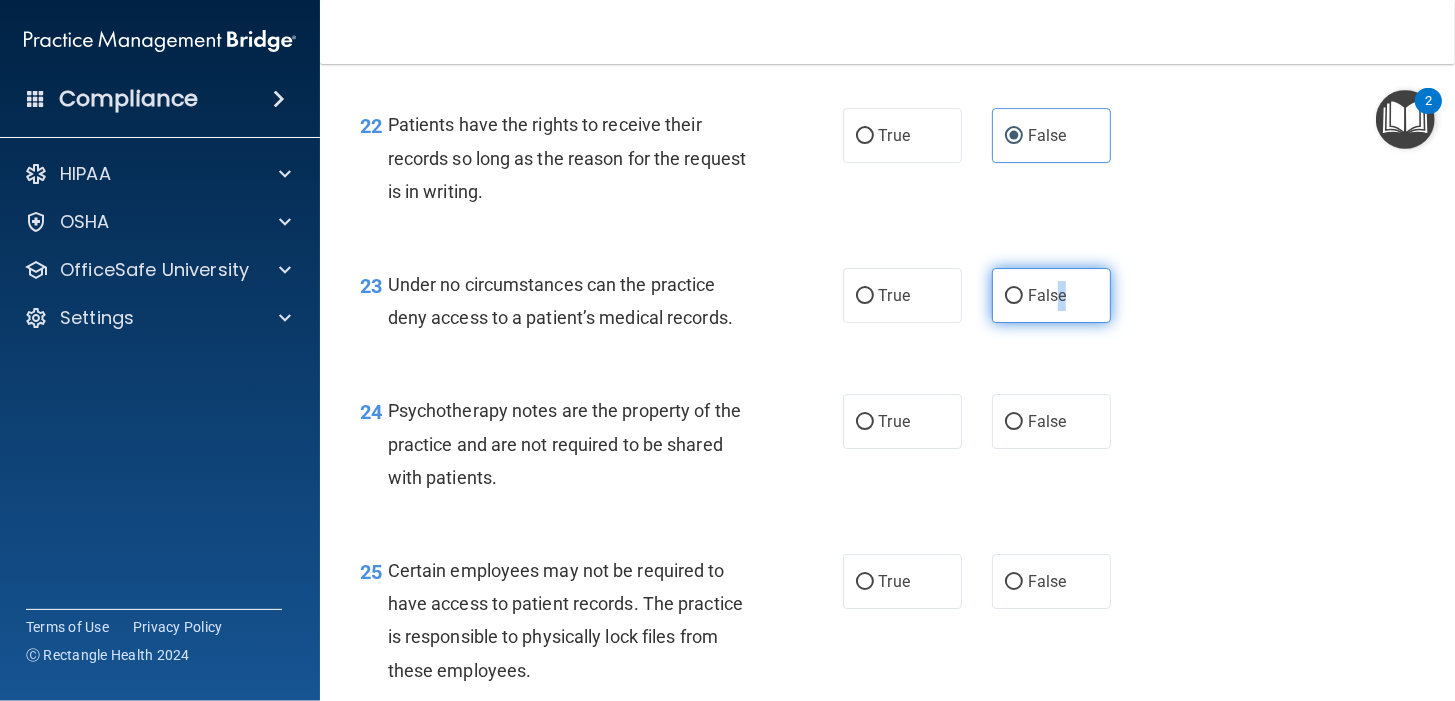 click on "False" at bounding box center (1014, 296) 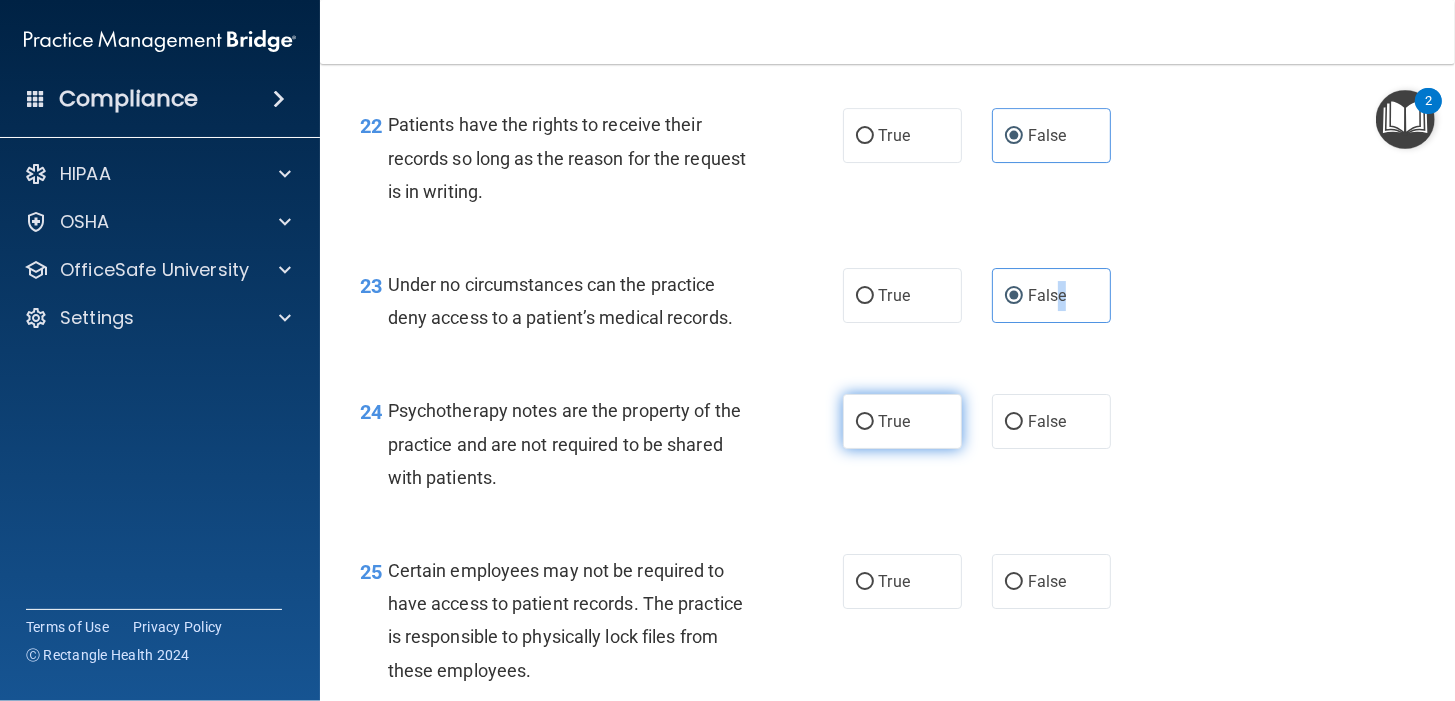 click on "True" at bounding box center [865, 422] 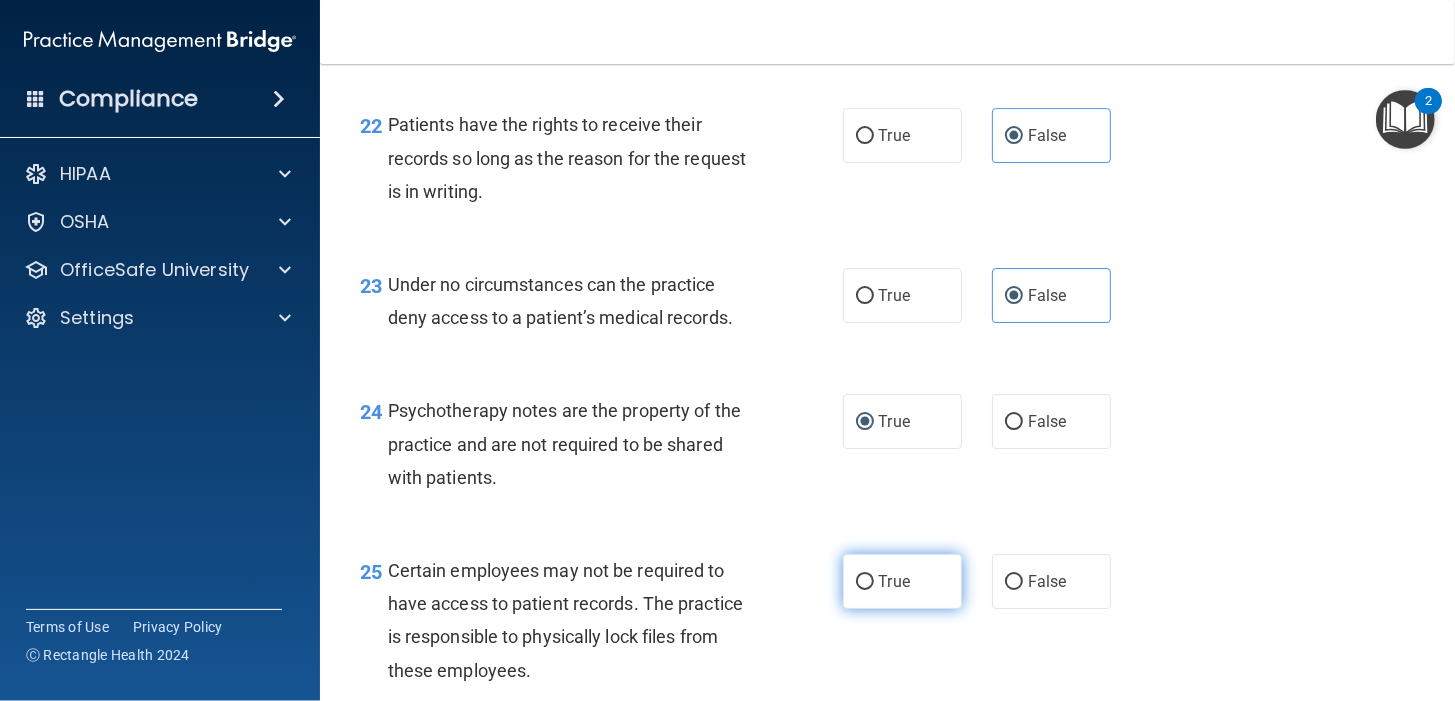 click on "True" at bounding box center [902, 581] 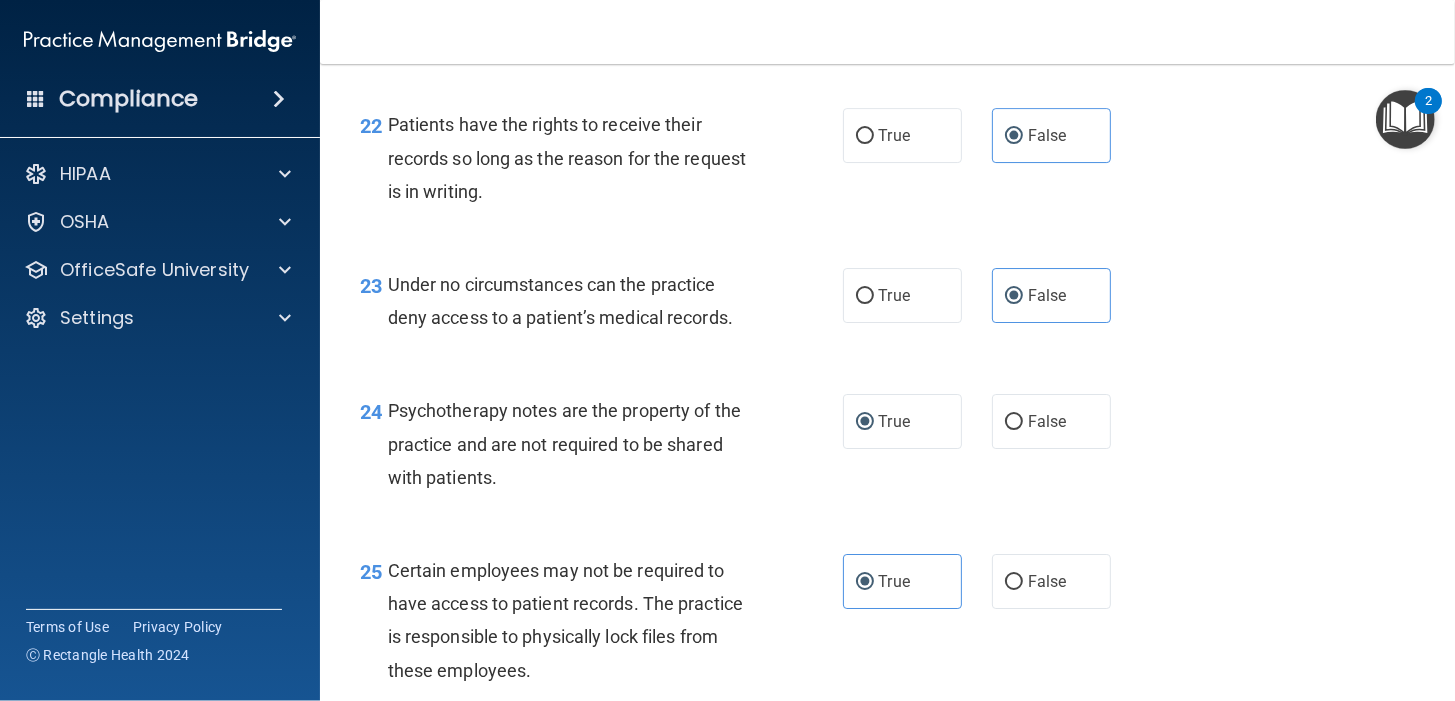 scroll, scrollTop: 4666, scrollLeft: 0, axis: vertical 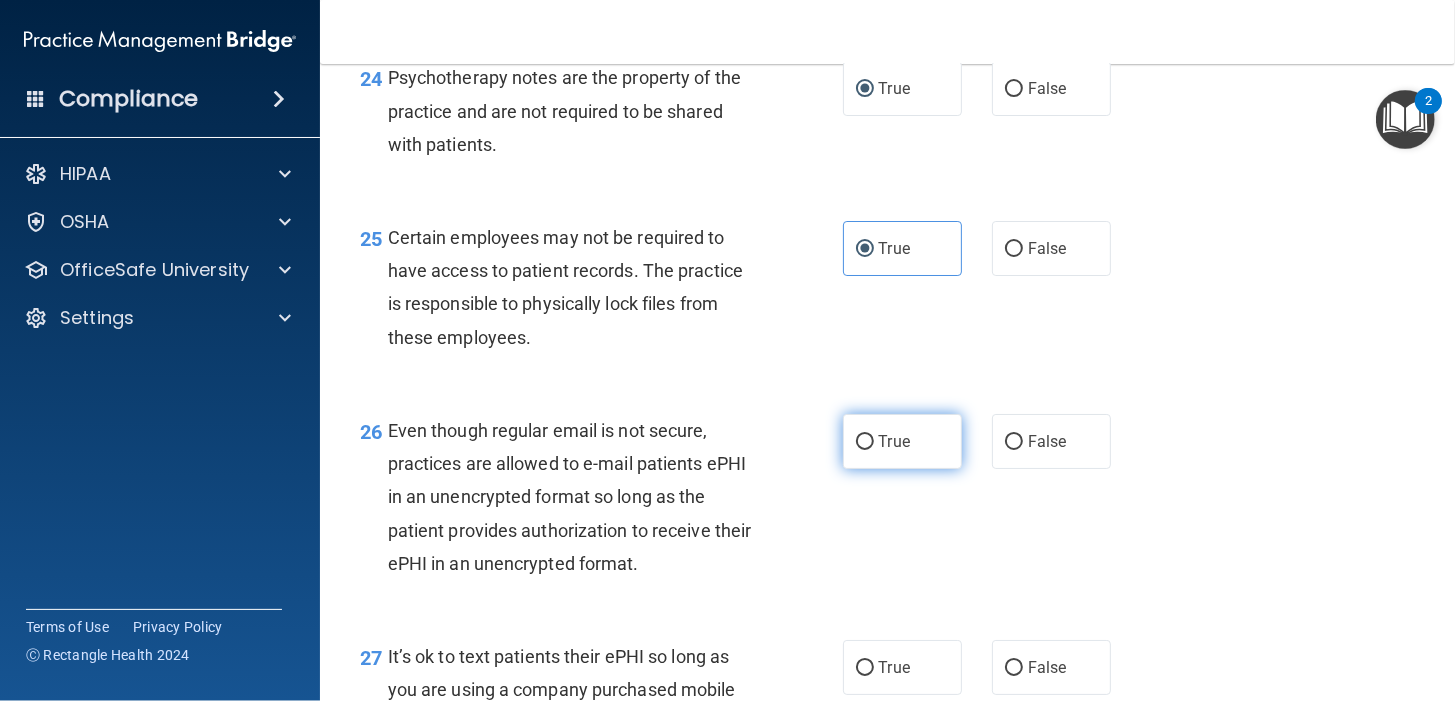 click on "True" at bounding box center [902, 441] 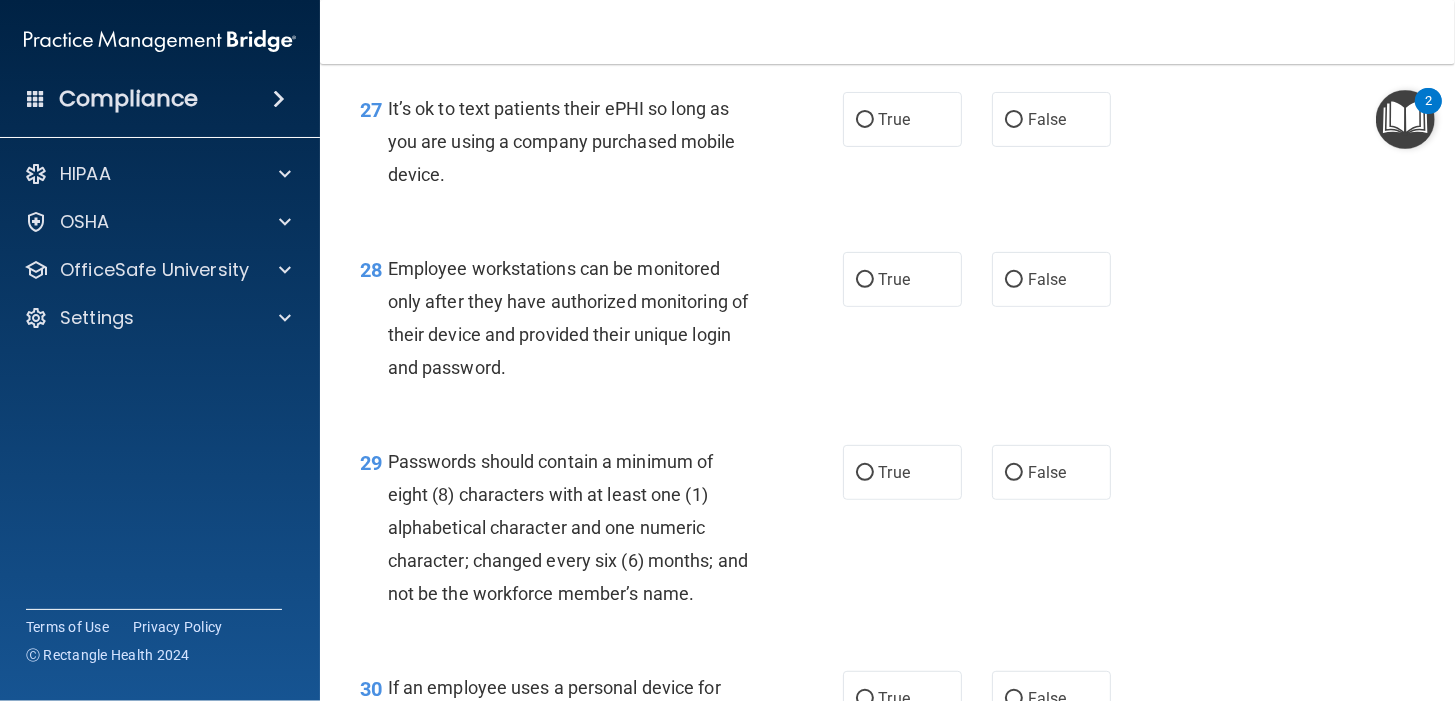 scroll, scrollTop: 4881, scrollLeft: 0, axis: vertical 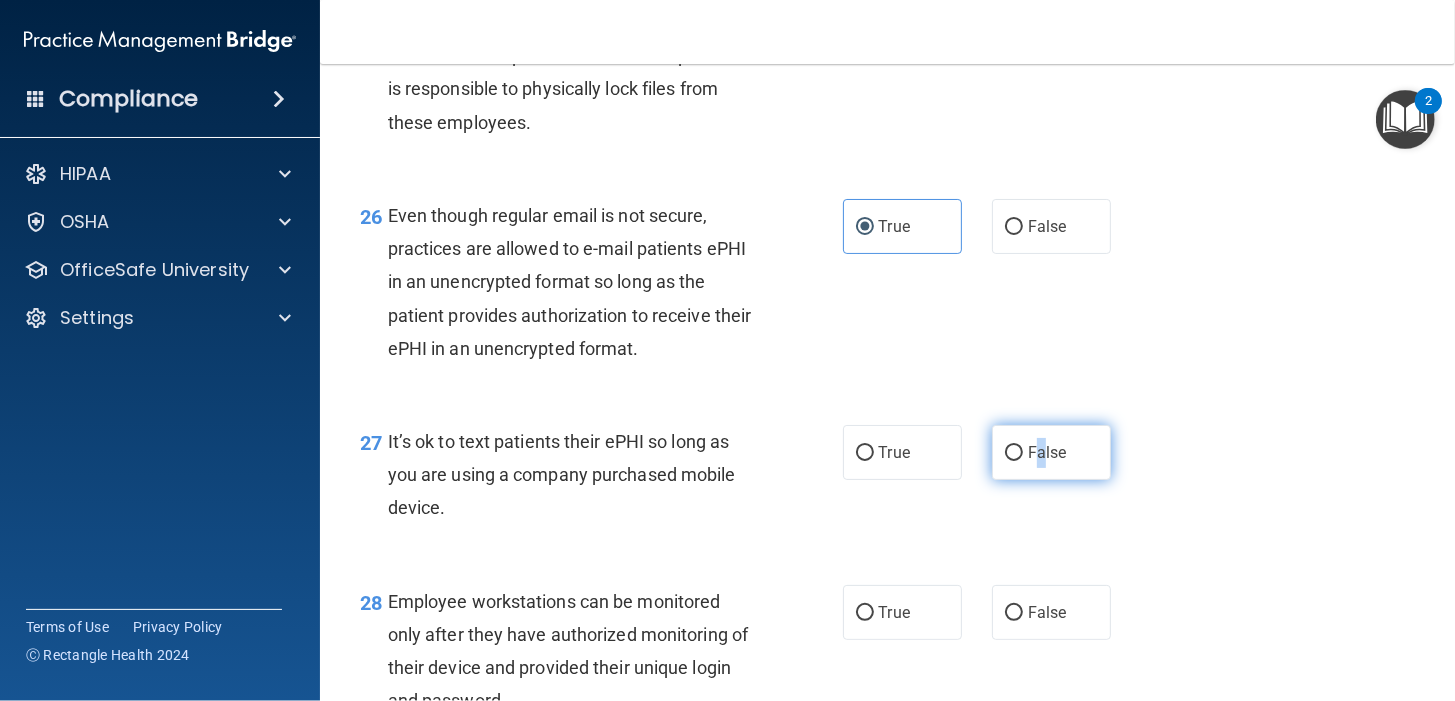 click on "False" at bounding box center [1051, 452] 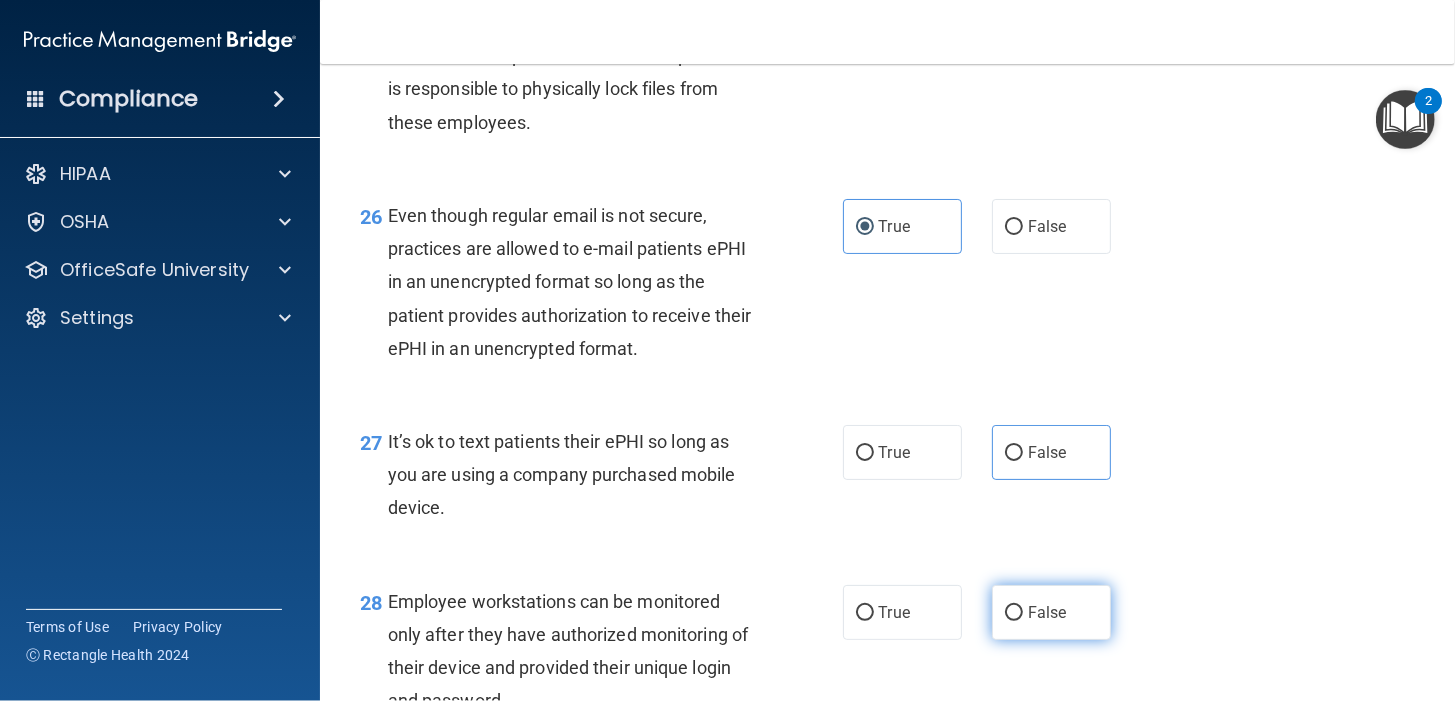 click on "False" at bounding box center (1051, 612) 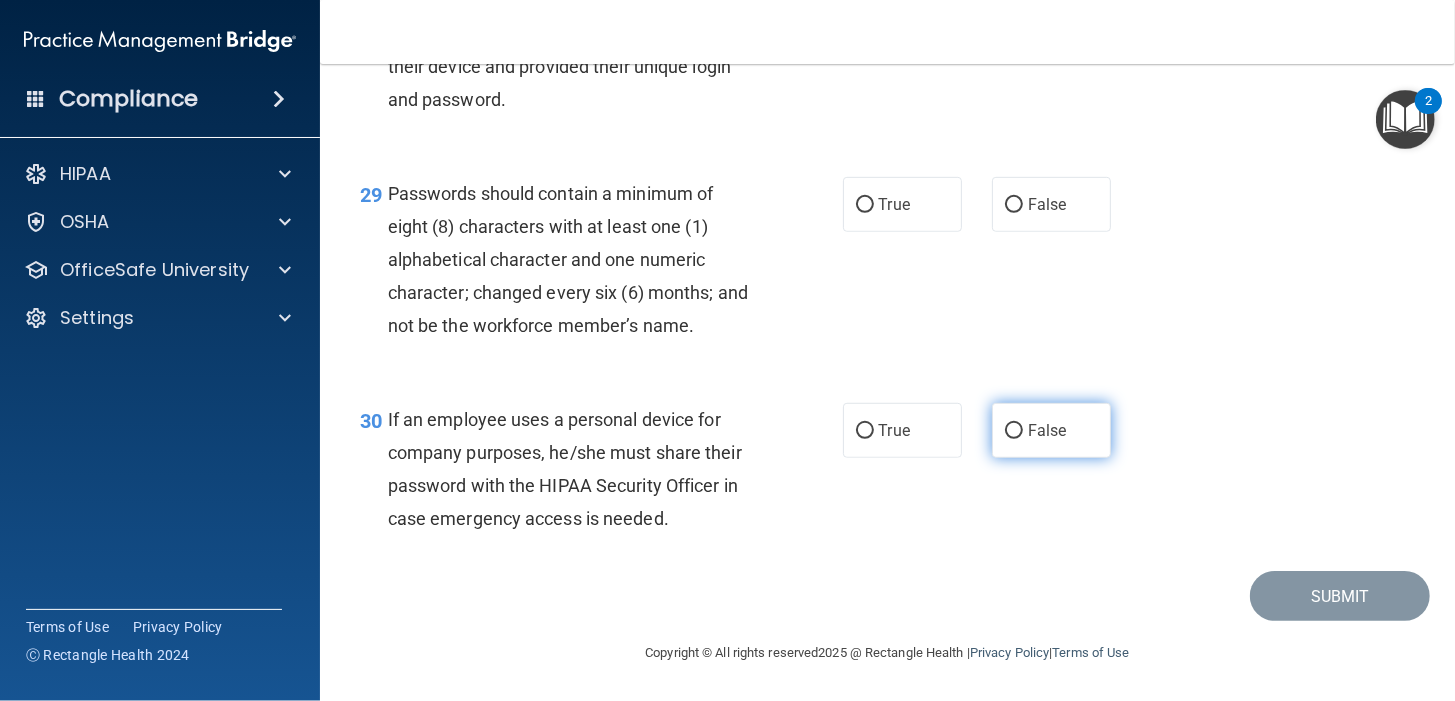 scroll, scrollTop: 5214, scrollLeft: 0, axis: vertical 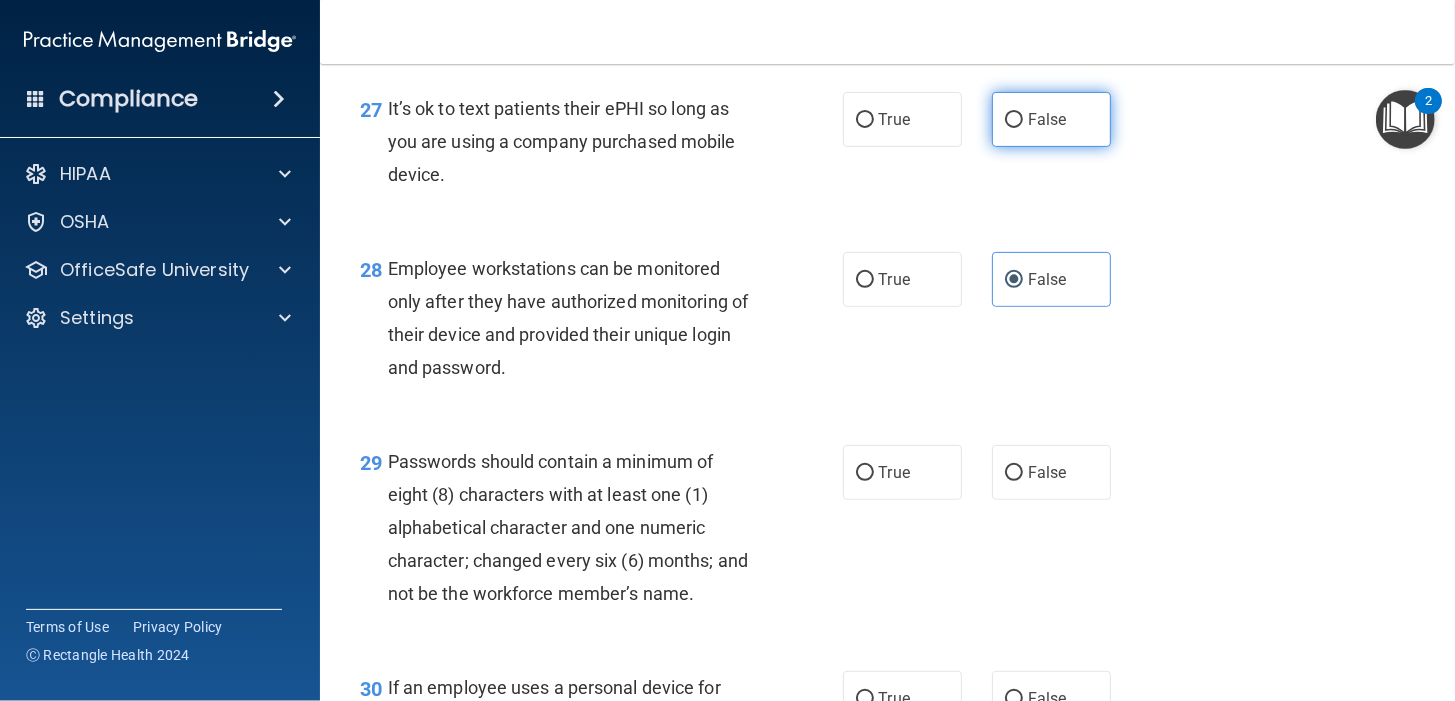 click on "False" at bounding box center [1051, 119] 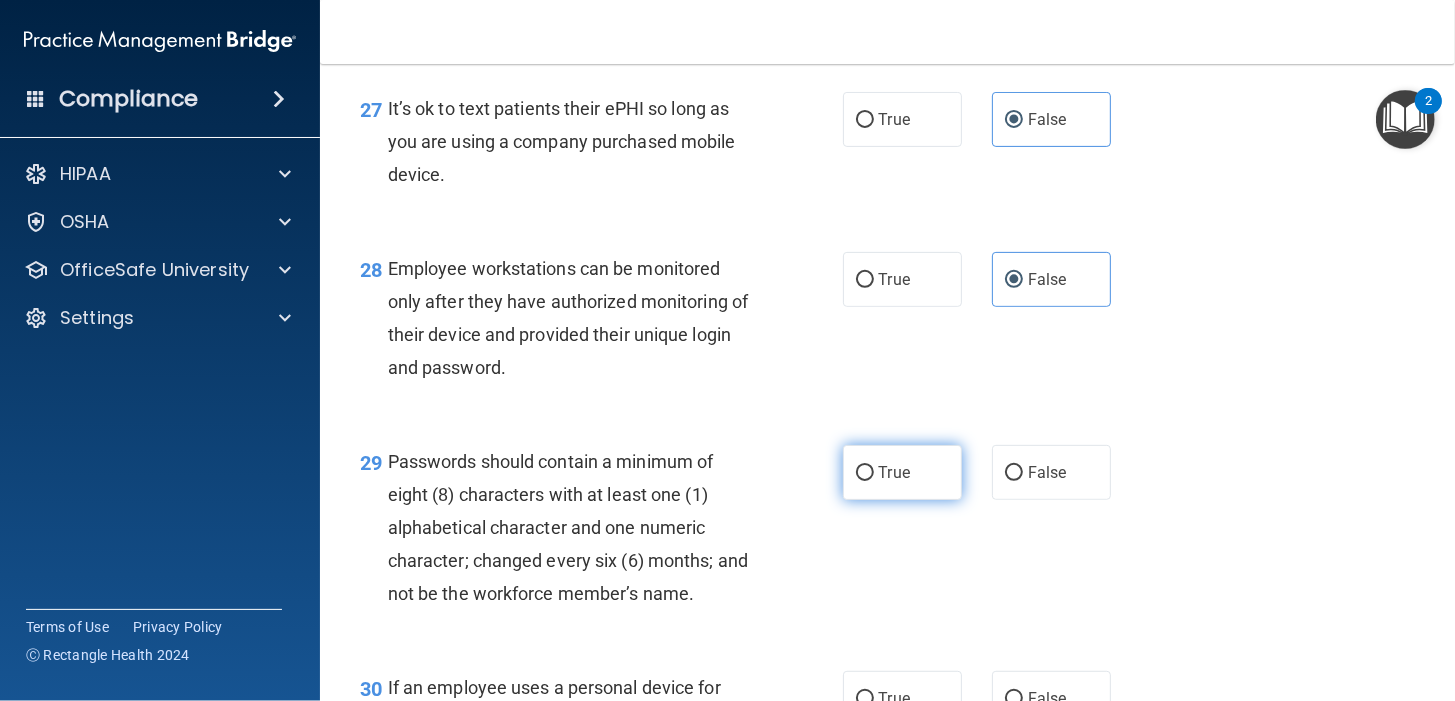 click on "True" at bounding box center (894, 472) 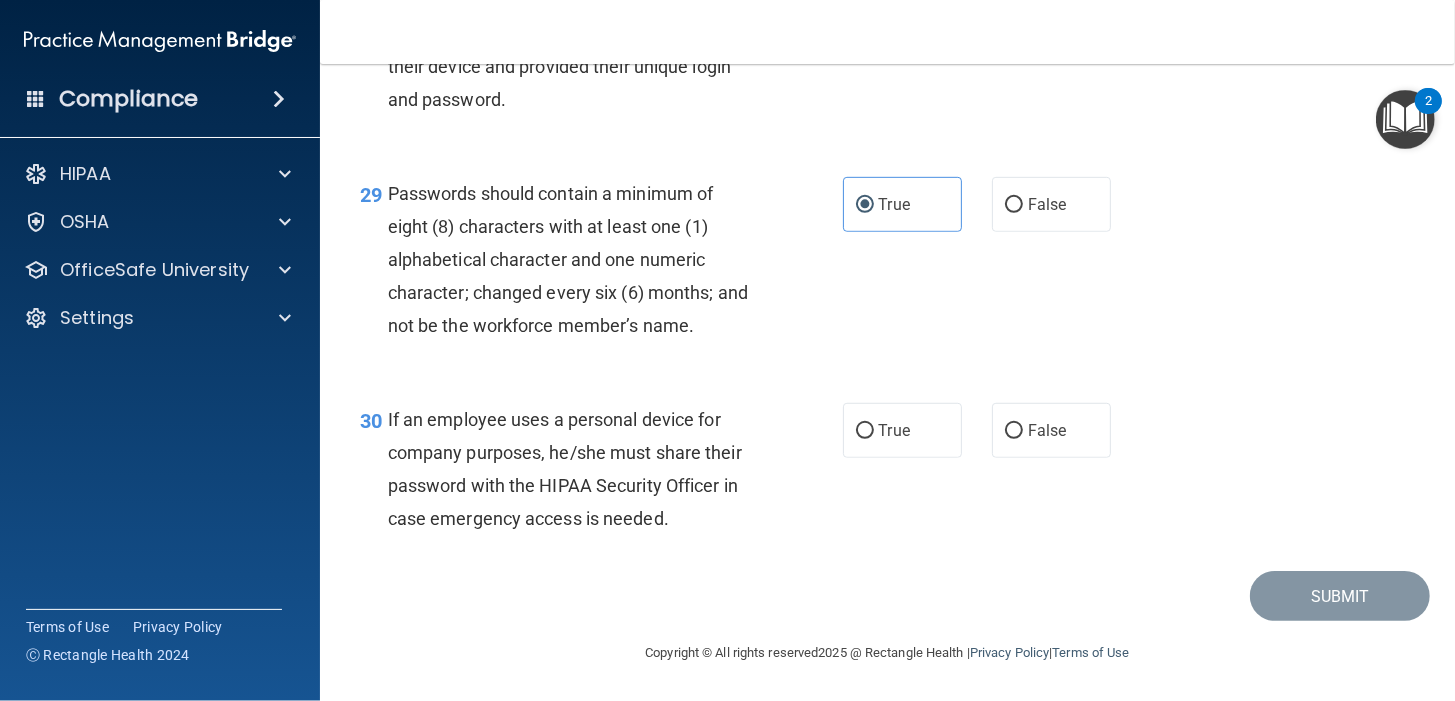 scroll, scrollTop: 5547, scrollLeft: 0, axis: vertical 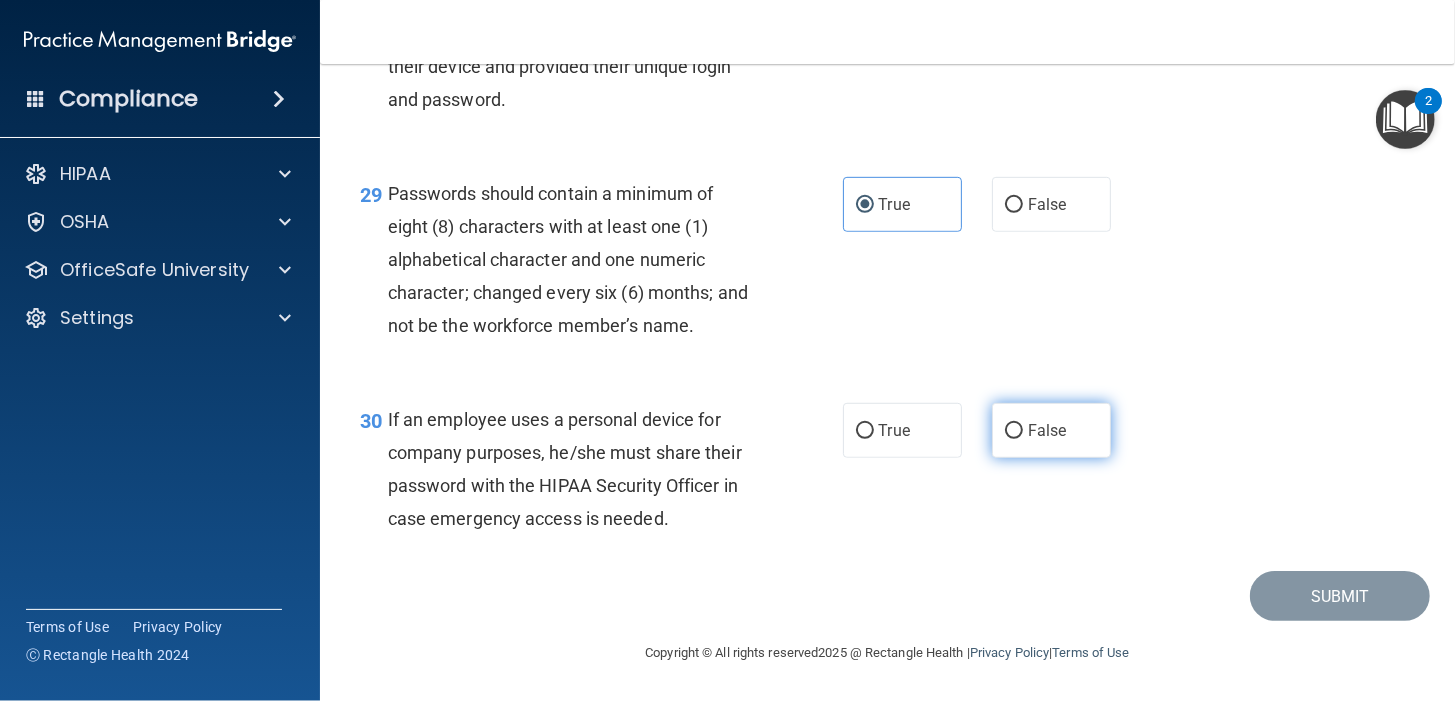 click on "False" at bounding box center (1047, 430) 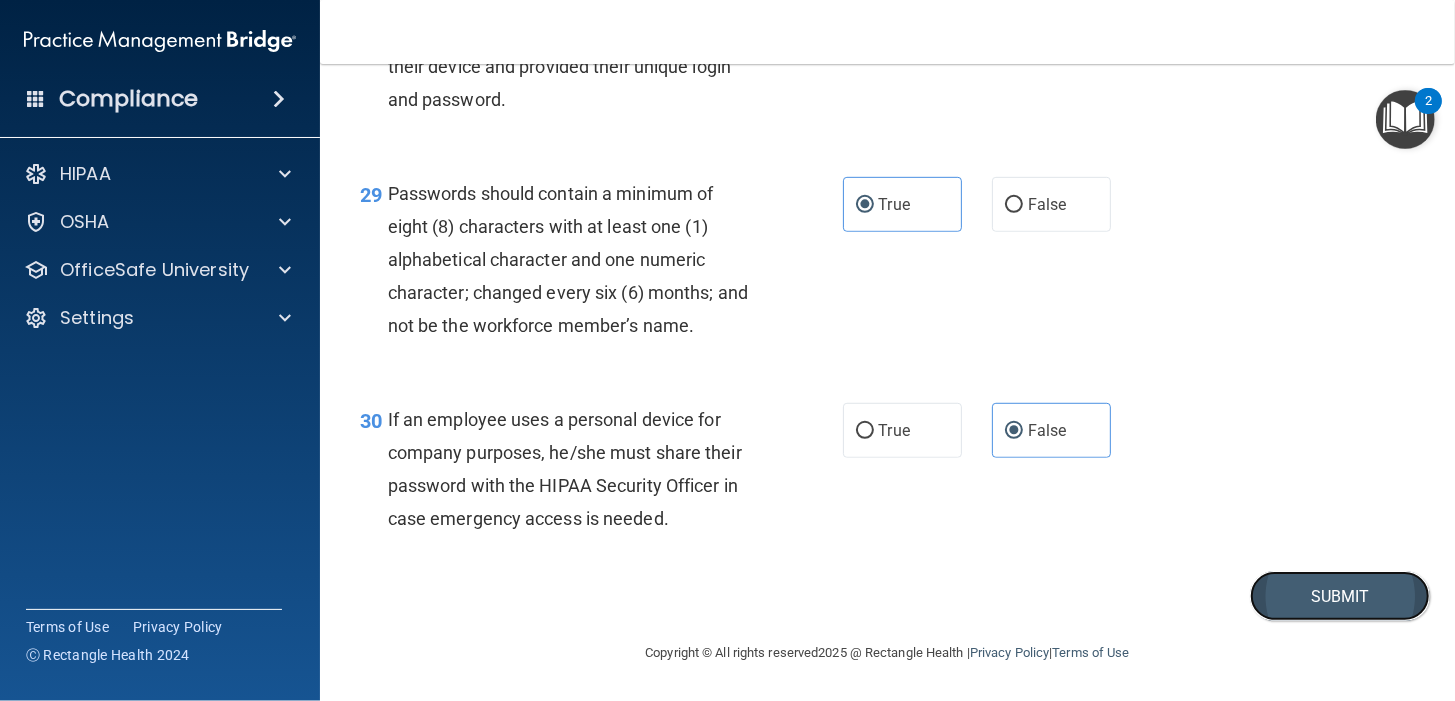click on "Submit" at bounding box center (1340, 596) 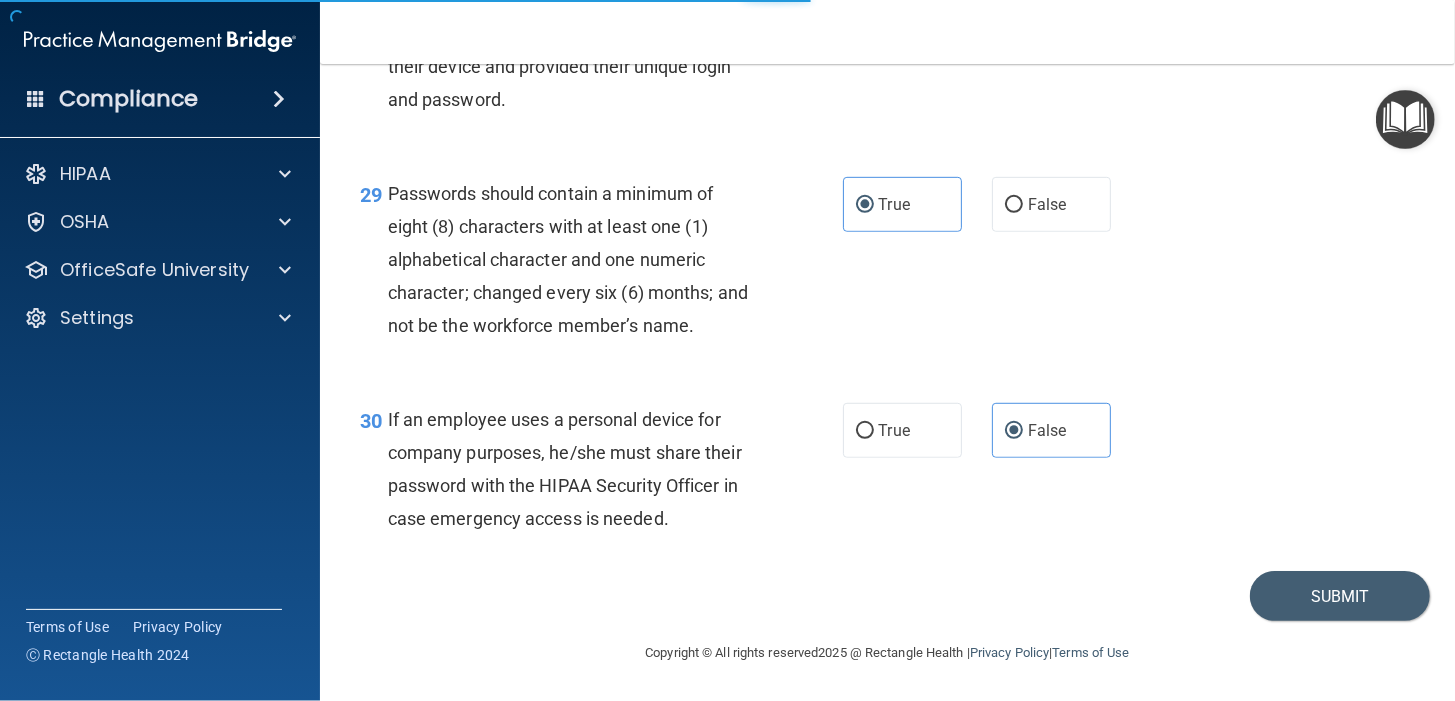 scroll, scrollTop: 0, scrollLeft: 0, axis: both 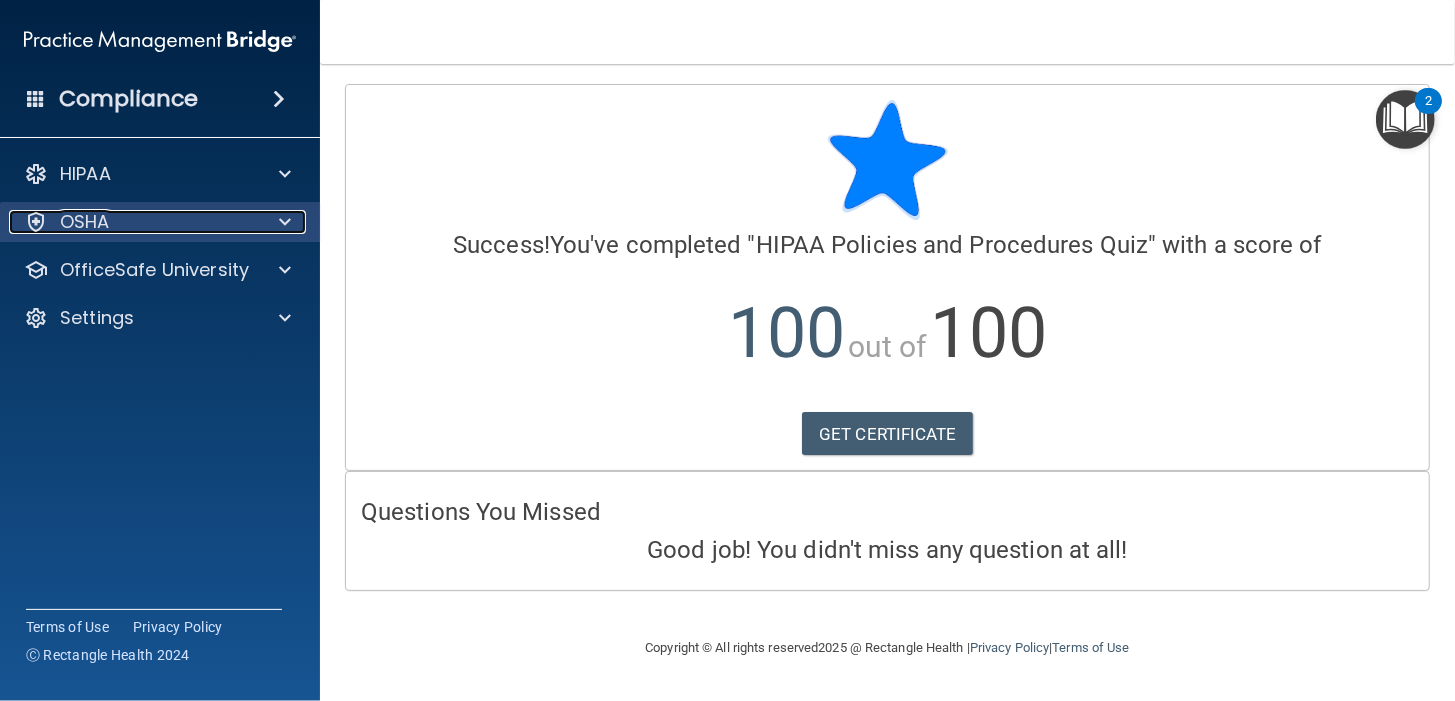 click on "OSHA" at bounding box center (133, 222) 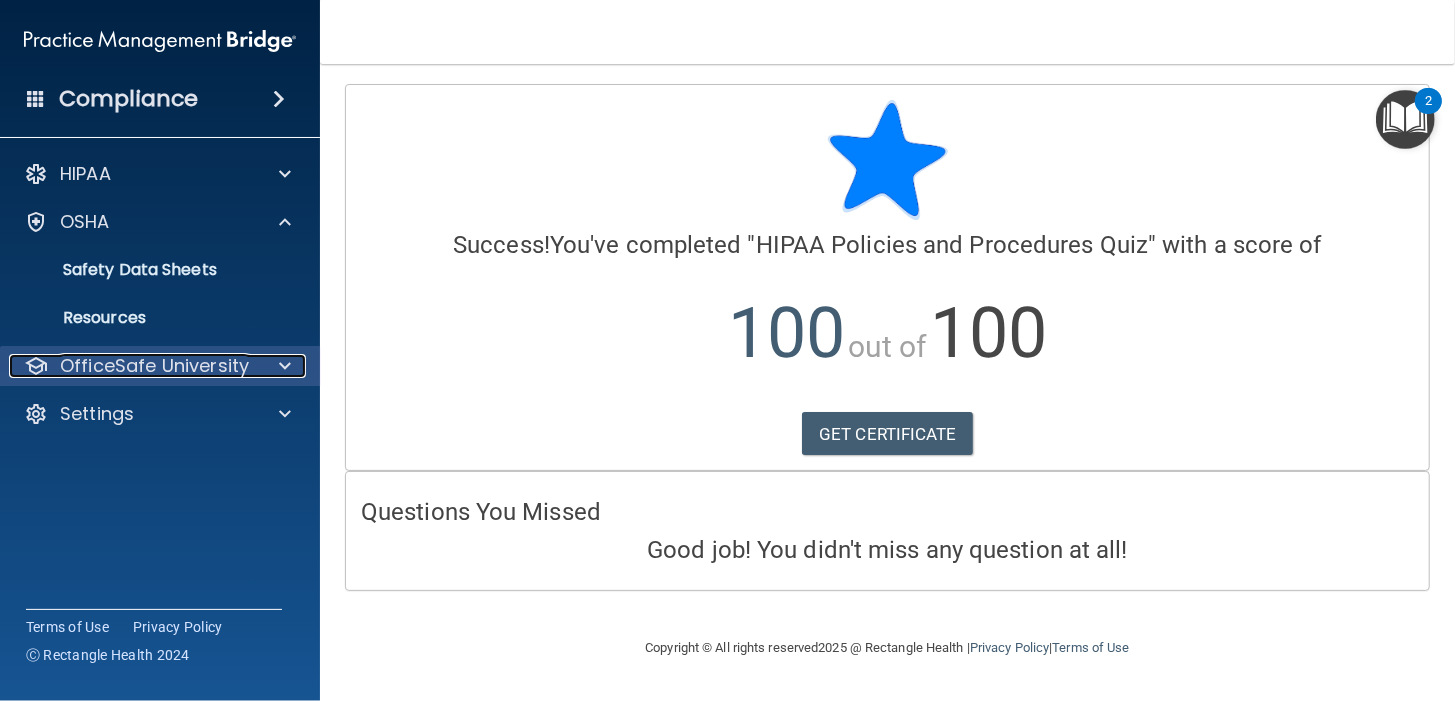 click on "OfficeSafe University" at bounding box center (154, 366) 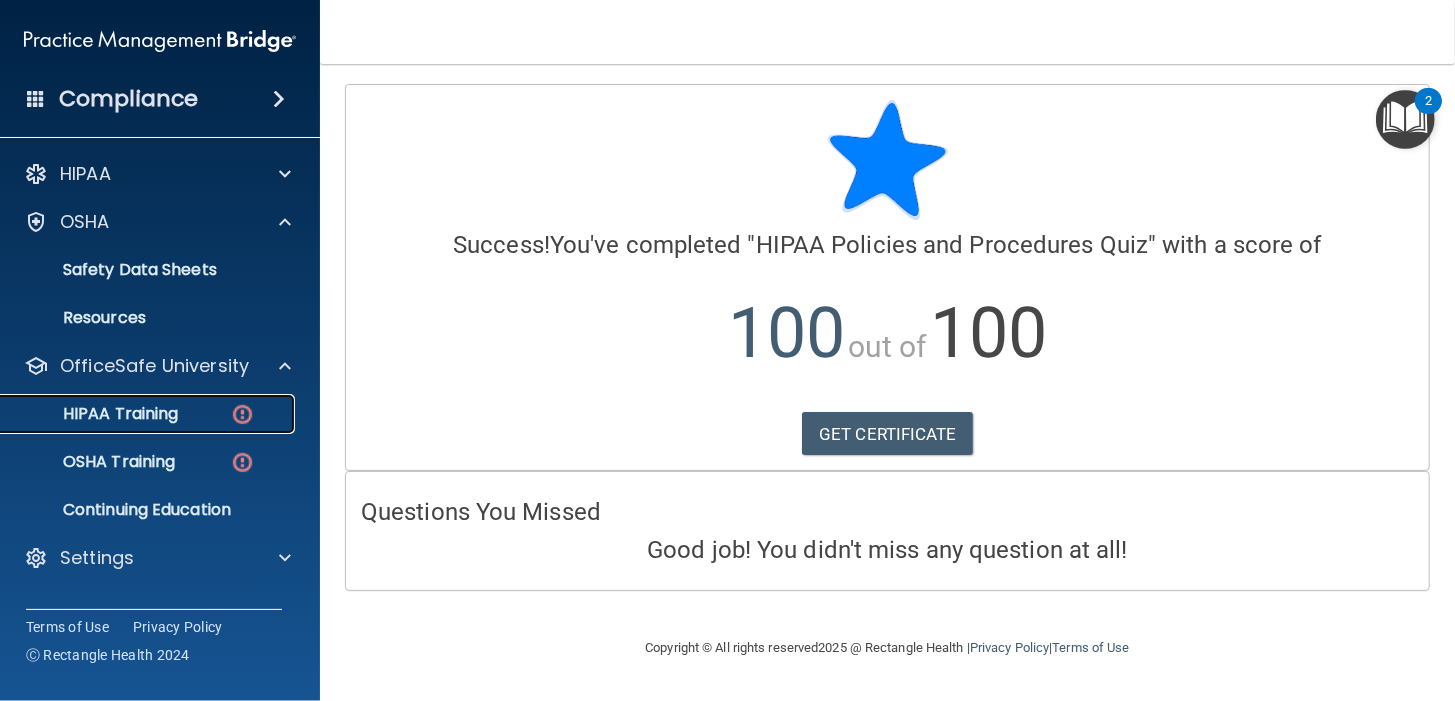 click on "HIPAA Training" at bounding box center (95, 414) 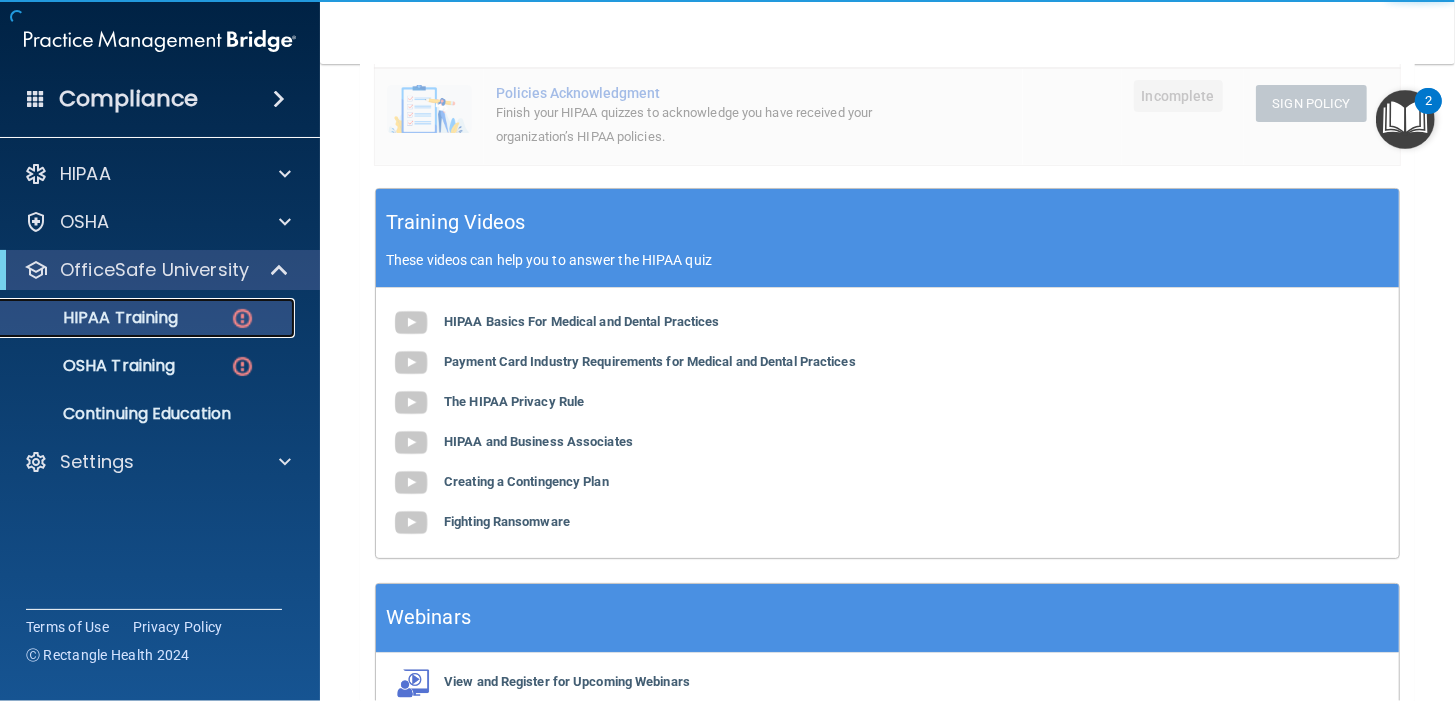 scroll, scrollTop: 0, scrollLeft: 0, axis: both 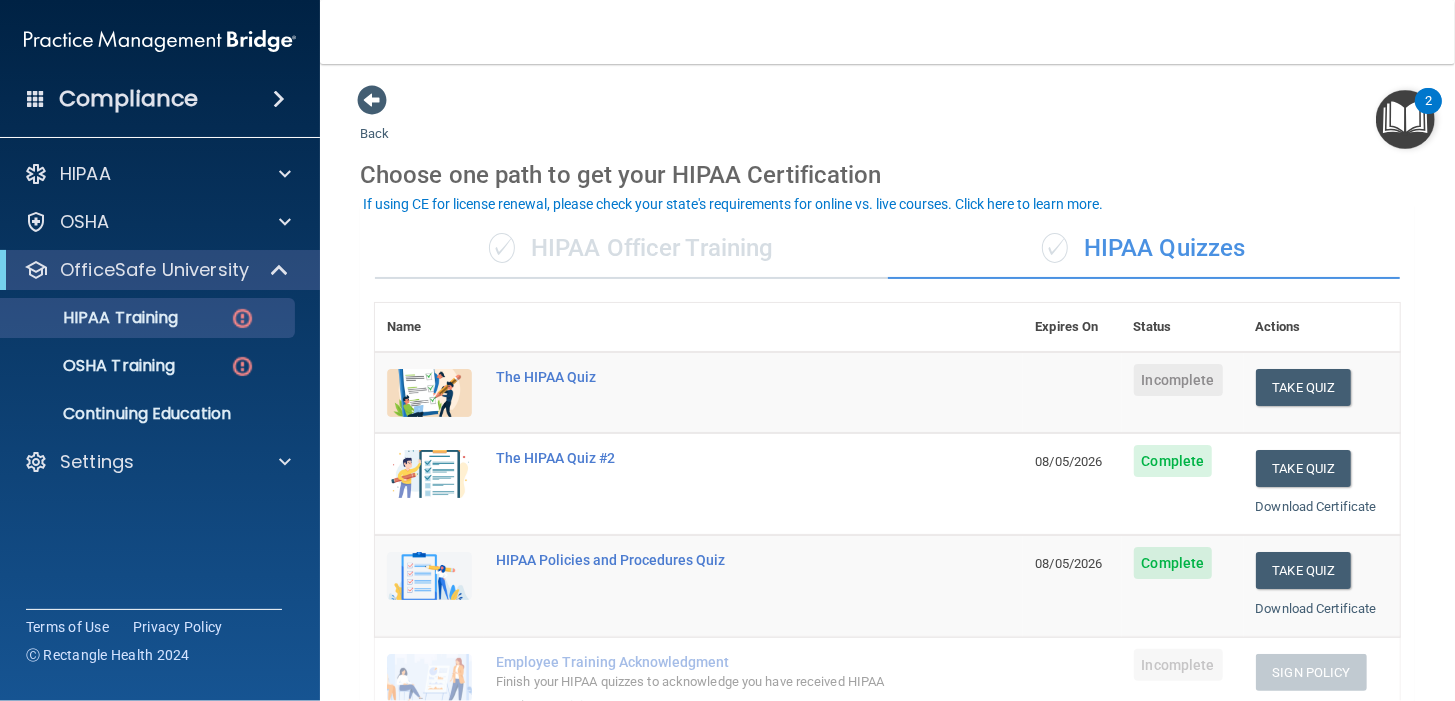 click on "✓   HIPAA Officer Training" at bounding box center (631, 249) 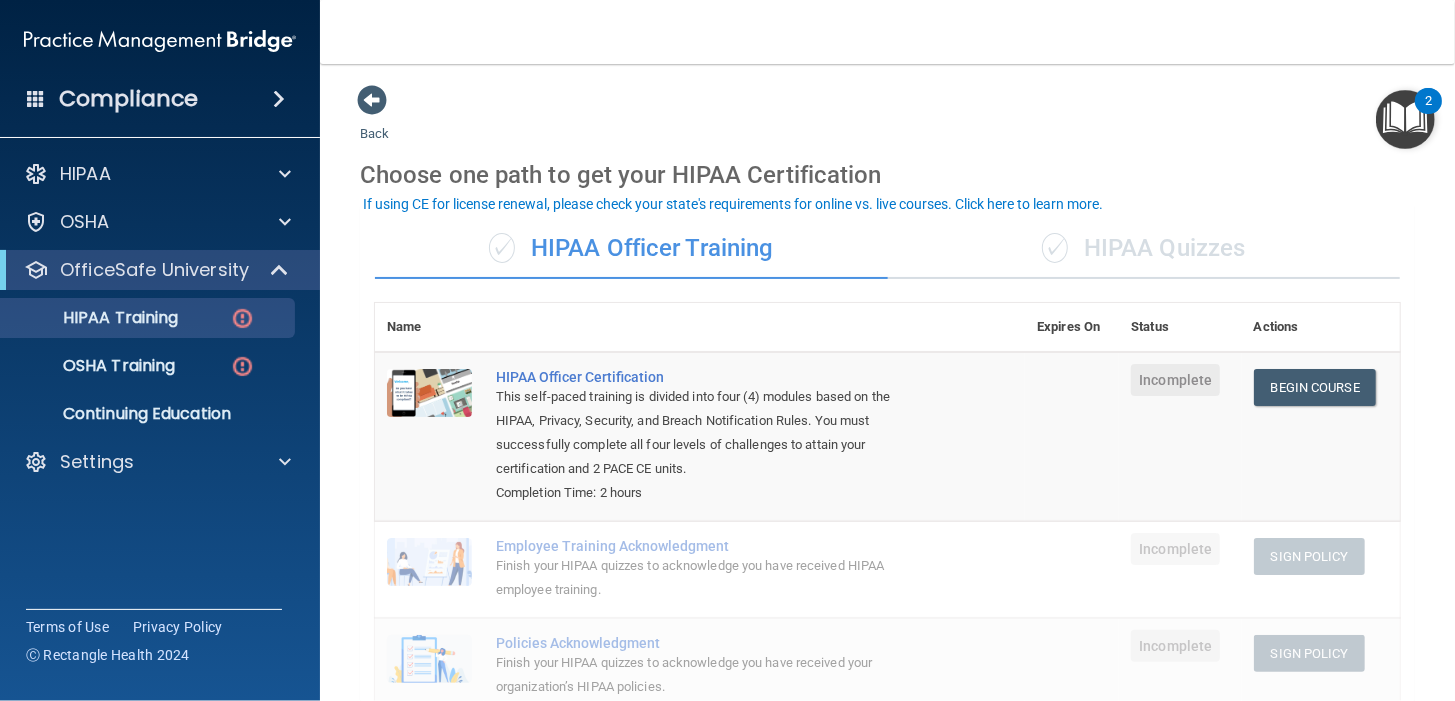 click on "✓   HIPAA Quizzes" at bounding box center (1144, 249) 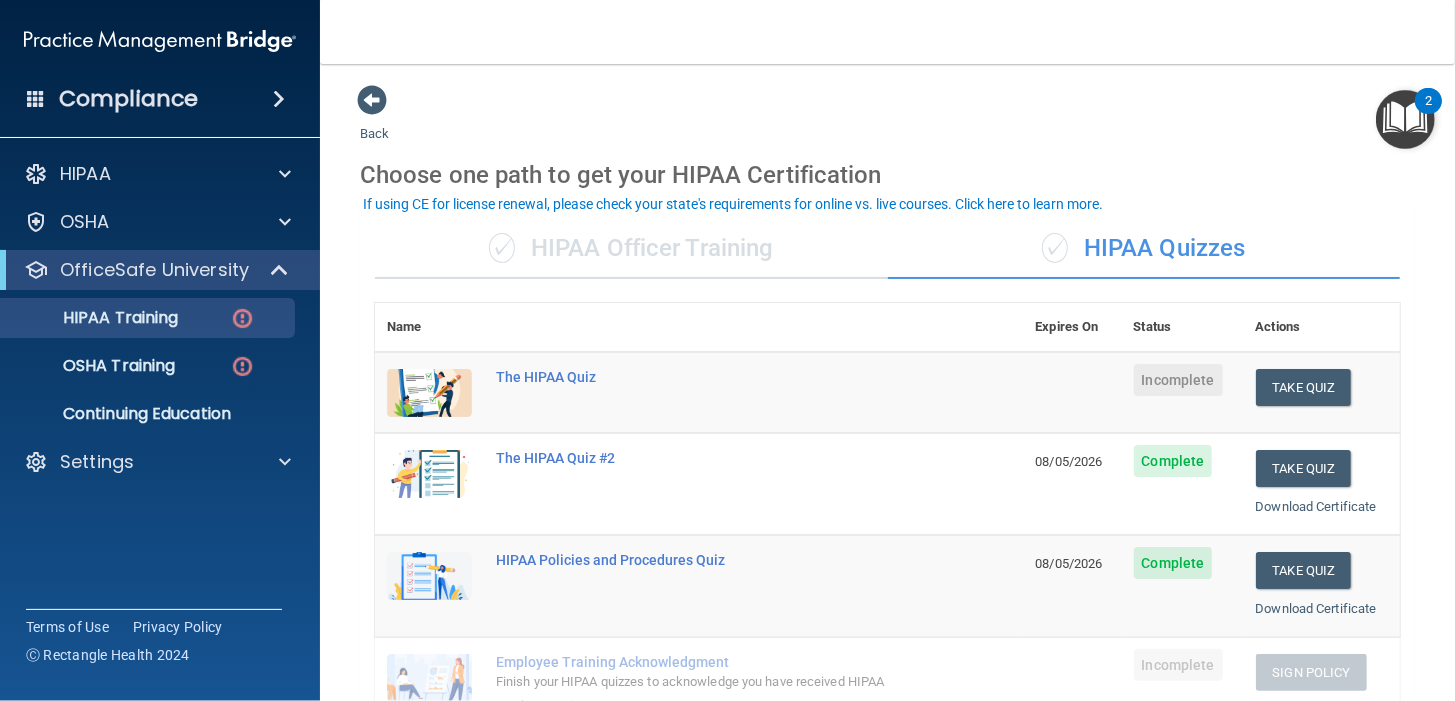 click on "✓   HIPAA Officer Training" at bounding box center [631, 249] 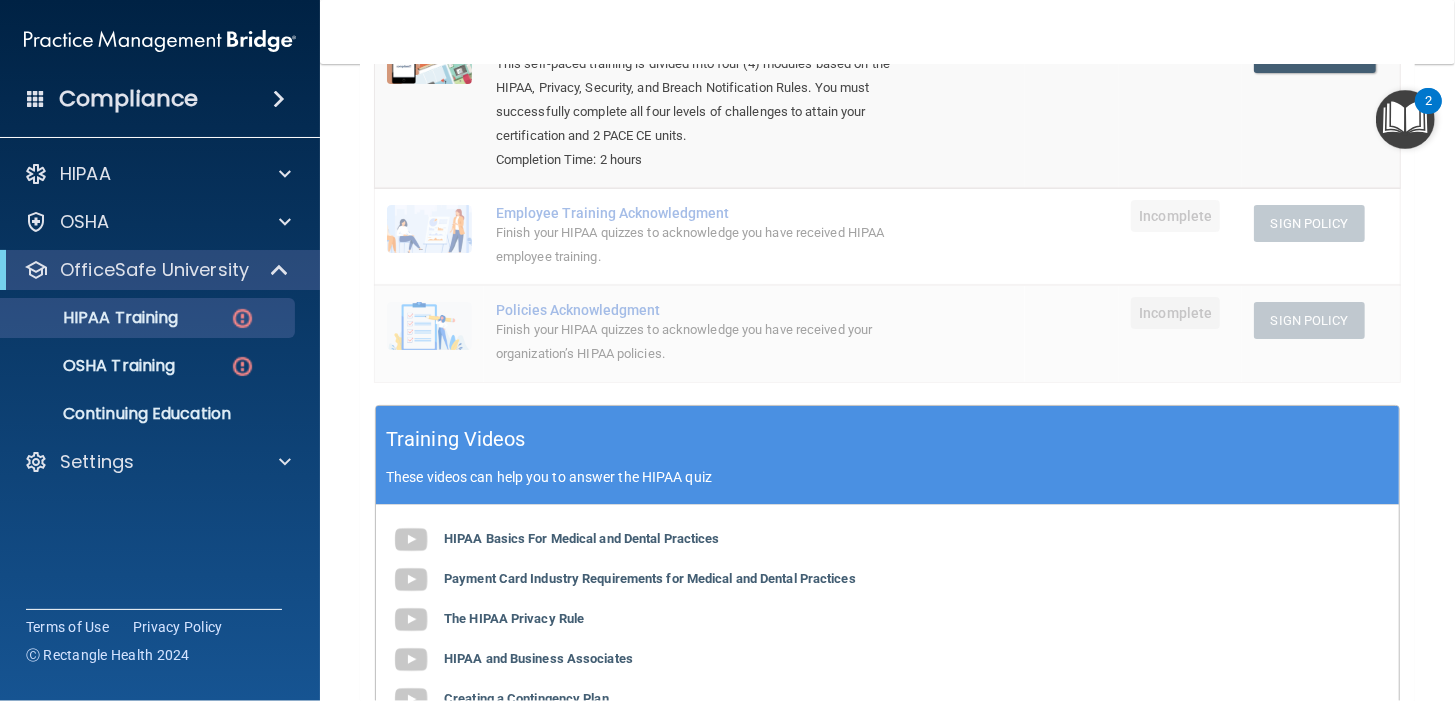 scroll, scrollTop: 0, scrollLeft: 0, axis: both 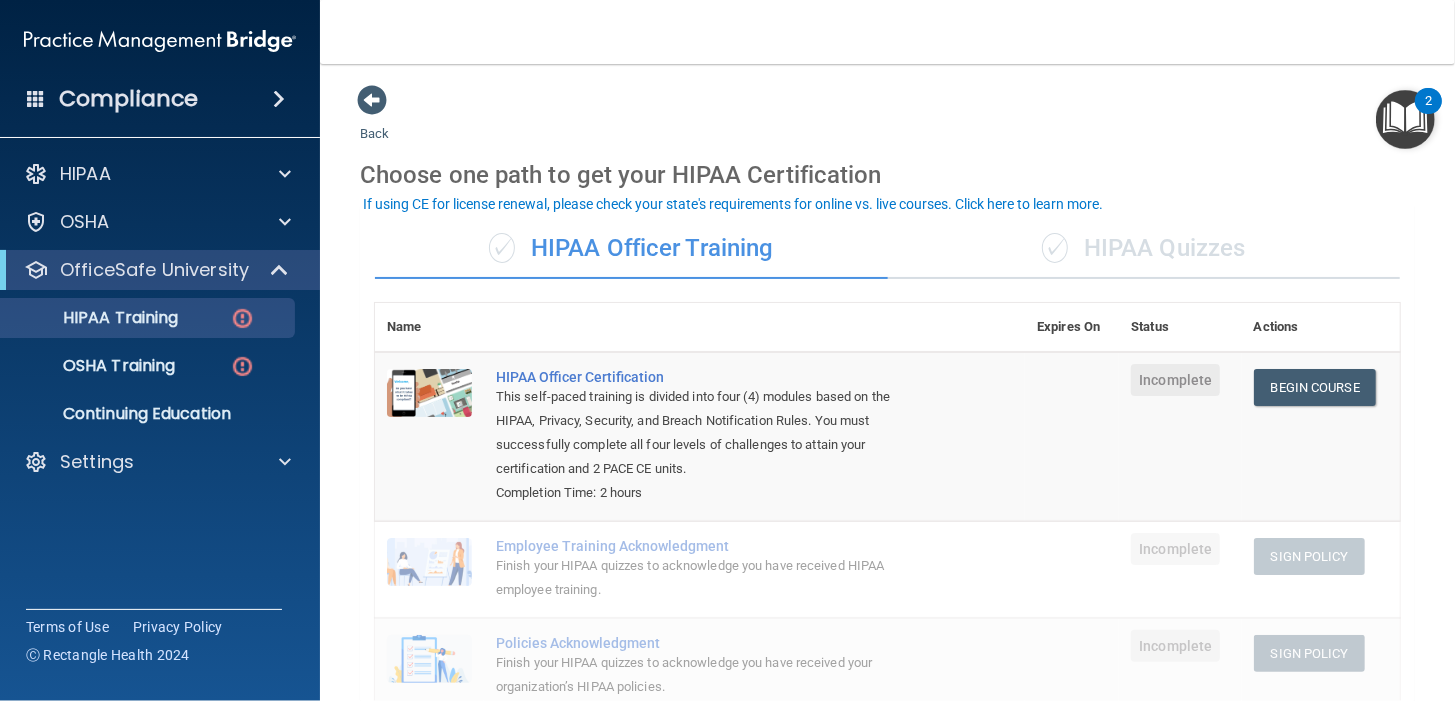 click on "✓   HIPAA Quizzes" at bounding box center (1144, 249) 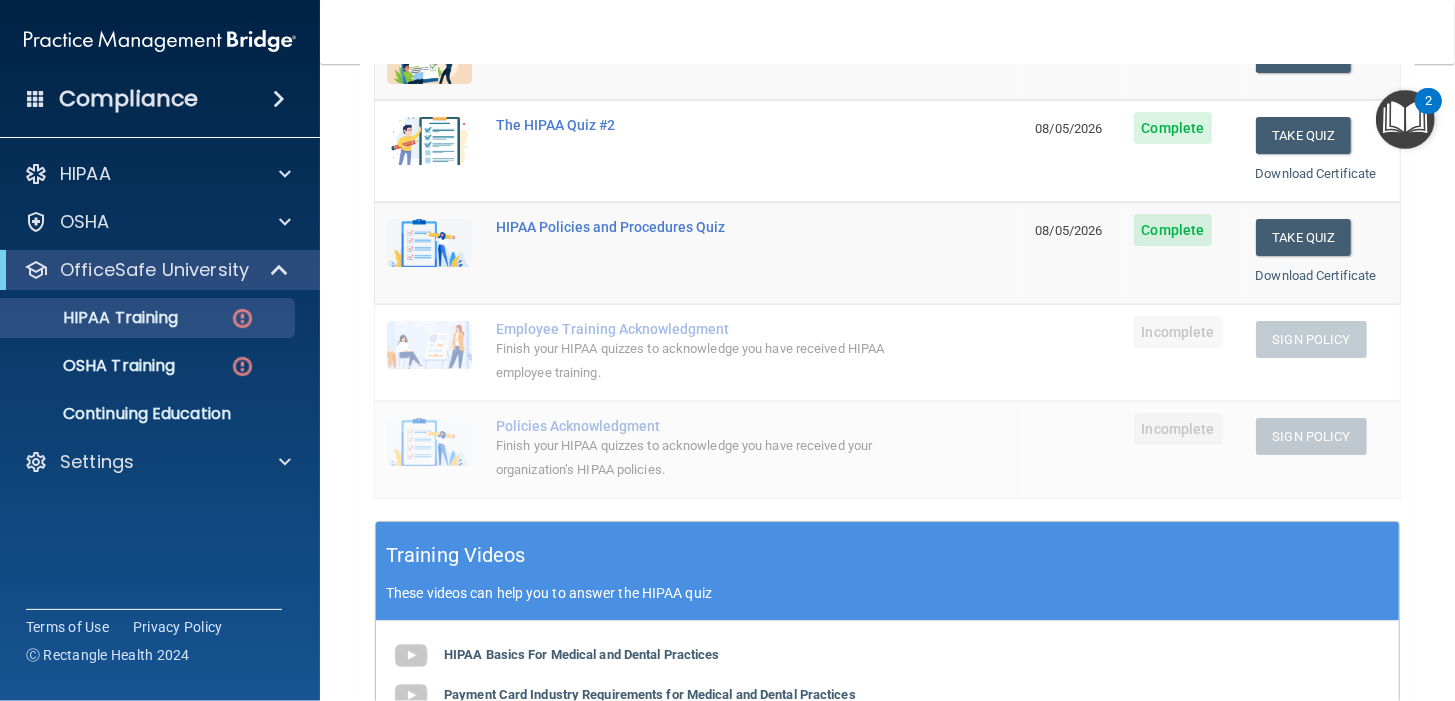 scroll, scrollTop: 0, scrollLeft: 0, axis: both 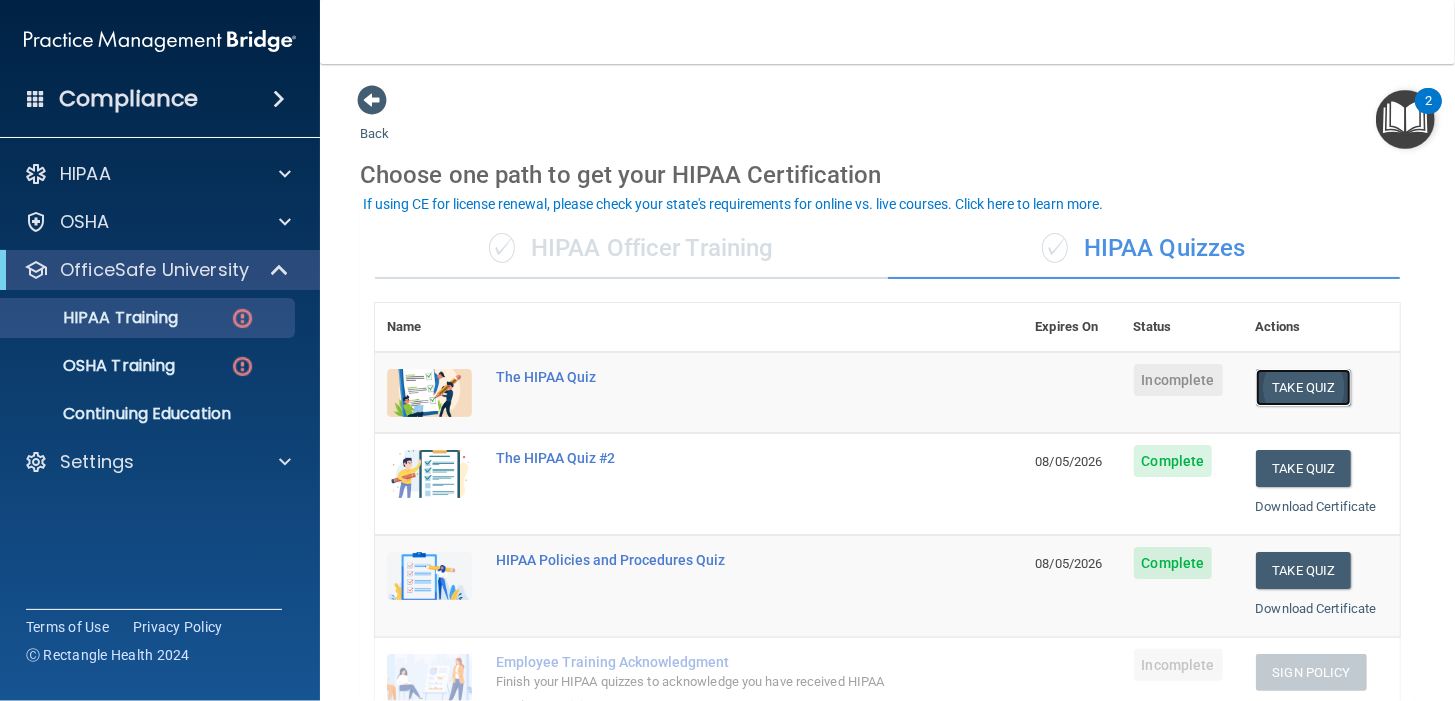 click on "Take Quiz" at bounding box center [1304, 387] 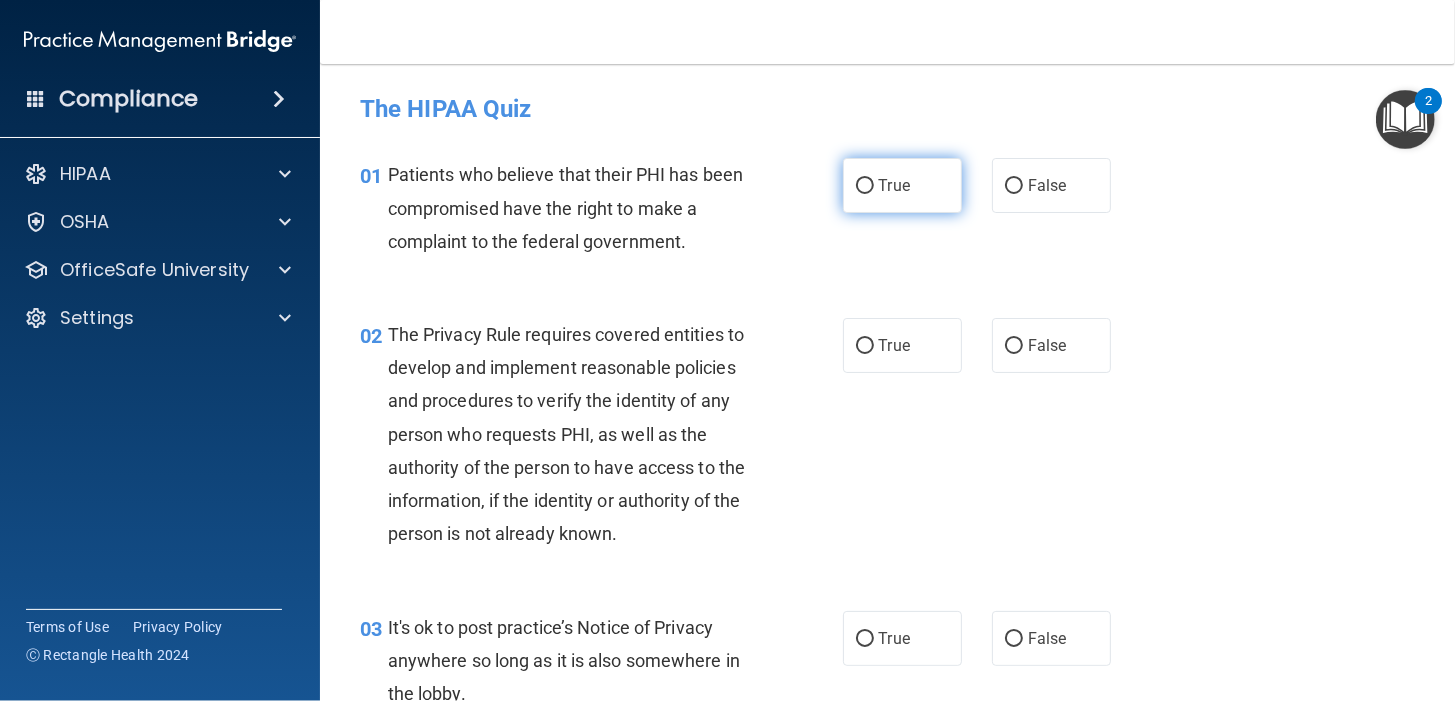 click on "True" at bounding box center (894, 185) 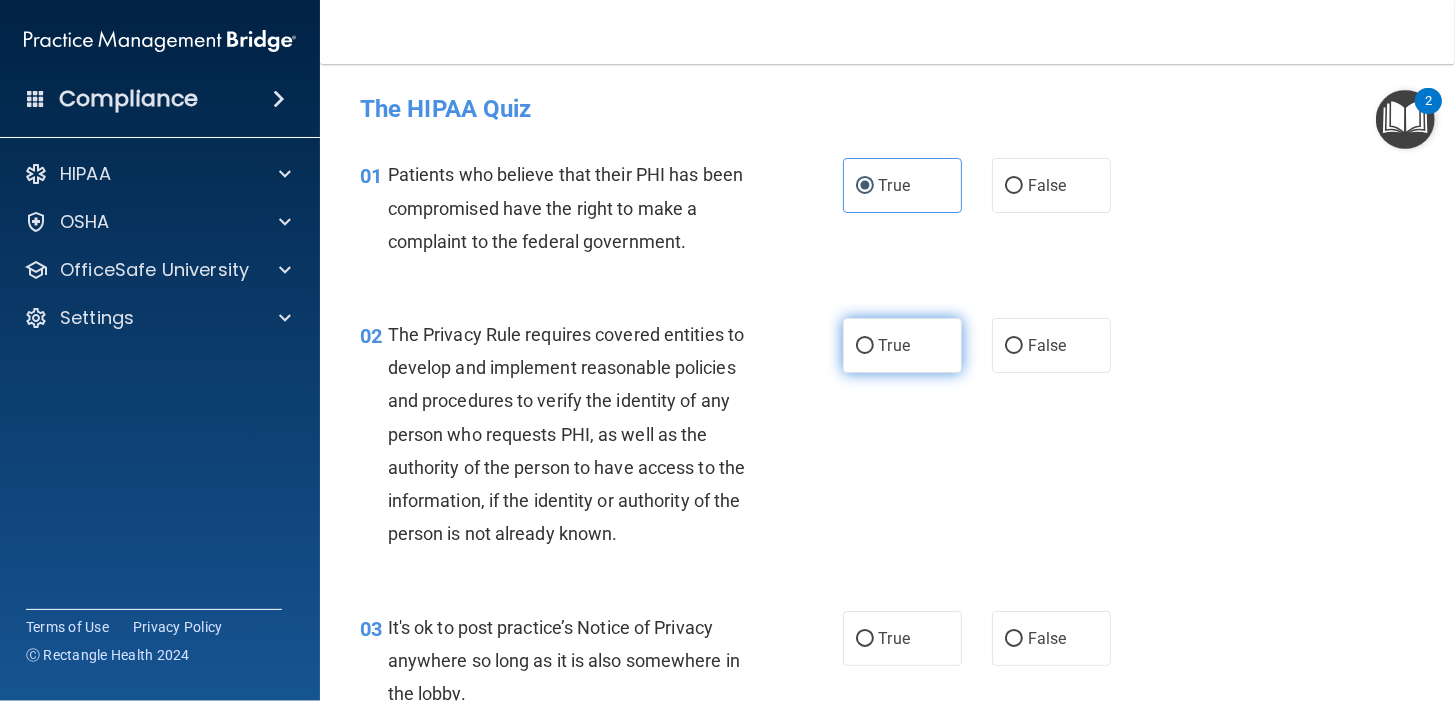 click on "True" at bounding box center [865, 346] 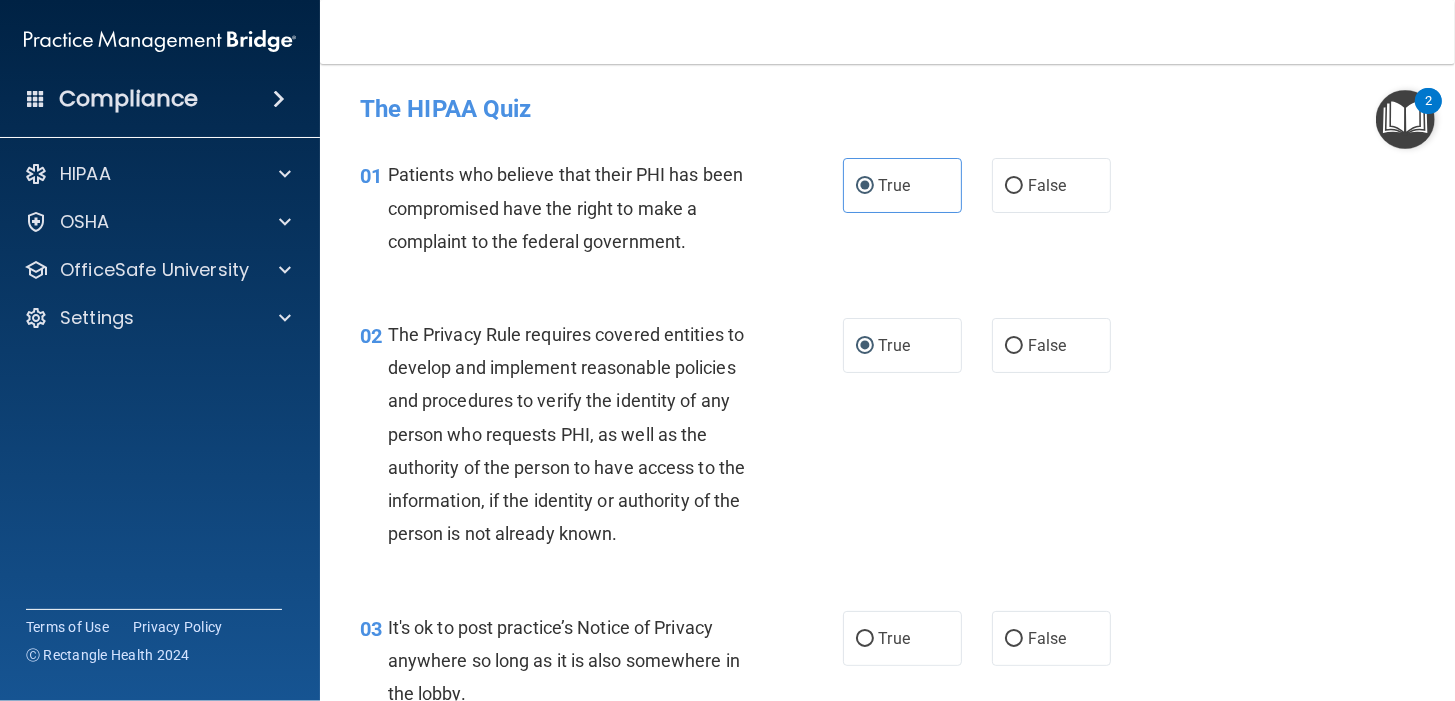 scroll, scrollTop: 333, scrollLeft: 0, axis: vertical 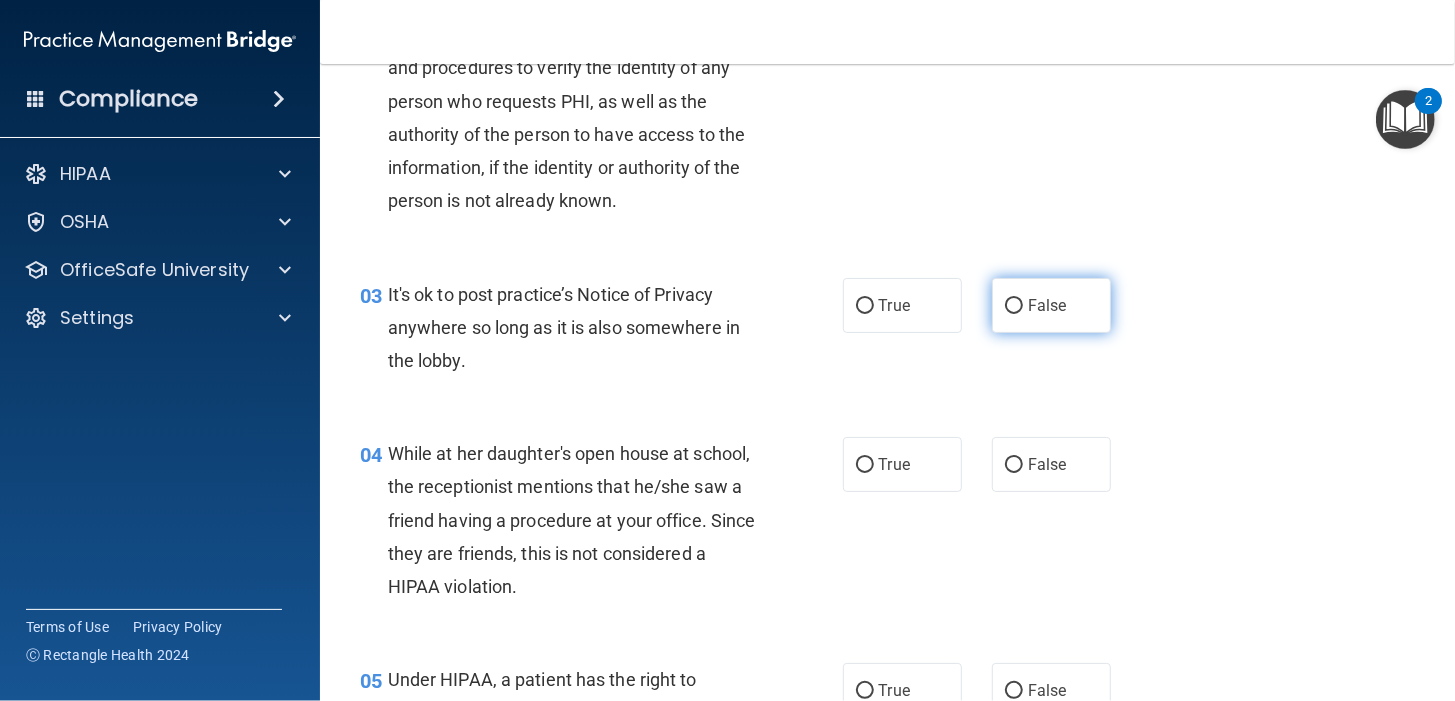 click on "False" at bounding box center [1051, 305] 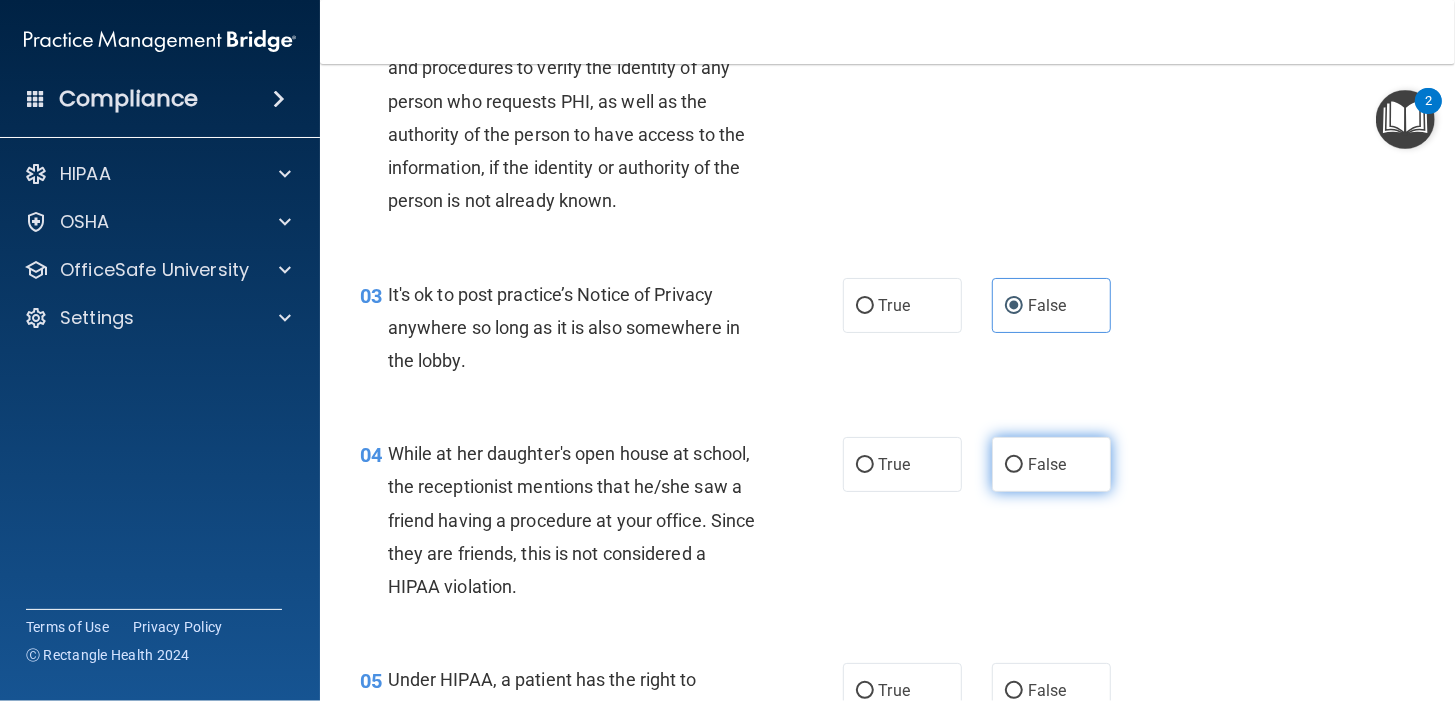 click on "False" at bounding box center [1051, 464] 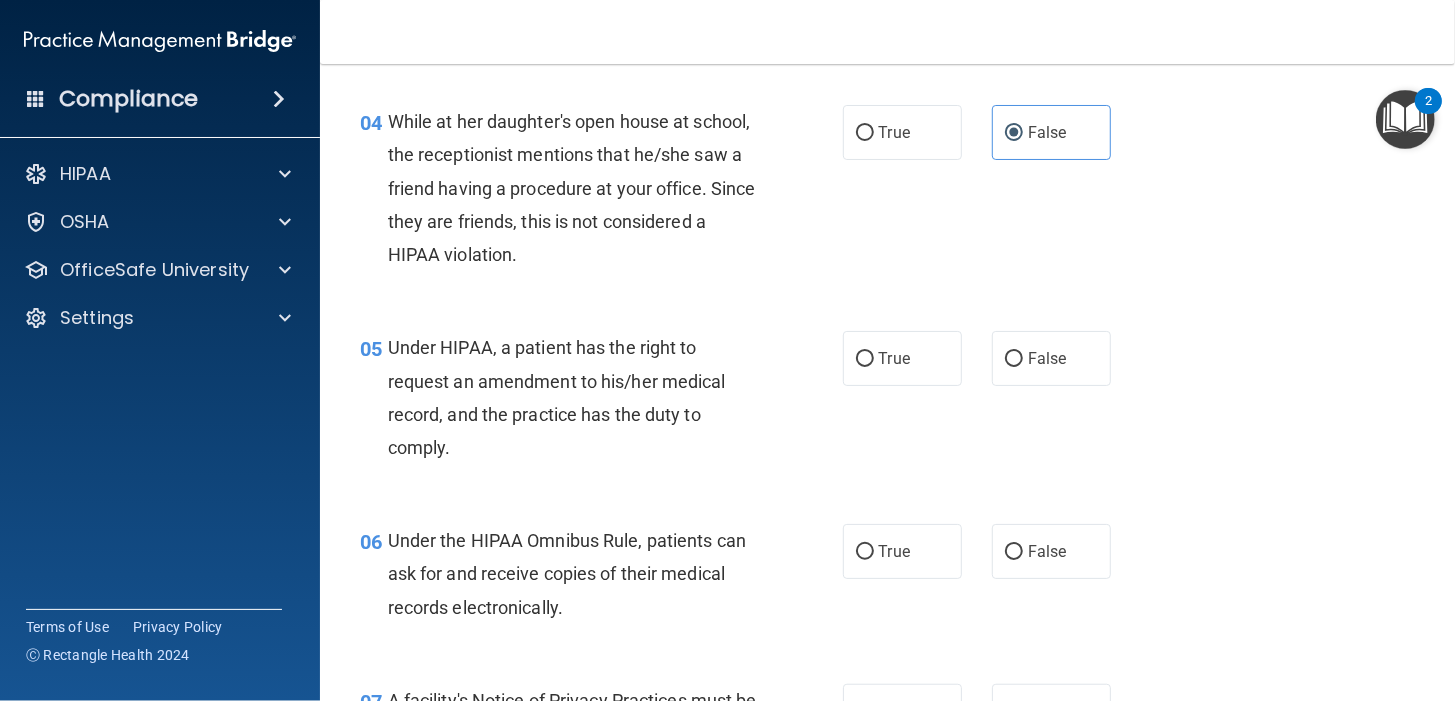 scroll, scrollTop: 666, scrollLeft: 0, axis: vertical 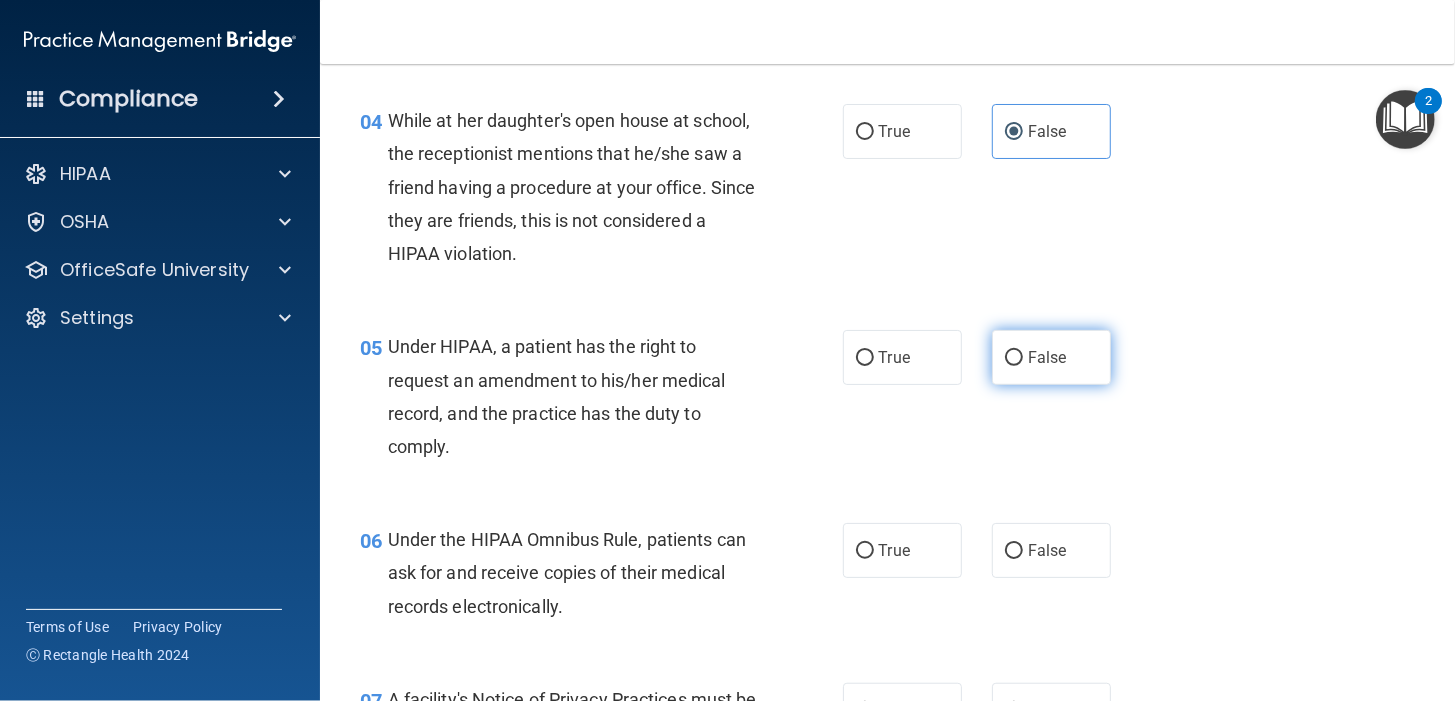 click on "False" at bounding box center (1047, 357) 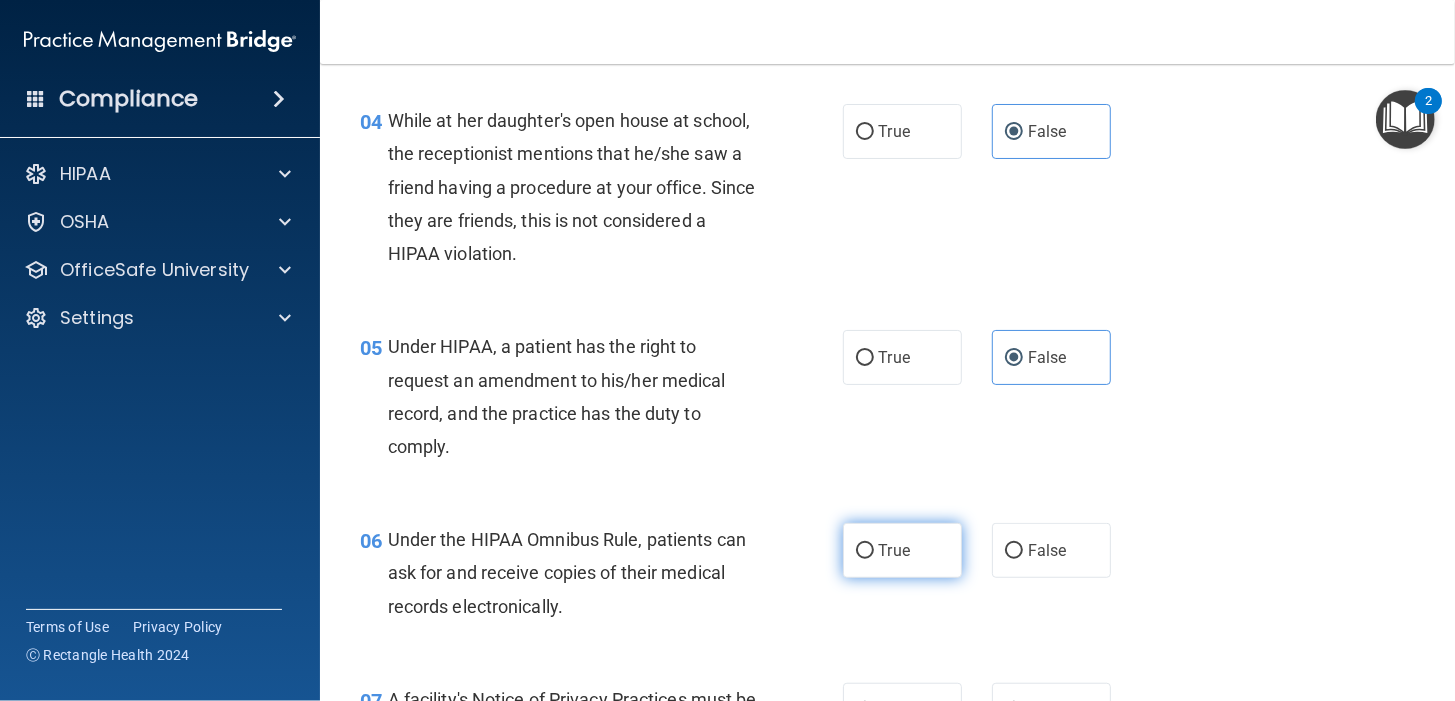 click on "True" at bounding box center (902, 550) 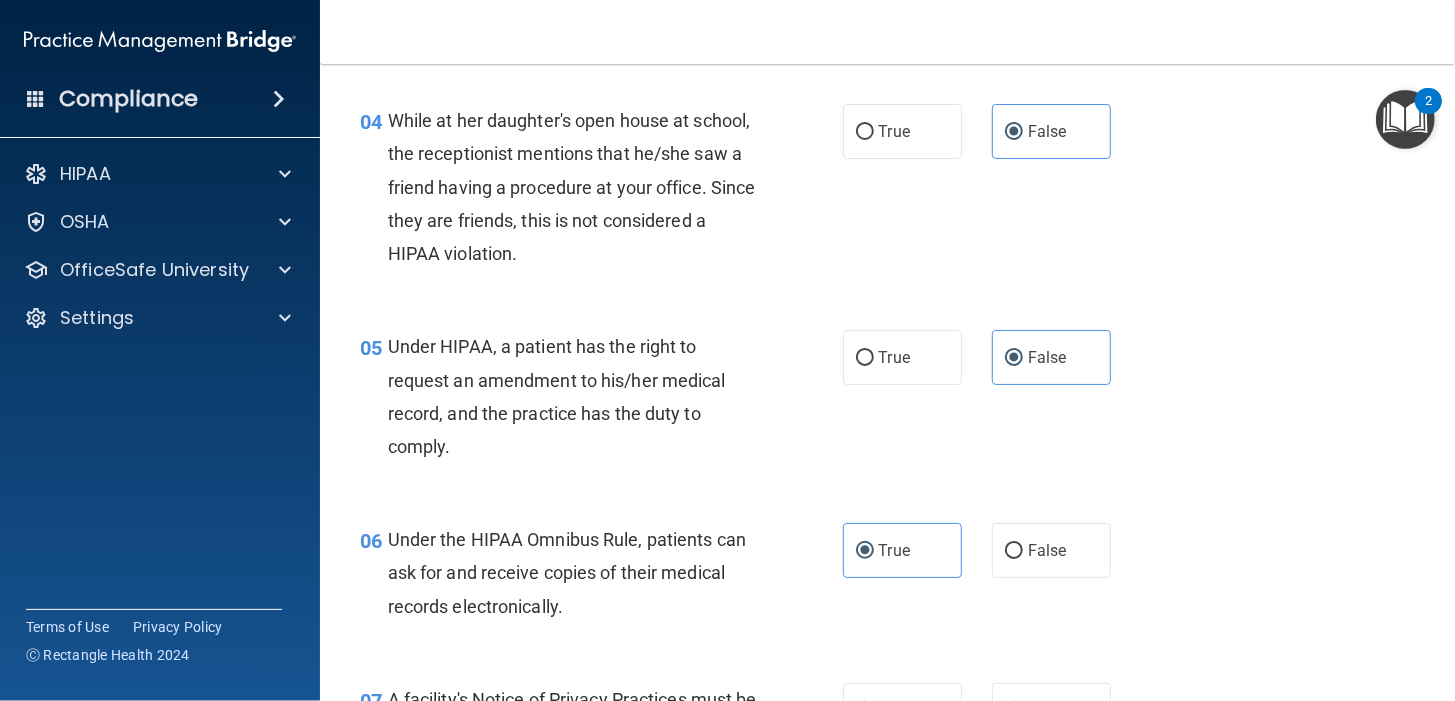 scroll, scrollTop: 999, scrollLeft: 0, axis: vertical 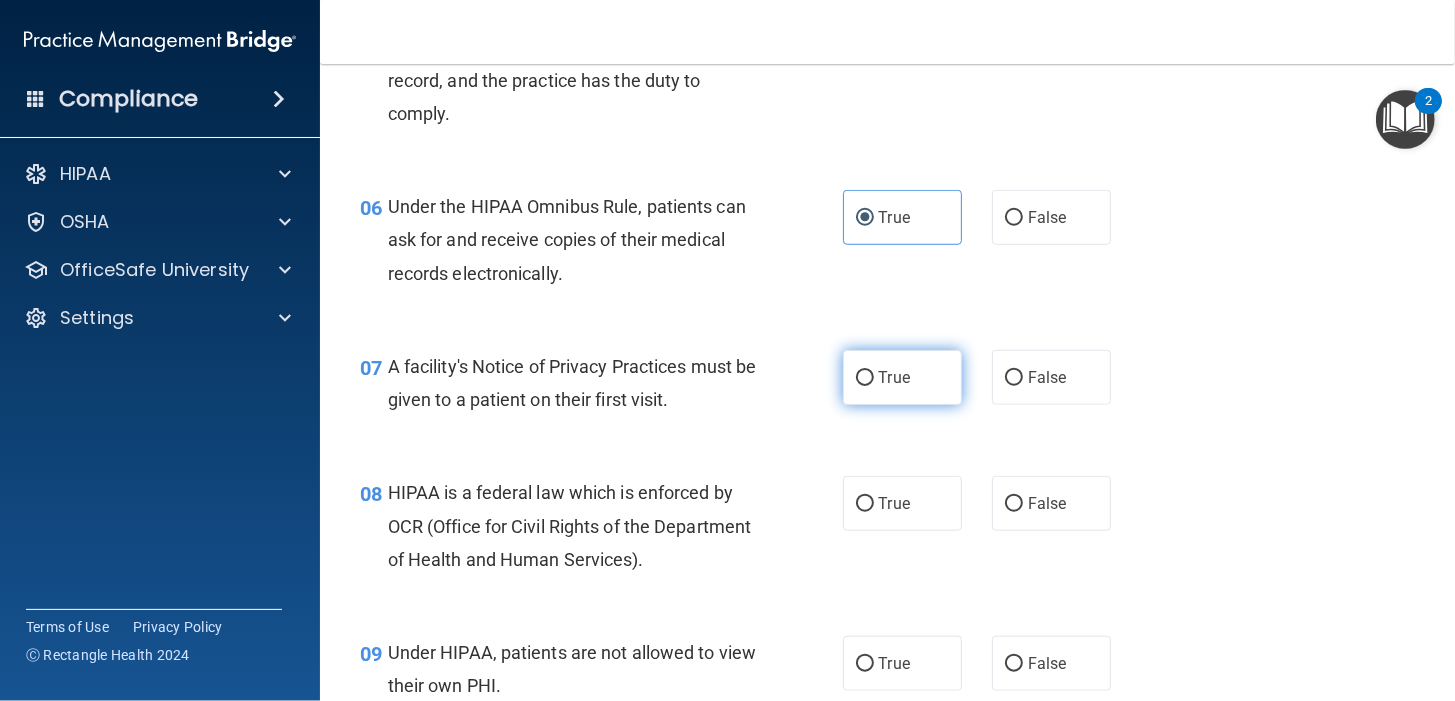 click on "True" at bounding box center [902, 377] 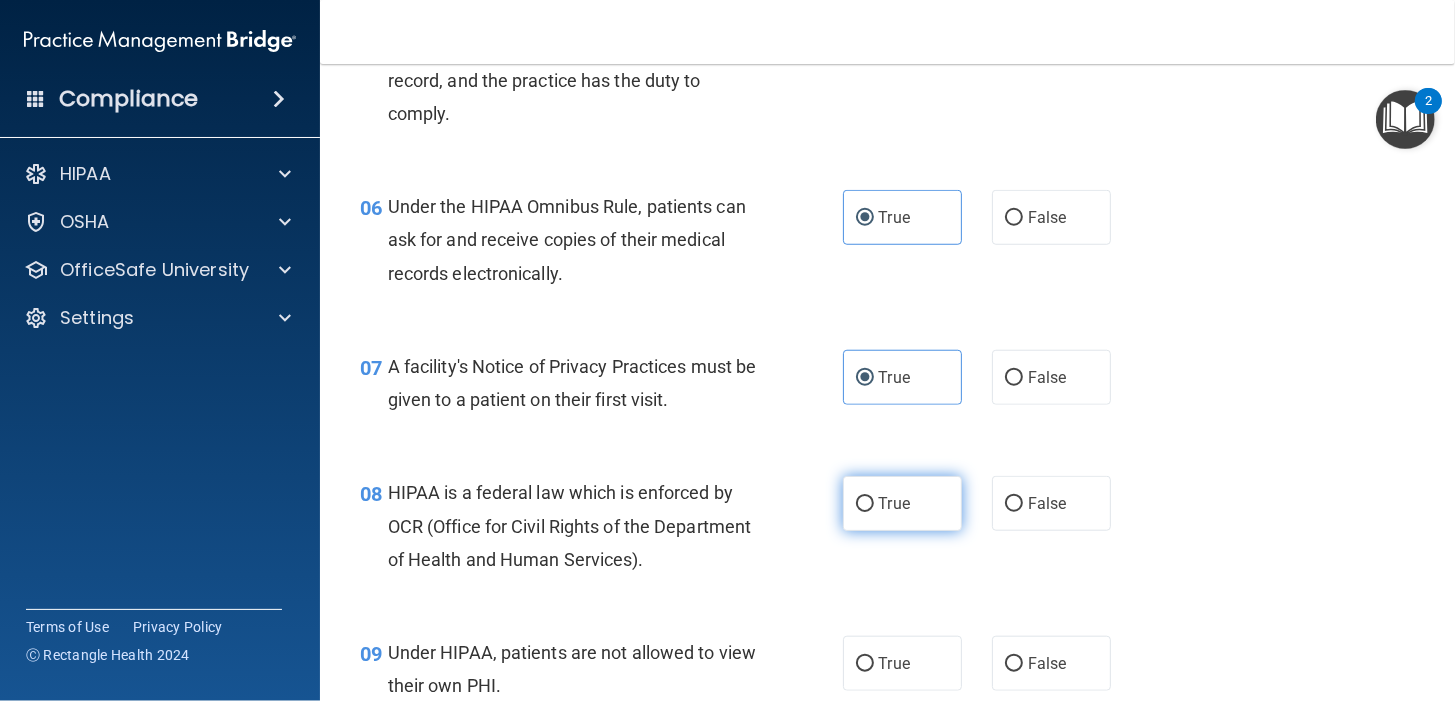 click on "True" at bounding box center (902, 503) 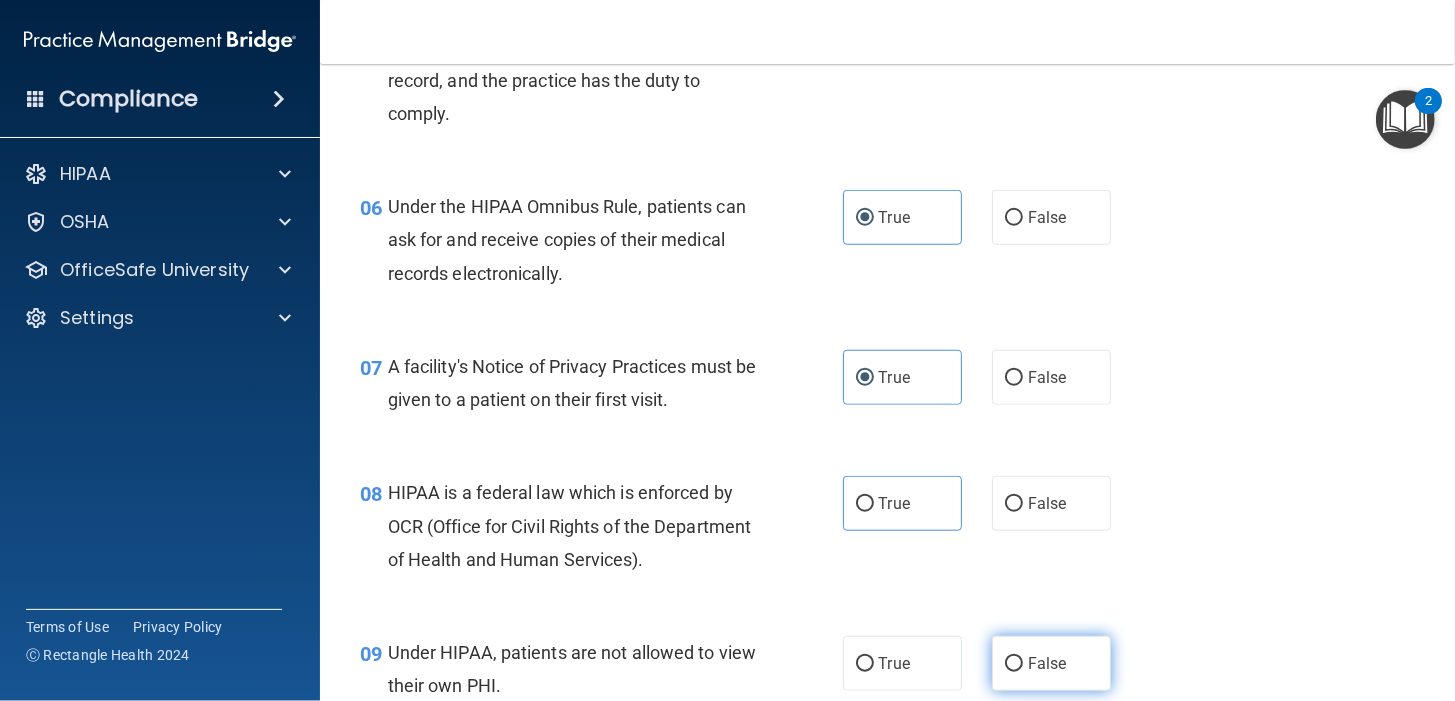 click on "False" at bounding box center (1051, 663) 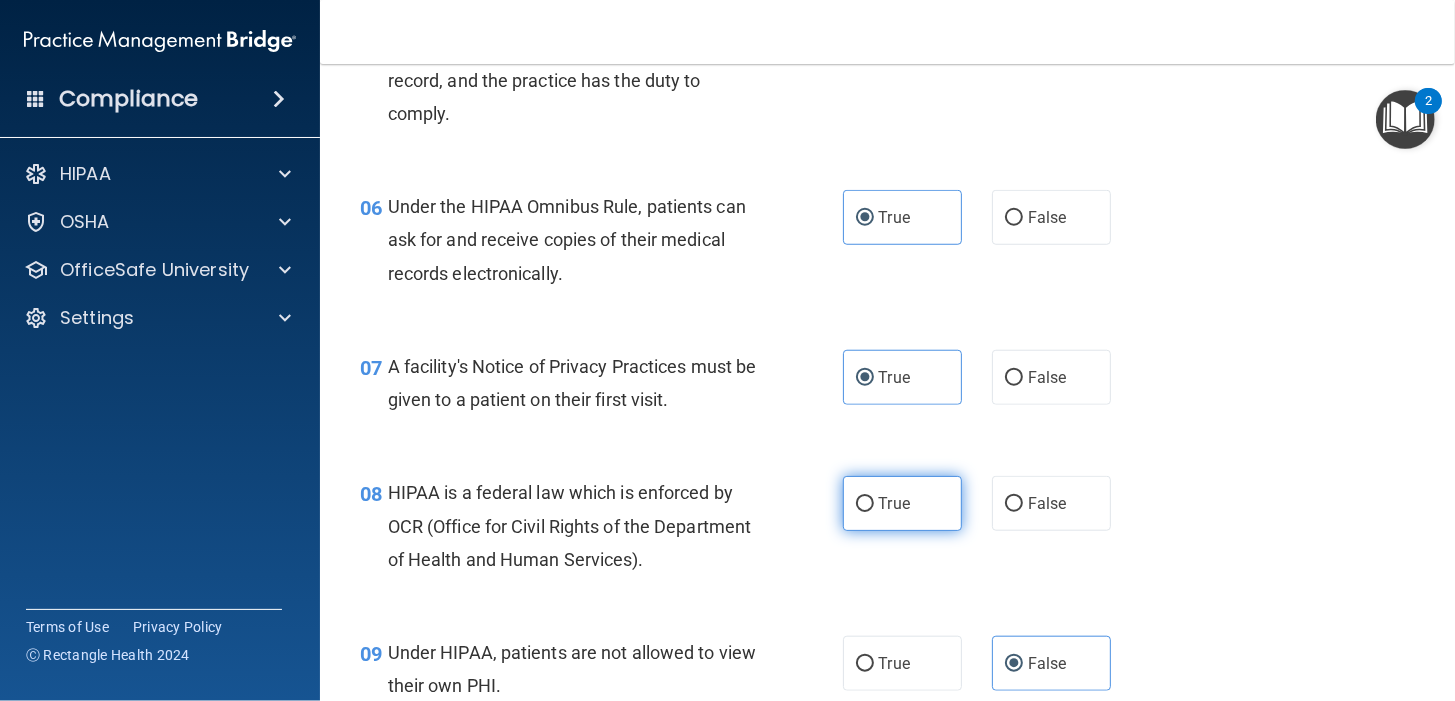 click on "True" at bounding box center [894, 503] 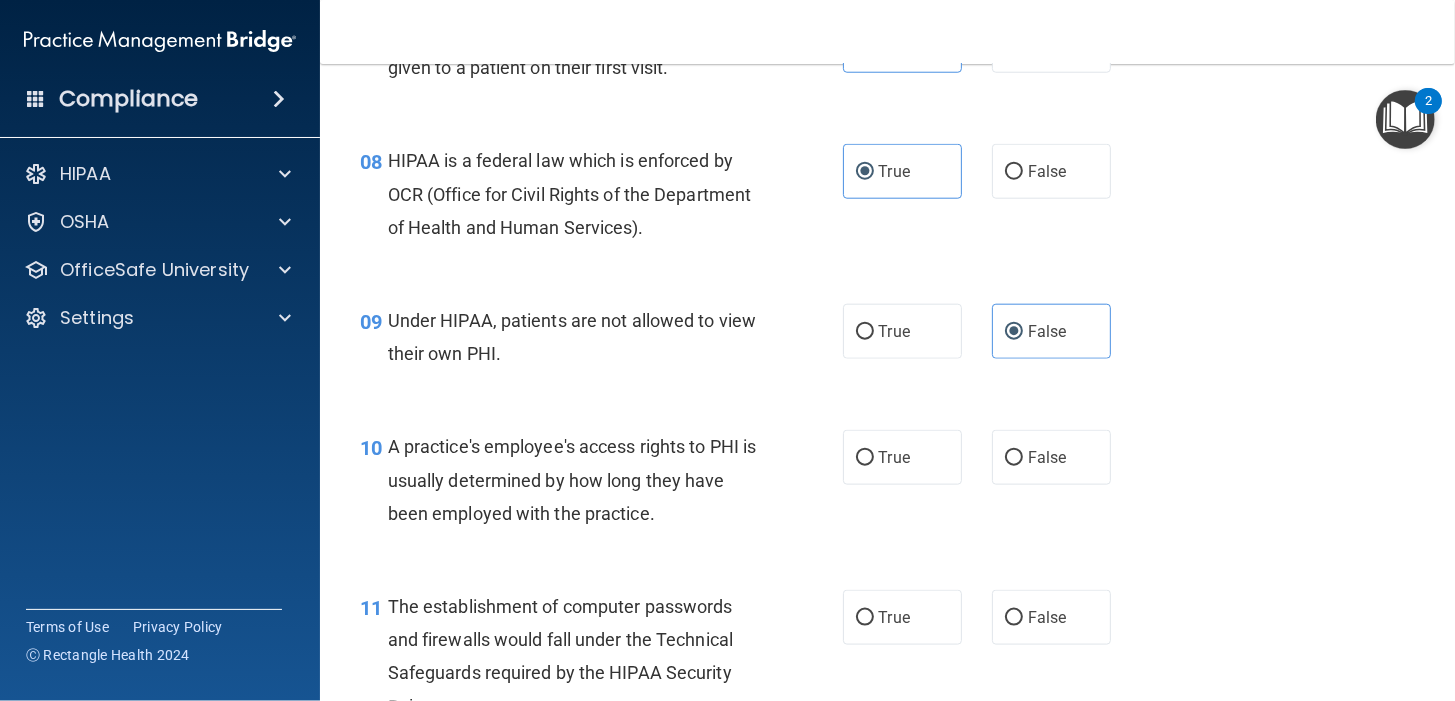 scroll, scrollTop: 1333, scrollLeft: 0, axis: vertical 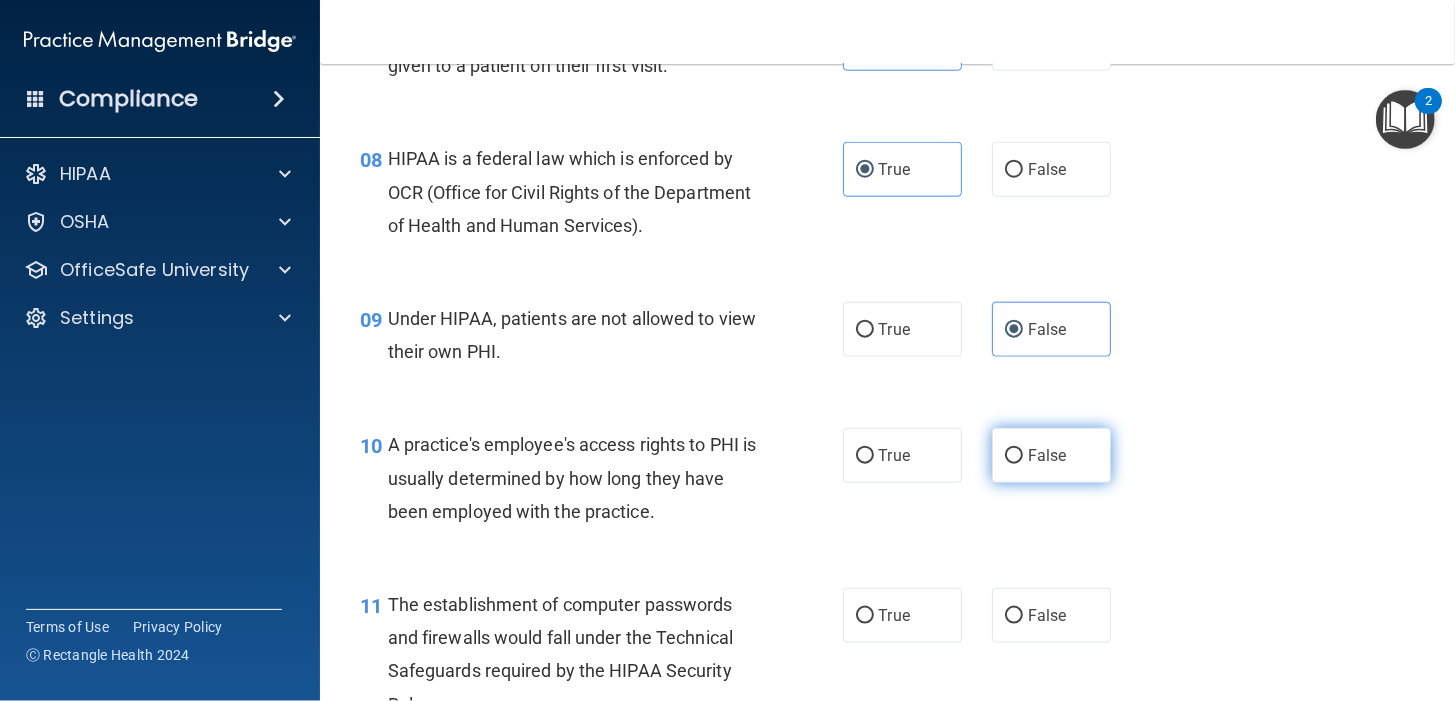 click on "False" at bounding box center [1051, 455] 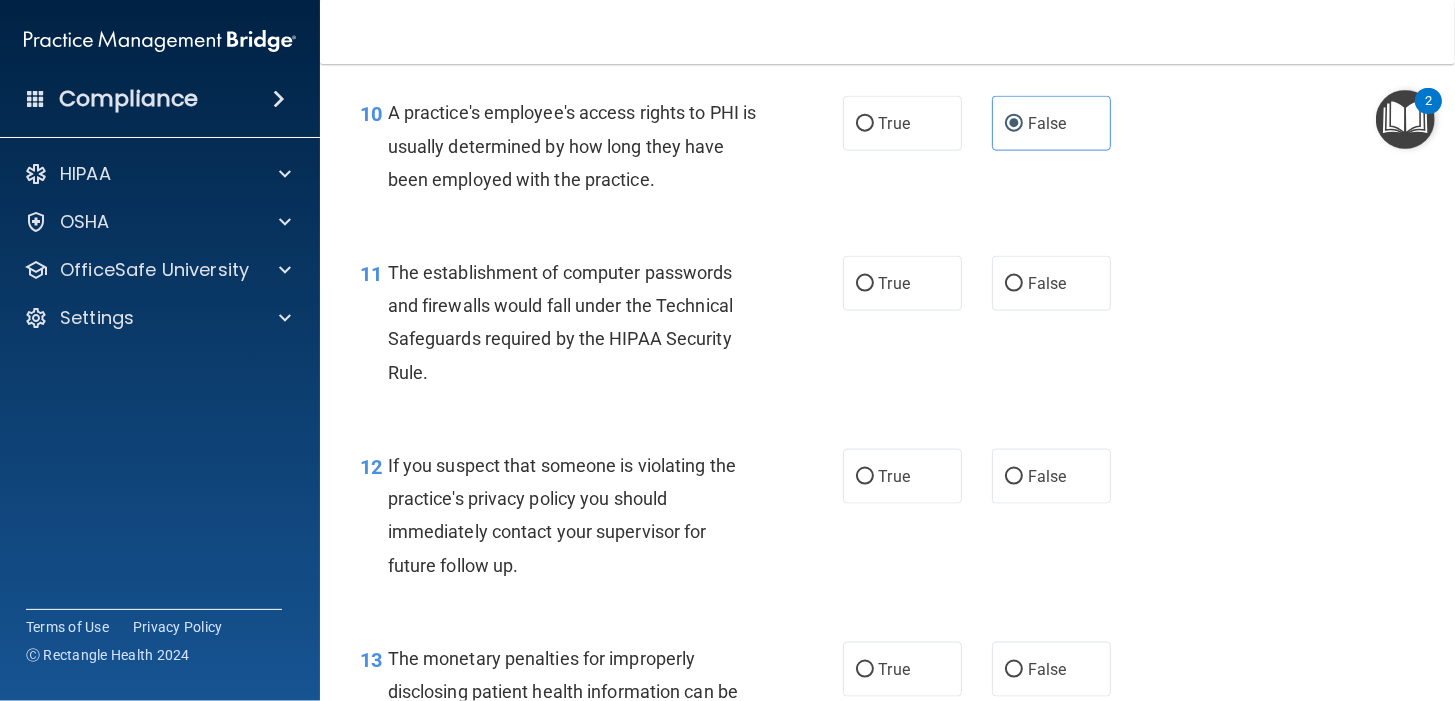 scroll, scrollTop: 1666, scrollLeft: 0, axis: vertical 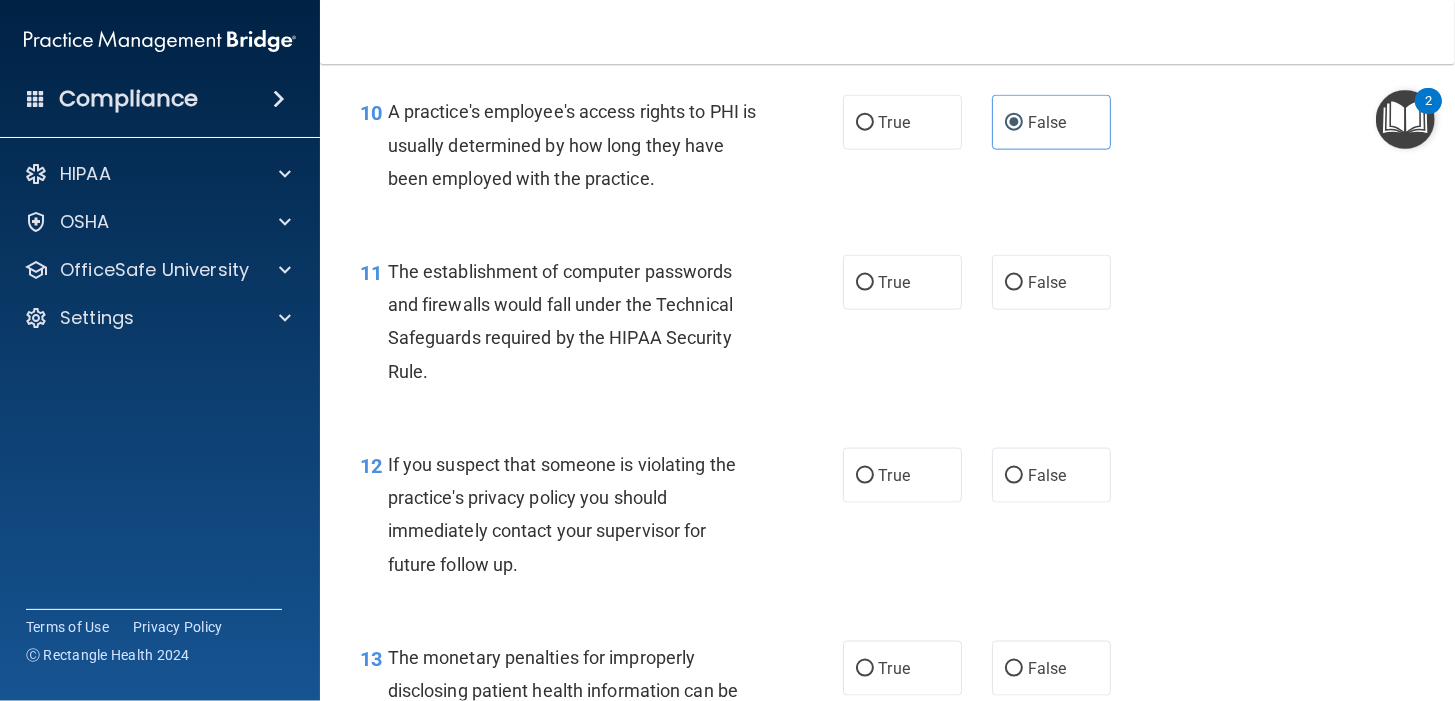 drag, startPoint x: 904, startPoint y: 290, endPoint x: 897, endPoint y: 311, distance: 22.135944 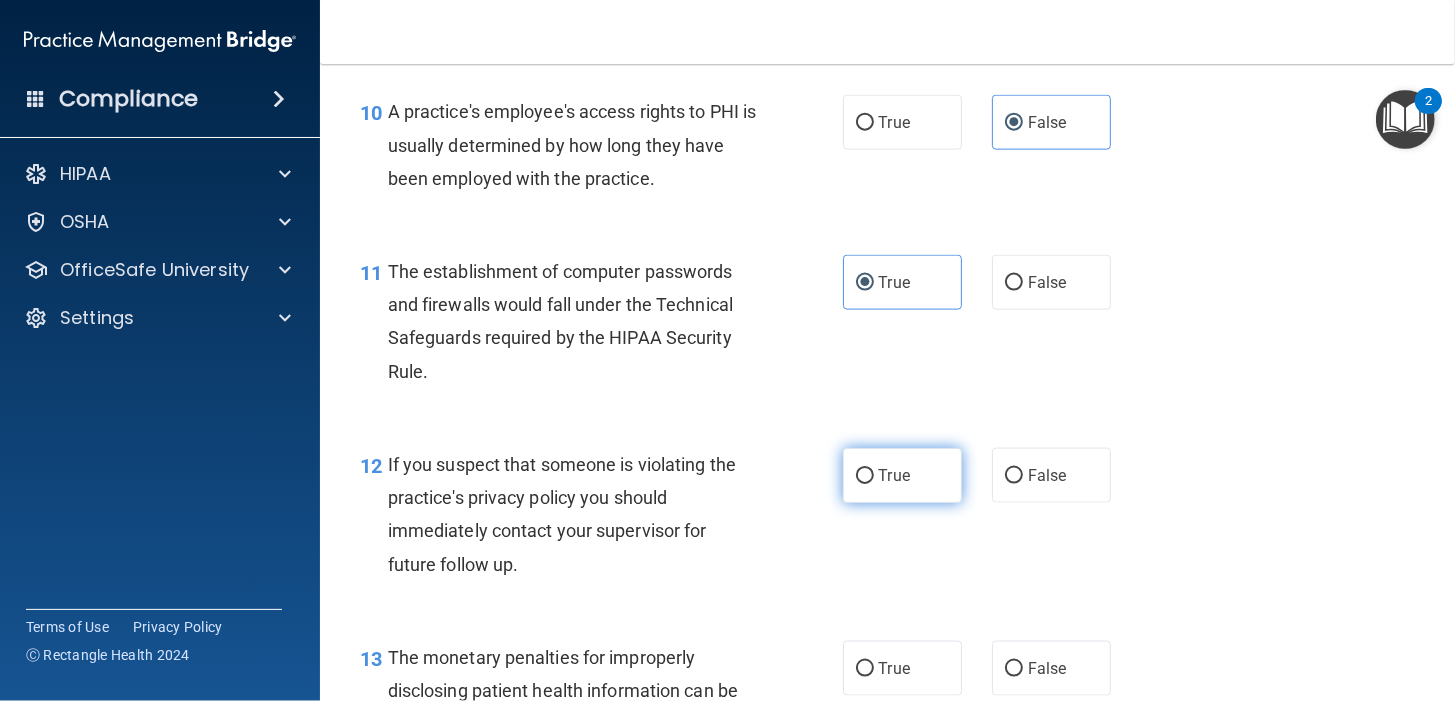 click on "True" at bounding box center [902, 475] 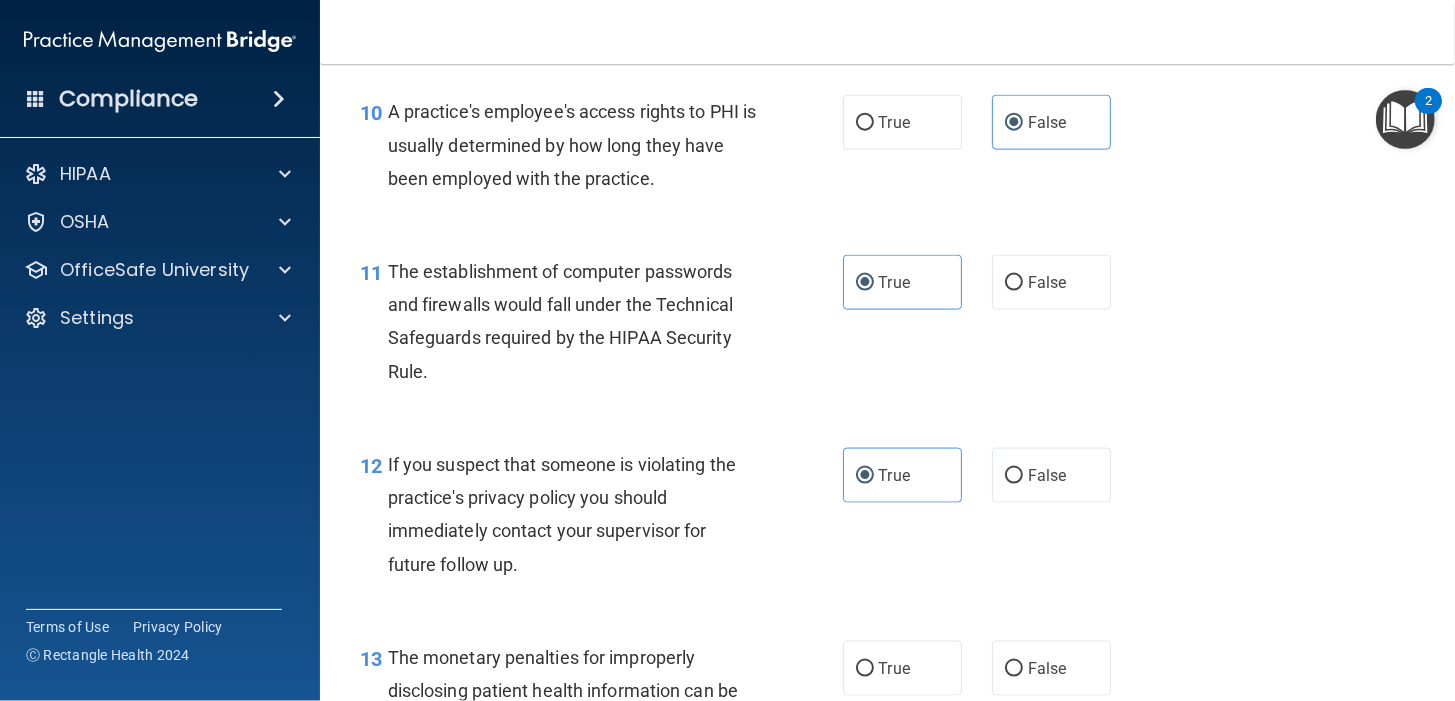 scroll, scrollTop: 1999, scrollLeft: 0, axis: vertical 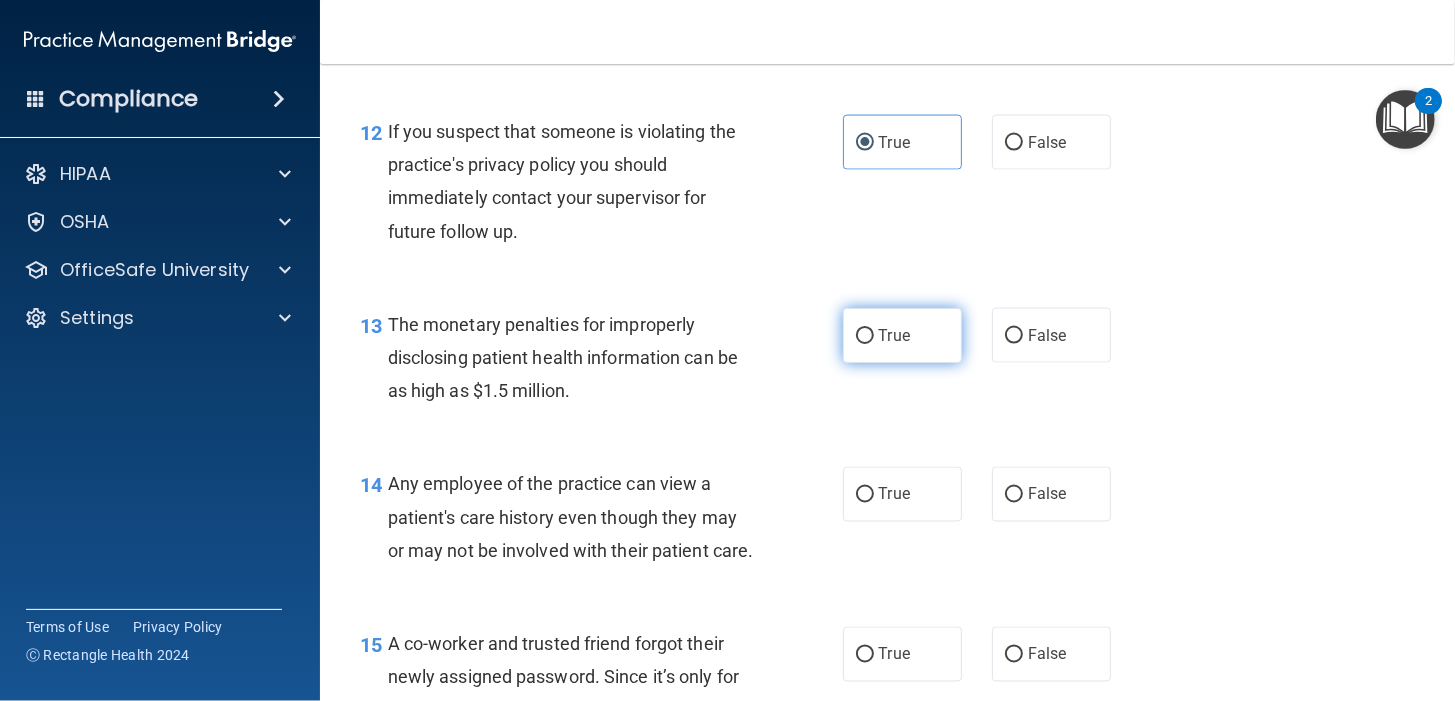 click on "True" at bounding box center (902, 335) 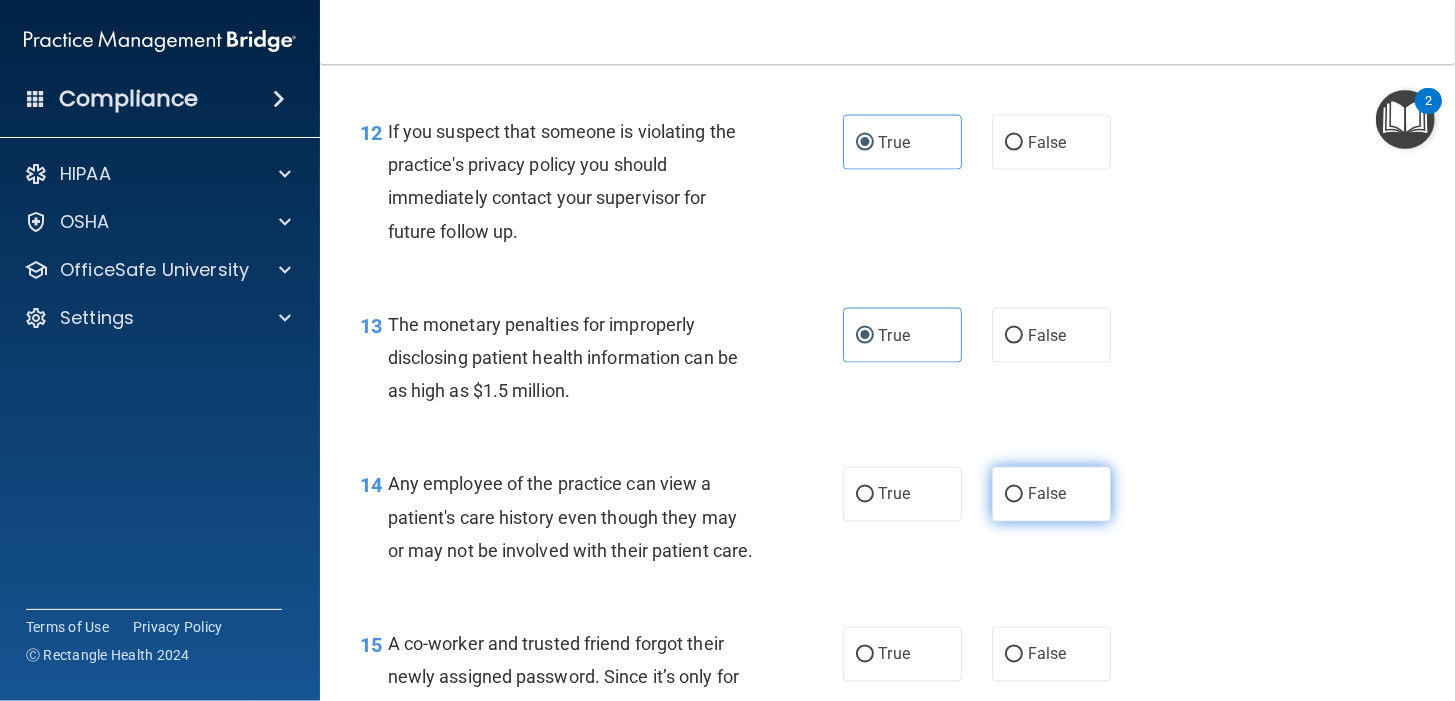 click on "False" at bounding box center [1047, 494] 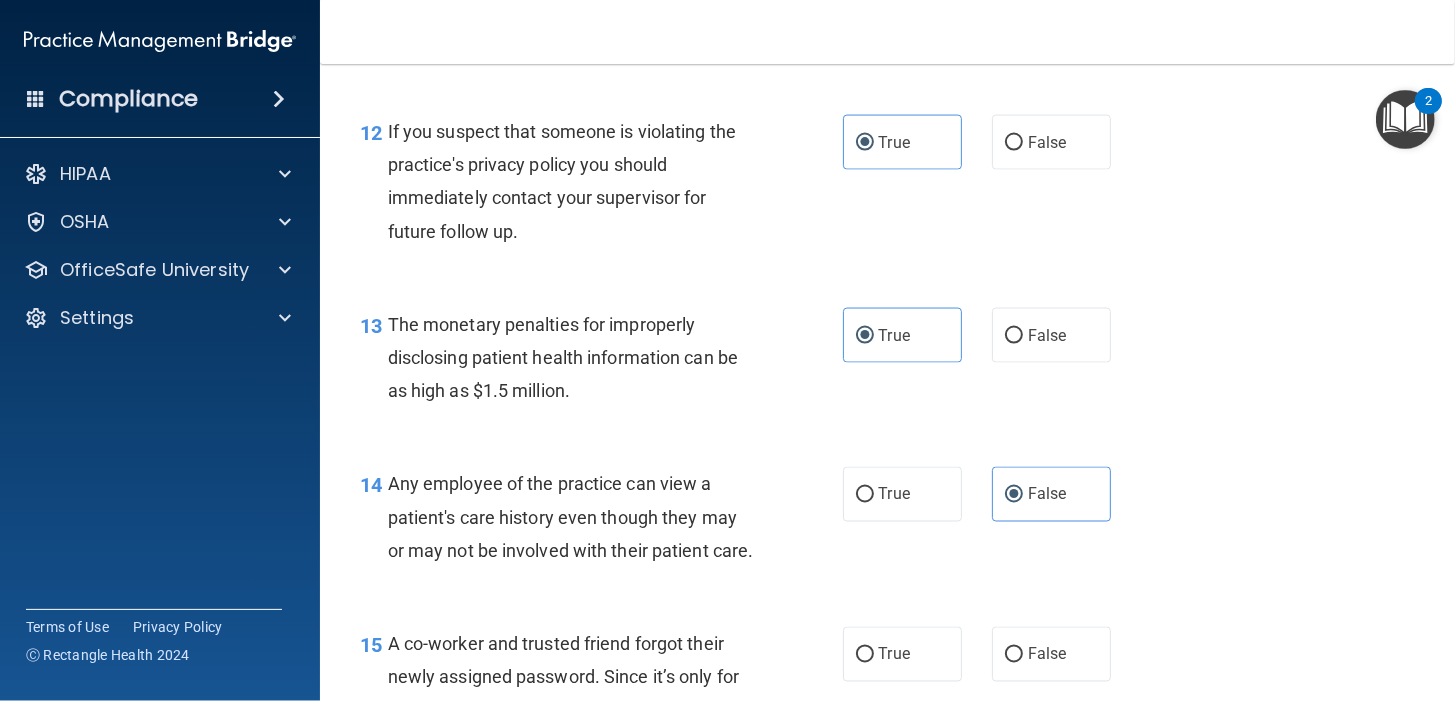 scroll, scrollTop: 2333, scrollLeft: 0, axis: vertical 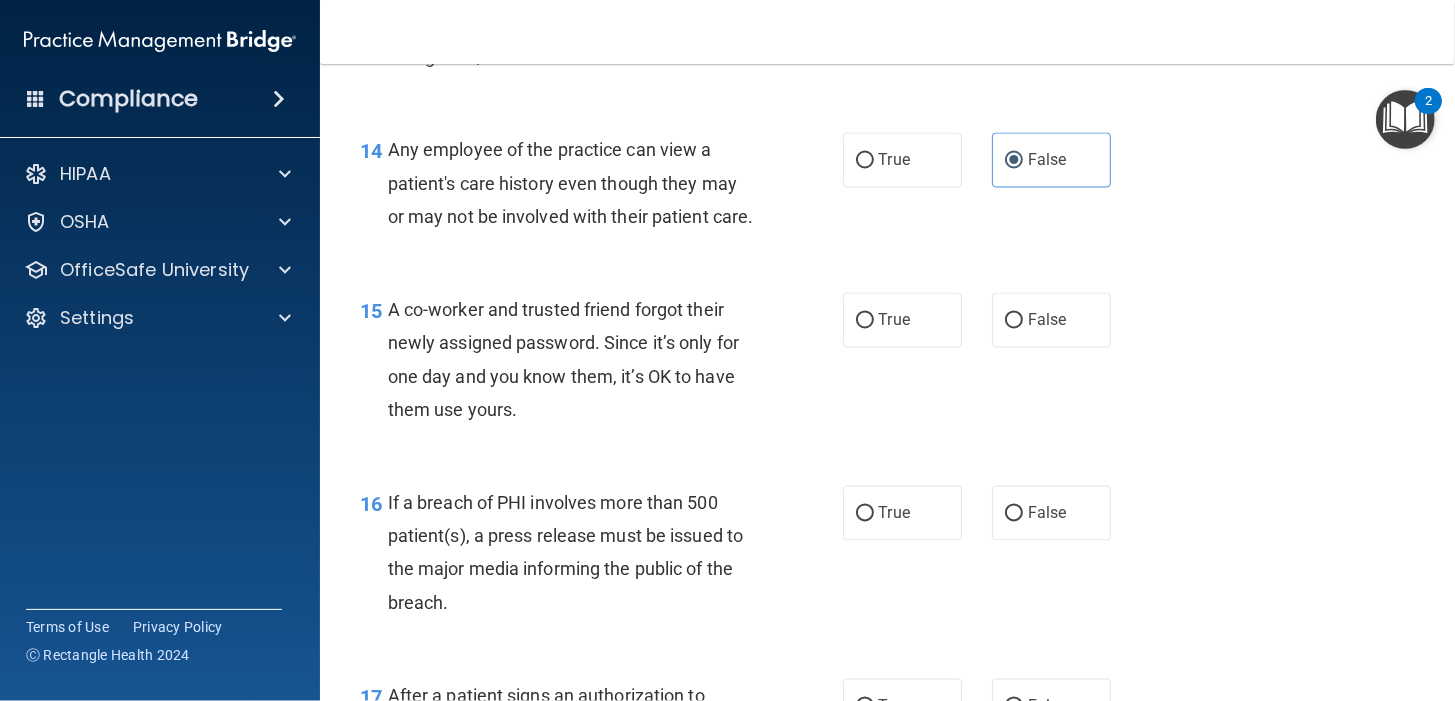 drag, startPoint x: 1020, startPoint y: 366, endPoint x: 954, endPoint y: 418, distance: 84.0238 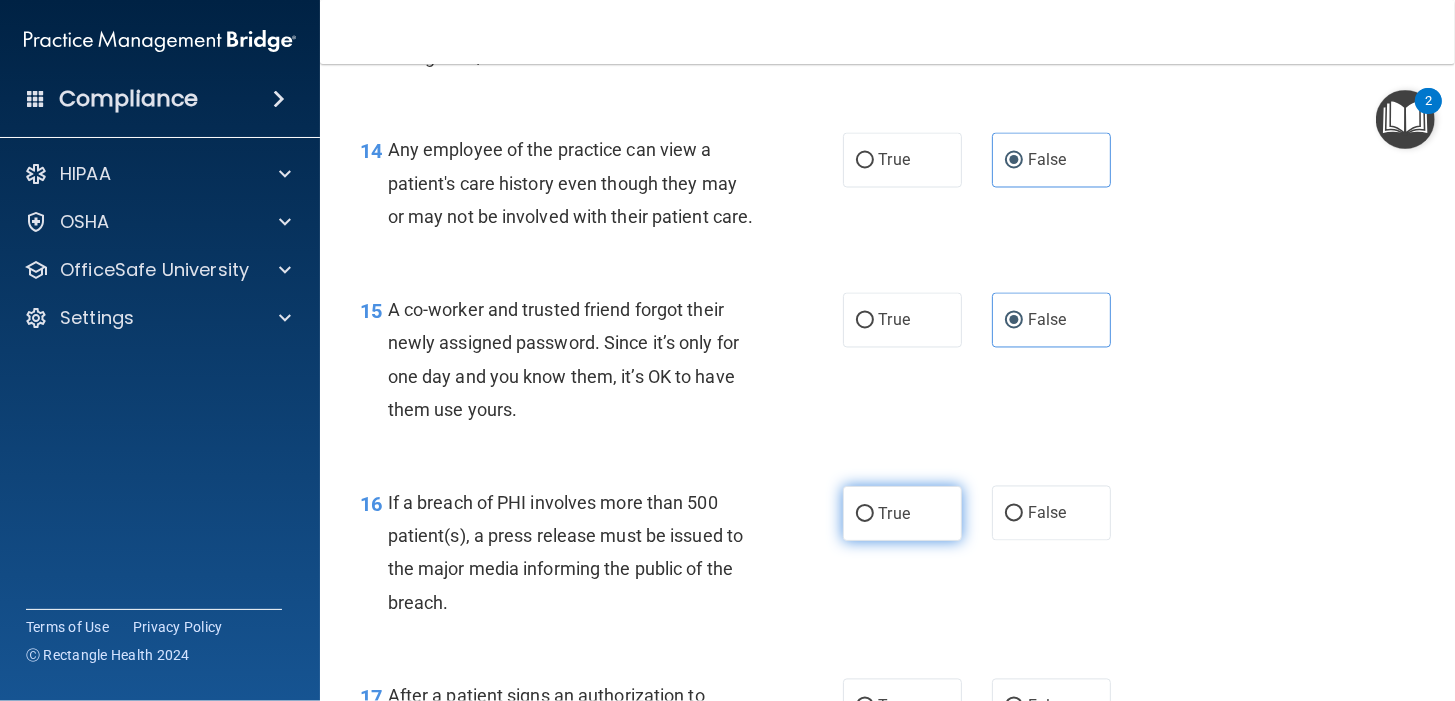 click on "True" at bounding box center (894, 513) 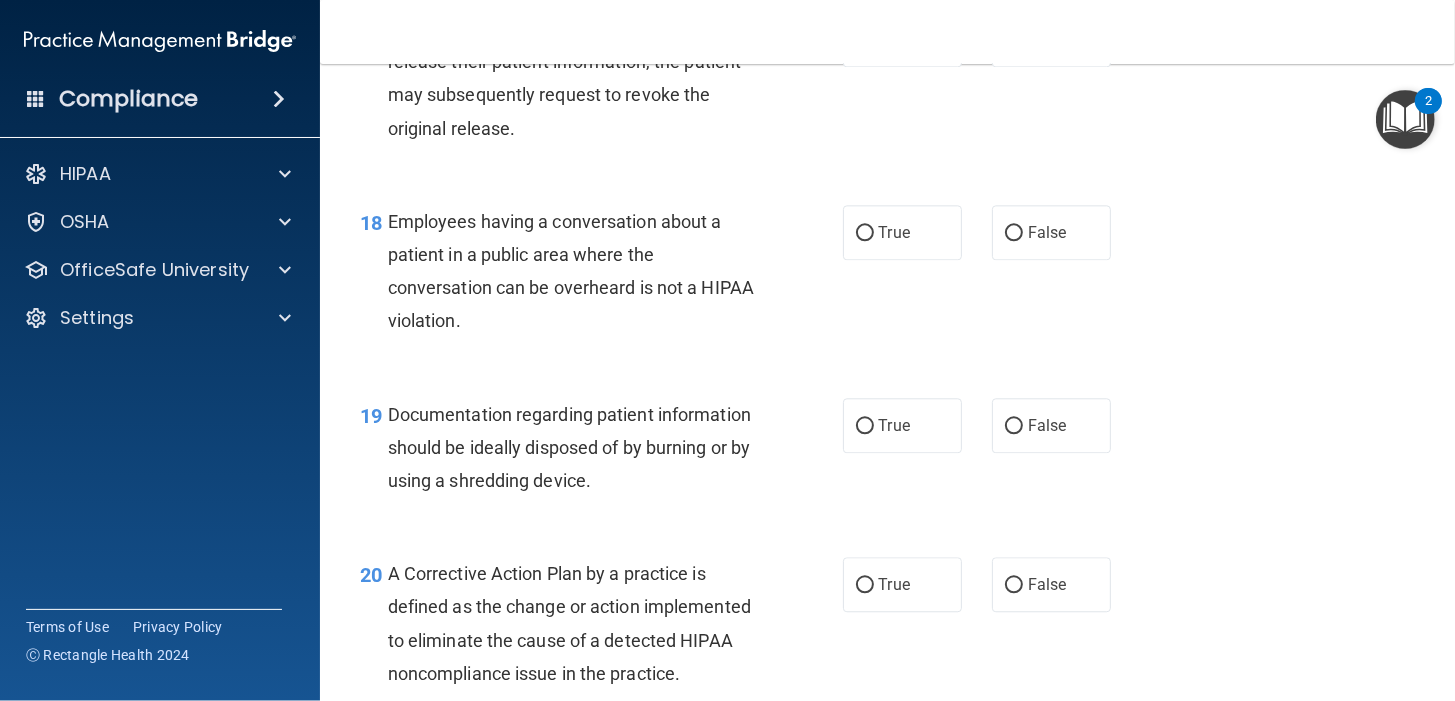 scroll, scrollTop: 2666, scrollLeft: 0, axis: vertical 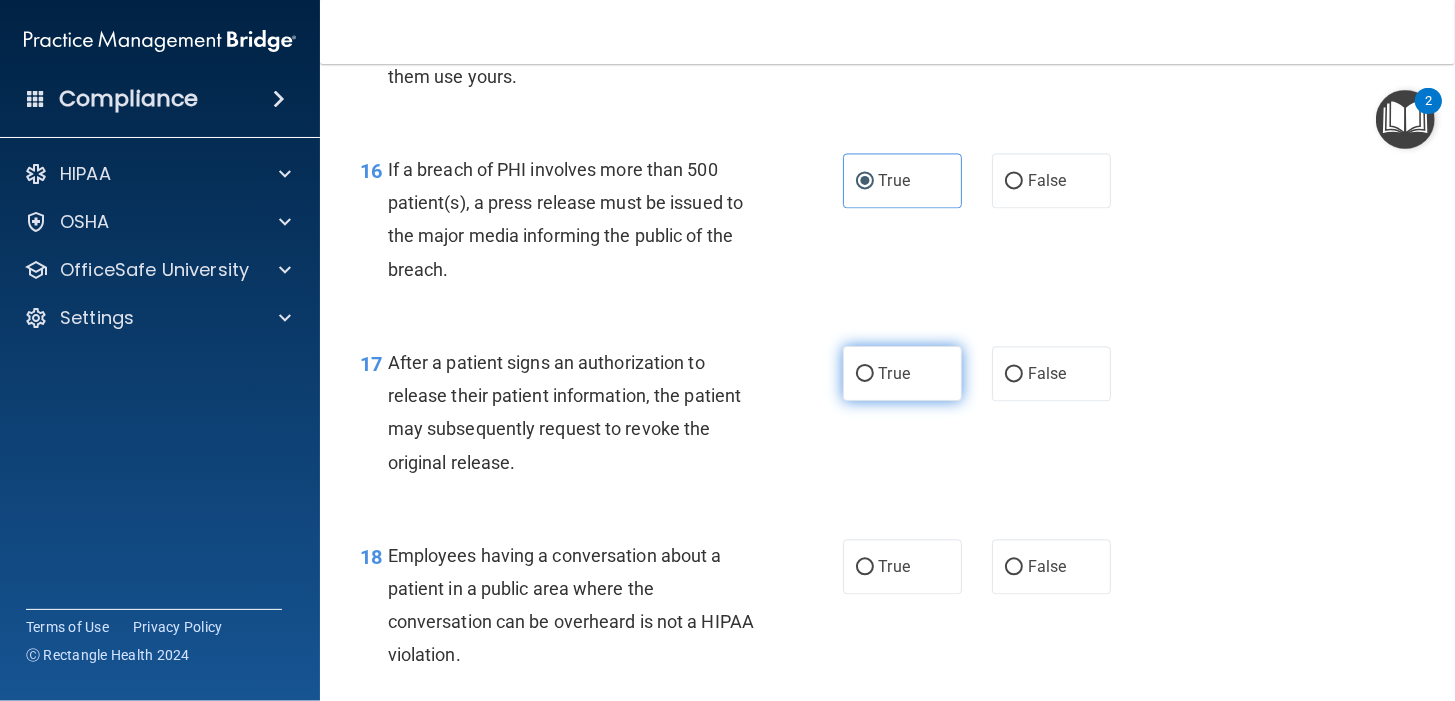 click on "True" at bounding box center [902, 373] 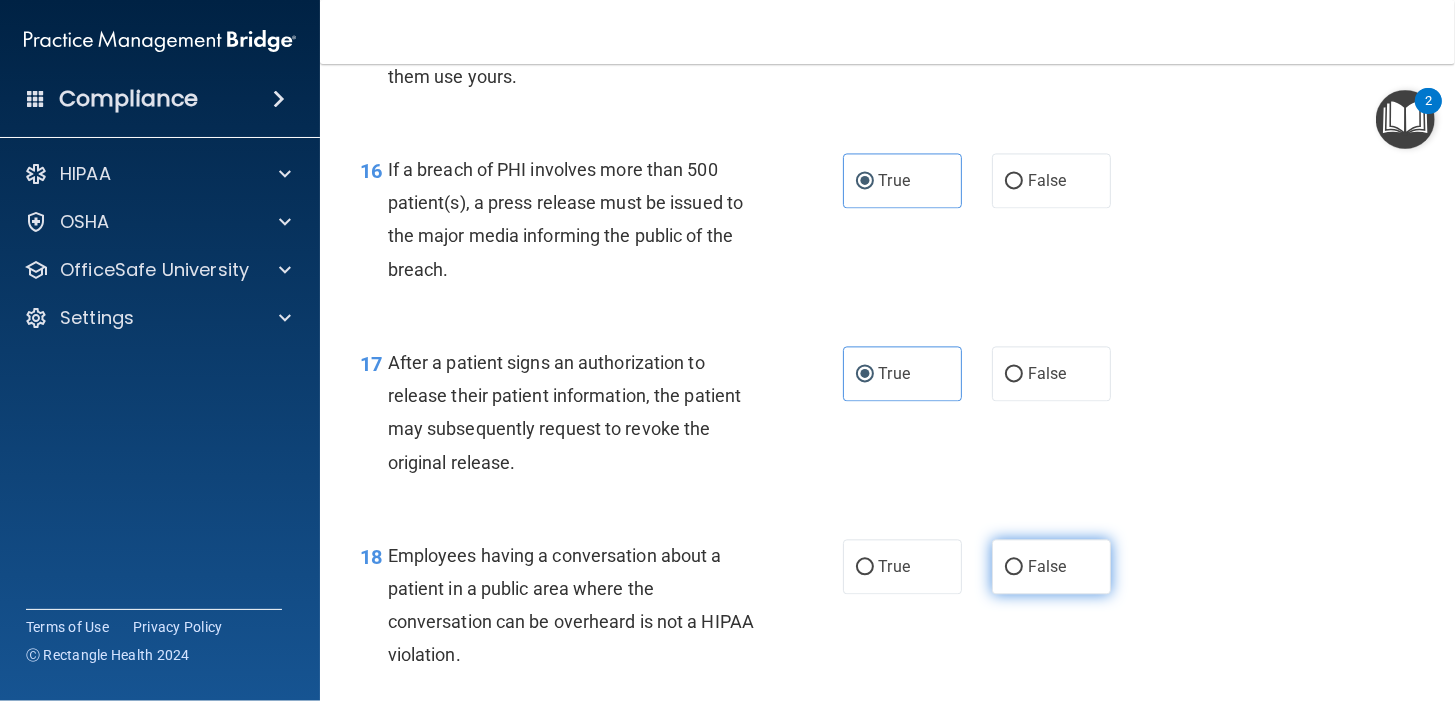 click on "False" at bounding box center (1051, 566) 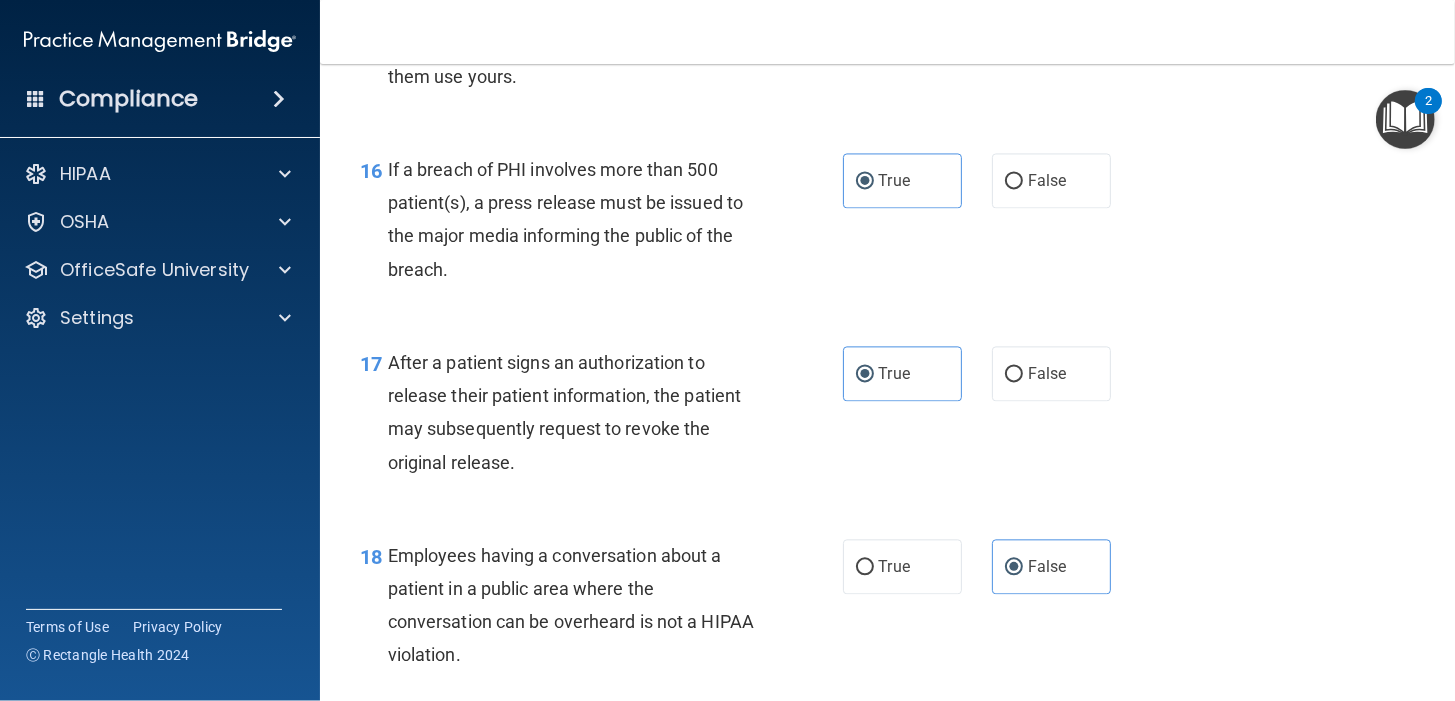 scroll, scrollTop: 3000, scrollLeft: 0, axis: vertical 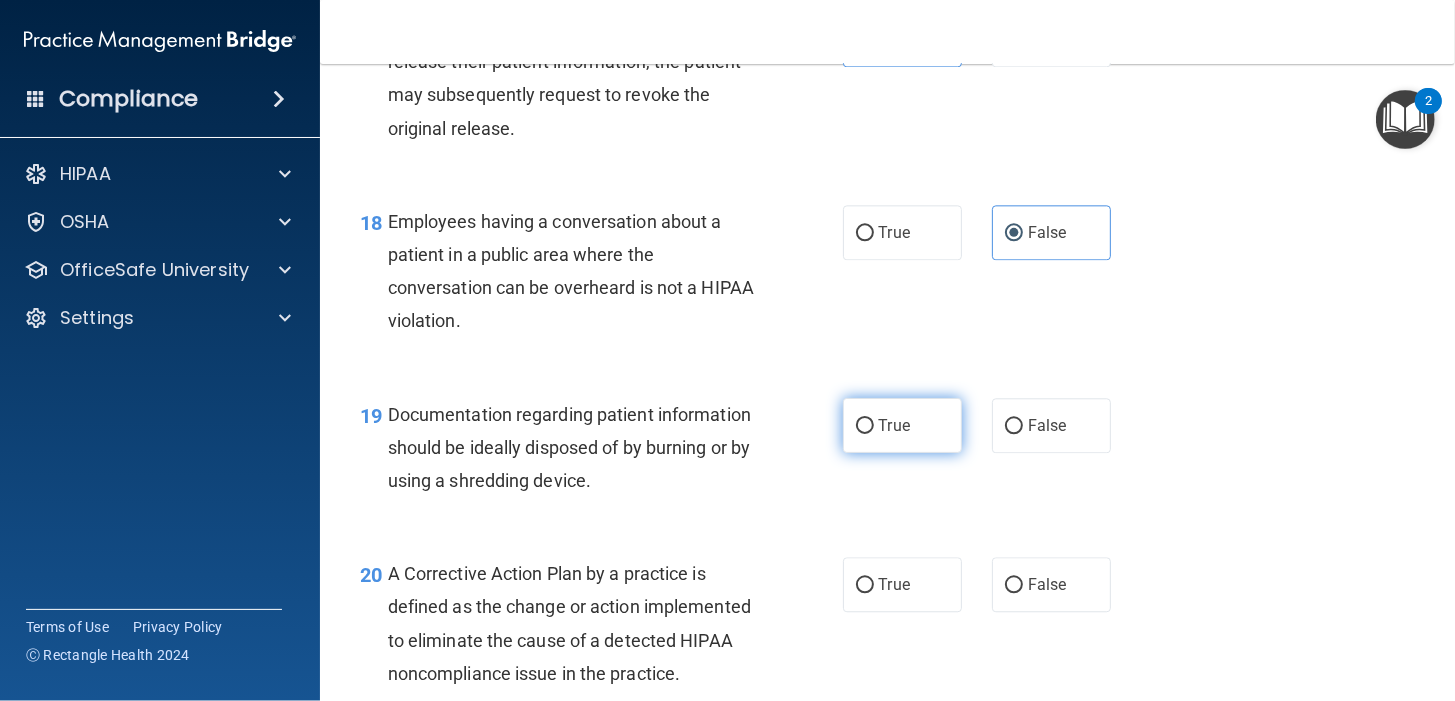 click on "True" at bounding box center (902, 425) 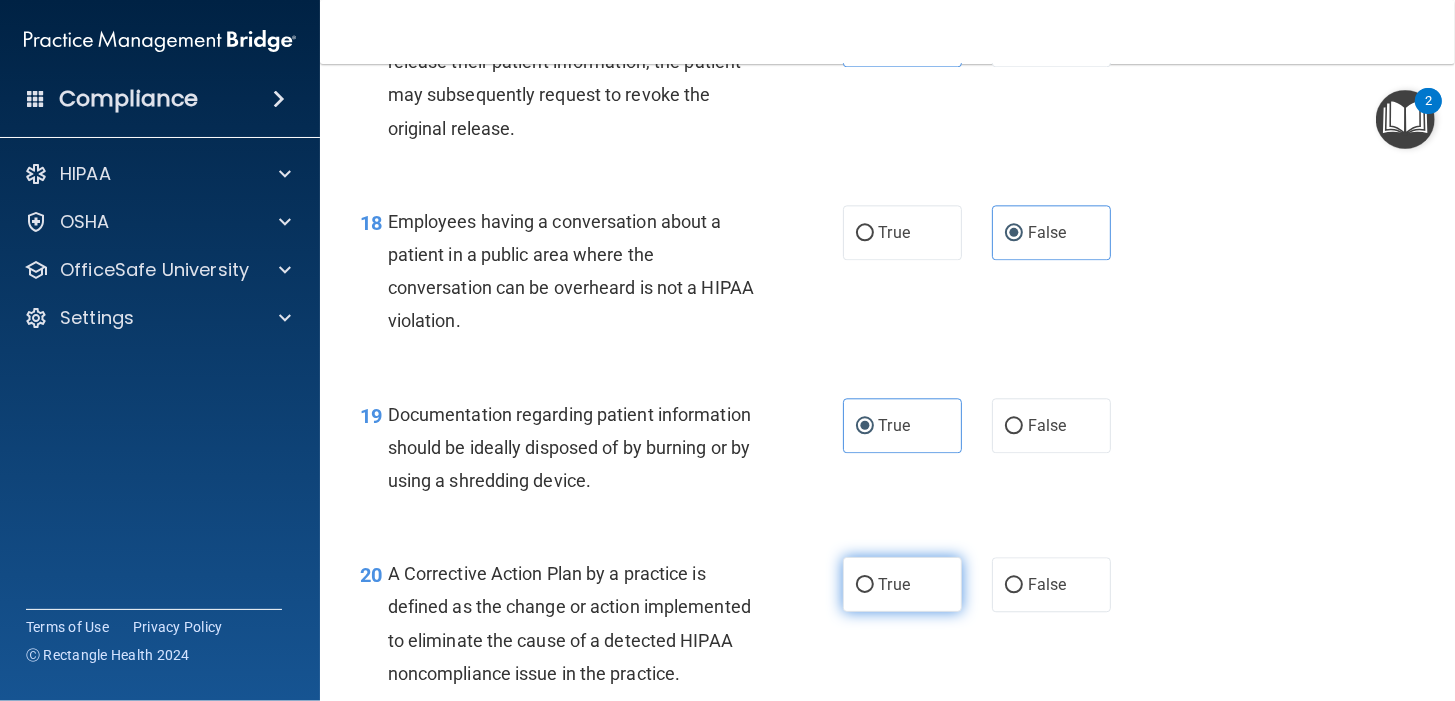 click on "True" at bounding box center [894, 584] 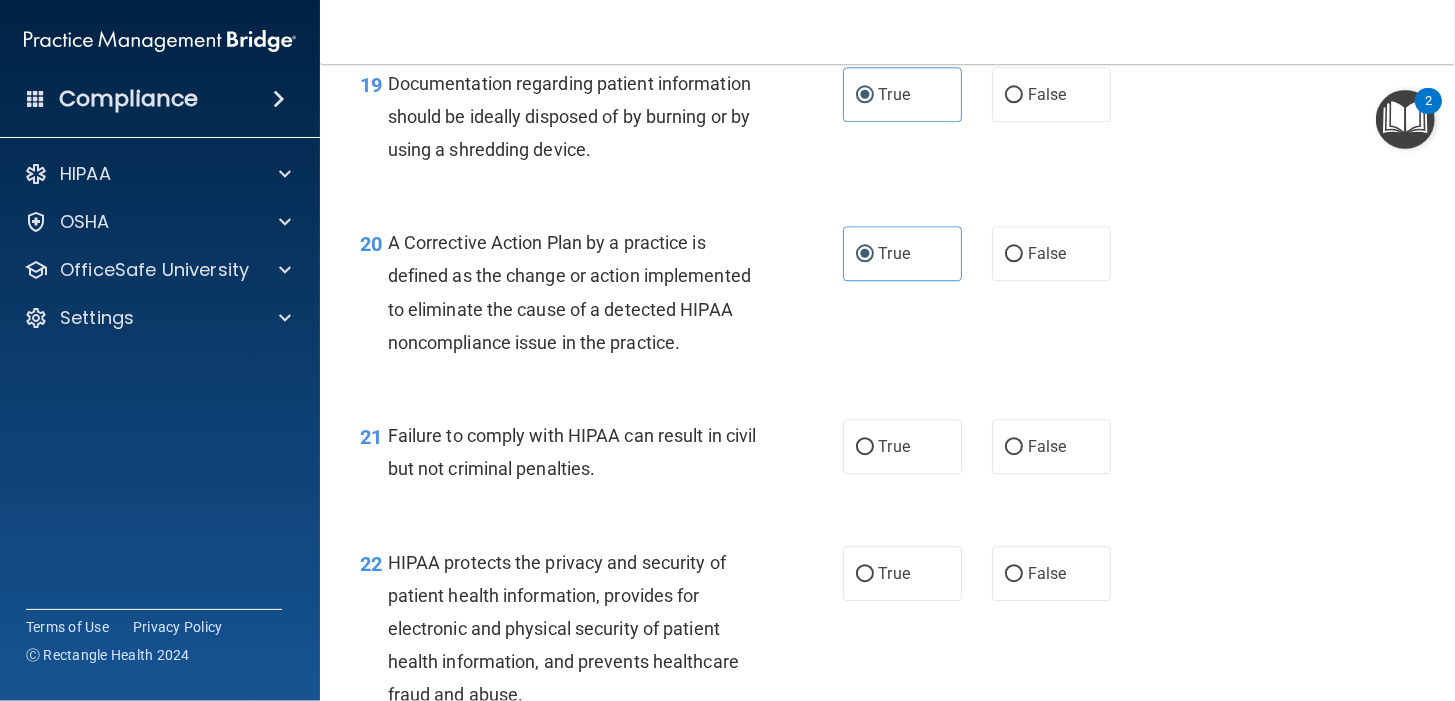scroll, scrollTop: 3333, scrollLeft: 0, axis: vertical 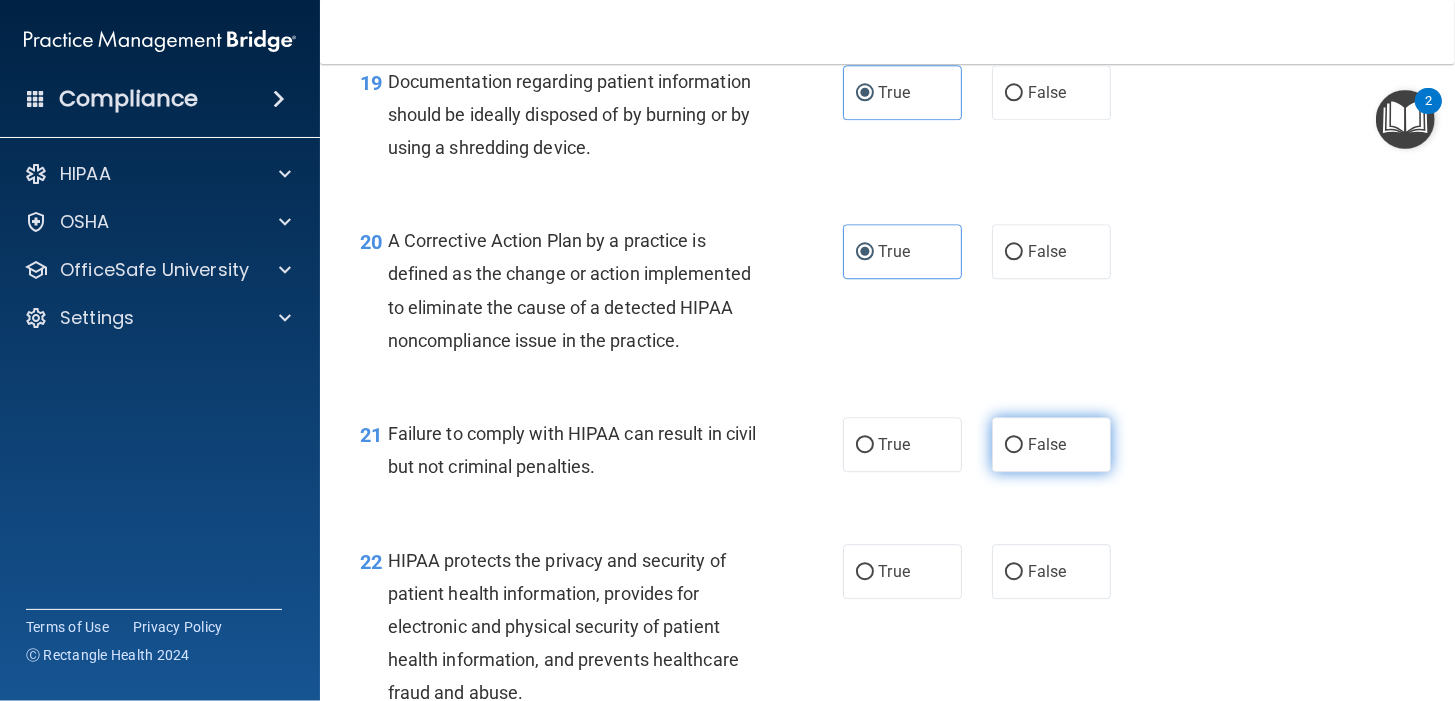 click on "False" at bounding box center (1051, 444) 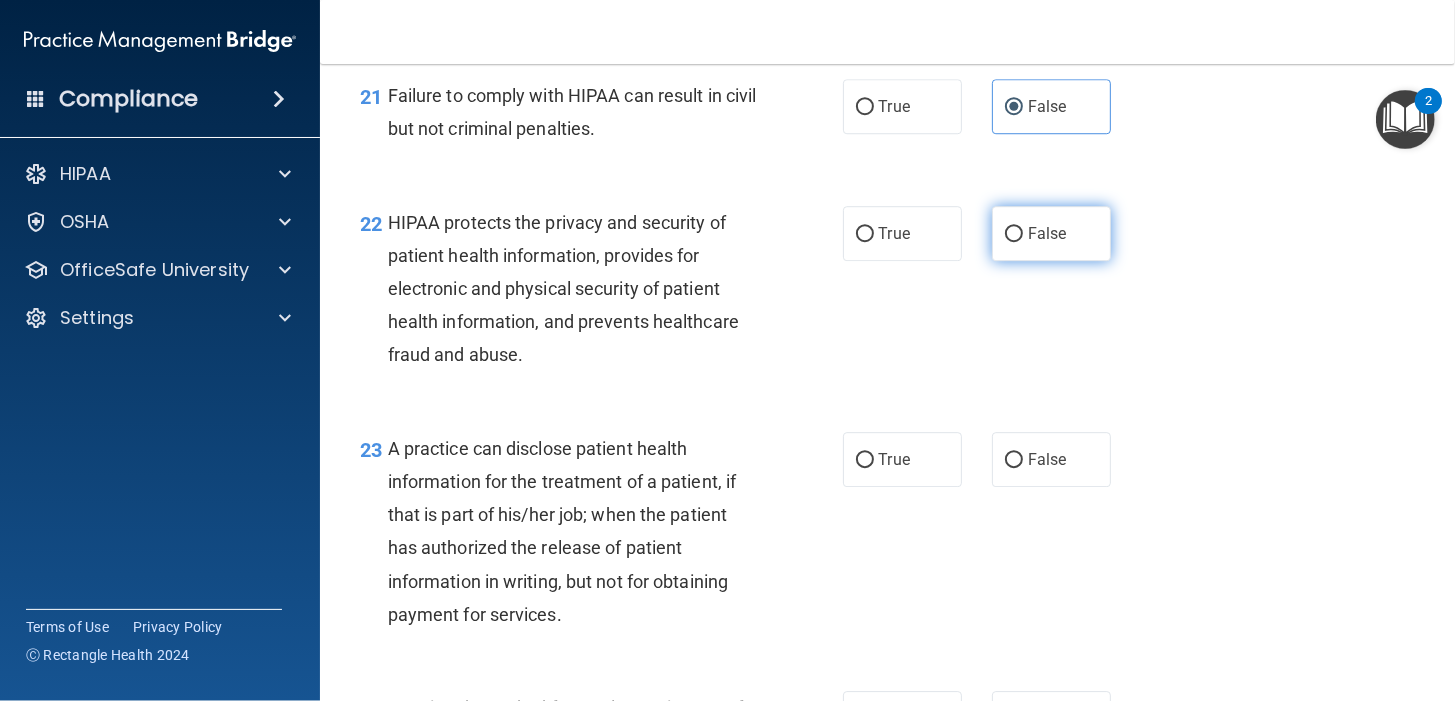 scroll, scrollTop: 3666, scrollLeft: 0, axis: vertical 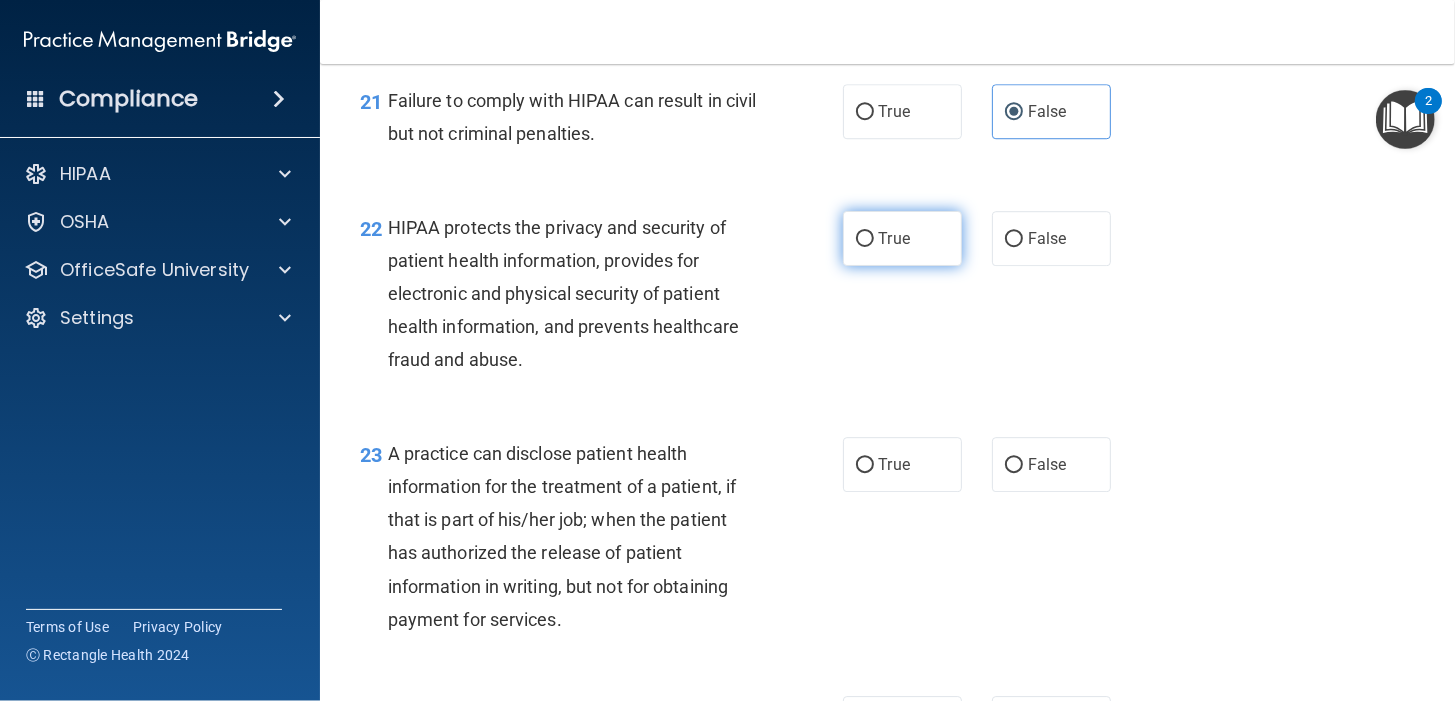 click on "True" at bounding box center (902, 238) 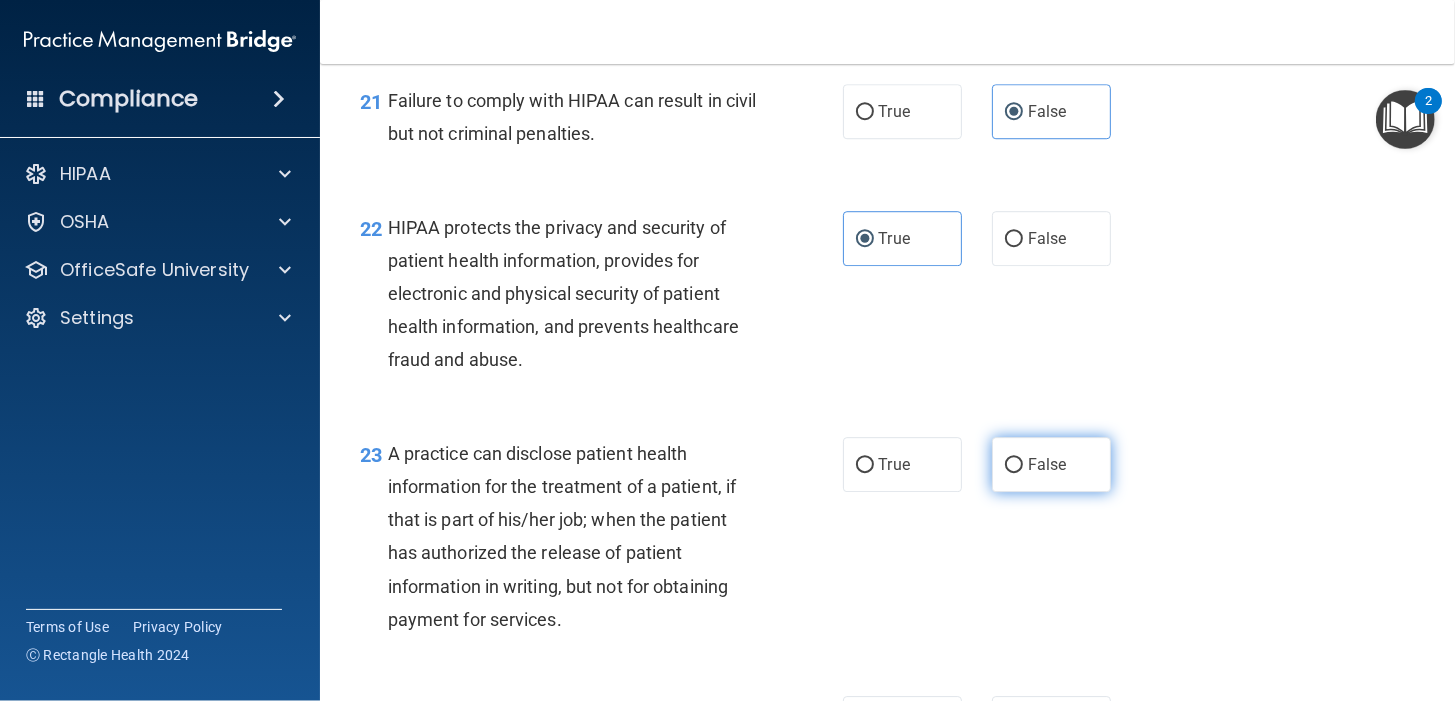 click on "False" at bounding box center [1051, 464] 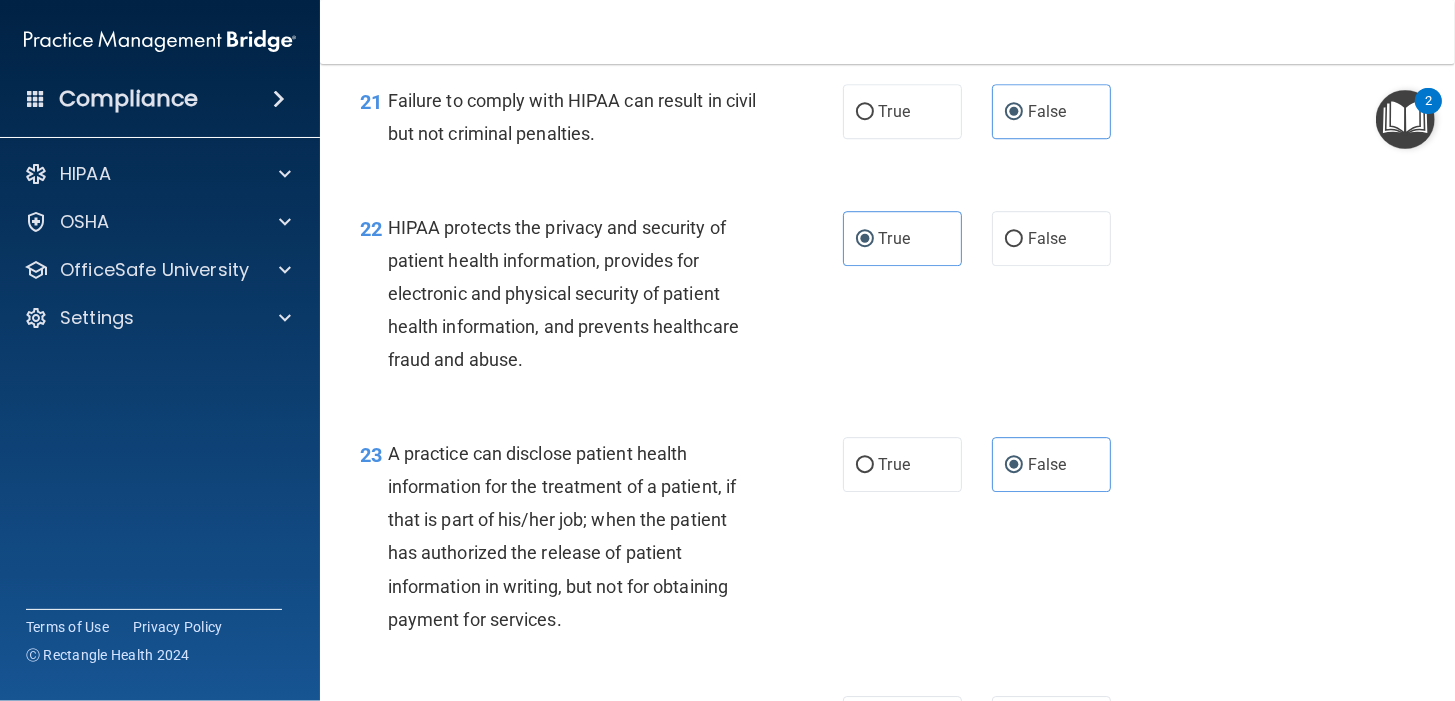 scroll, scrollTop: 3999, scrollLeft: 0, axis: vertical 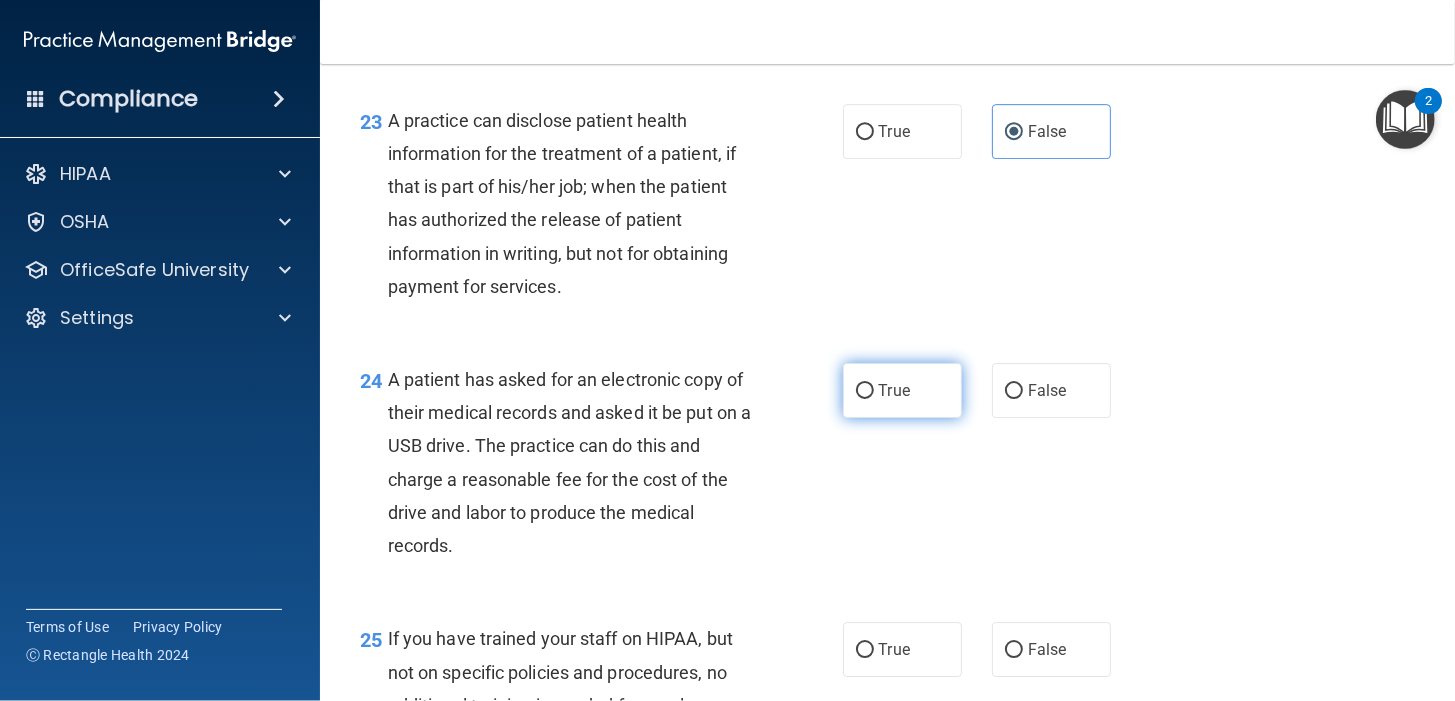 click on "True" at bounding box center [902, 390] 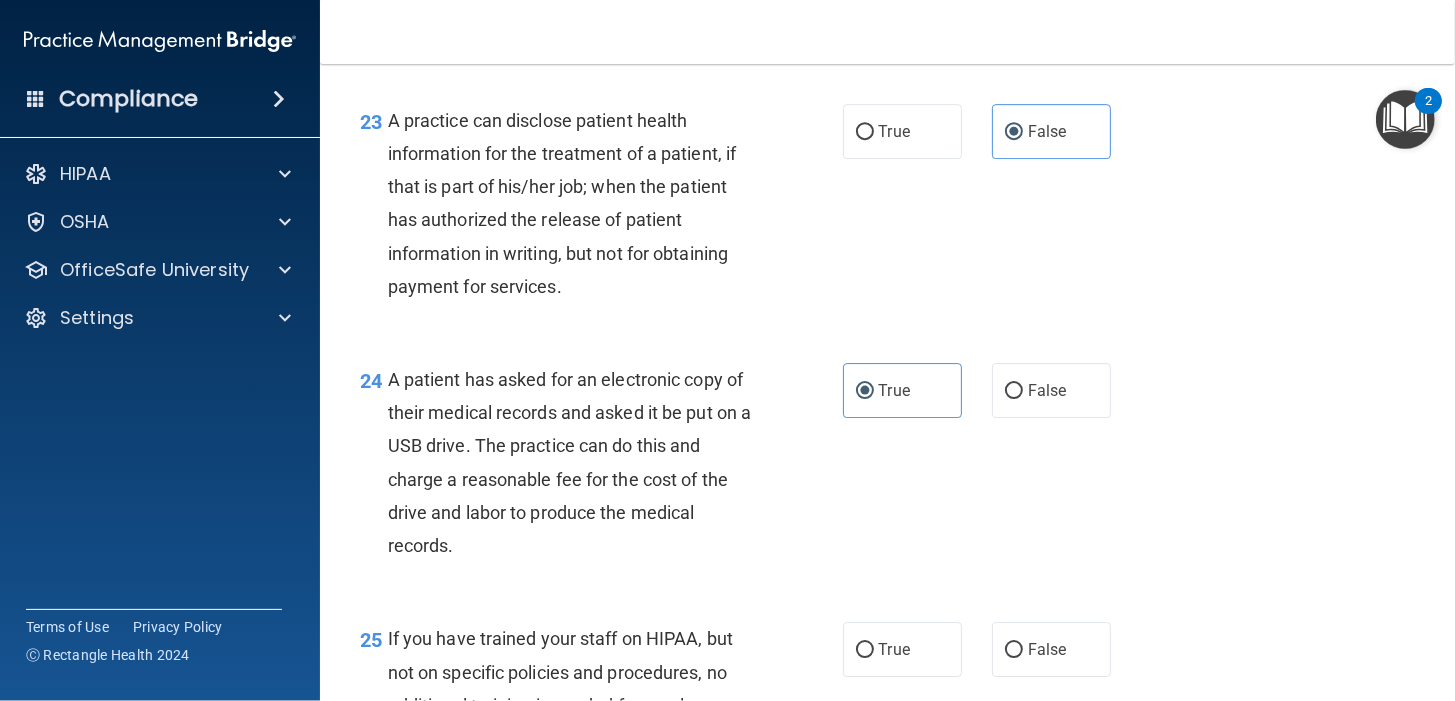 scroll, scrollTop: 4333, scrollLeft: 0, axis: vertical 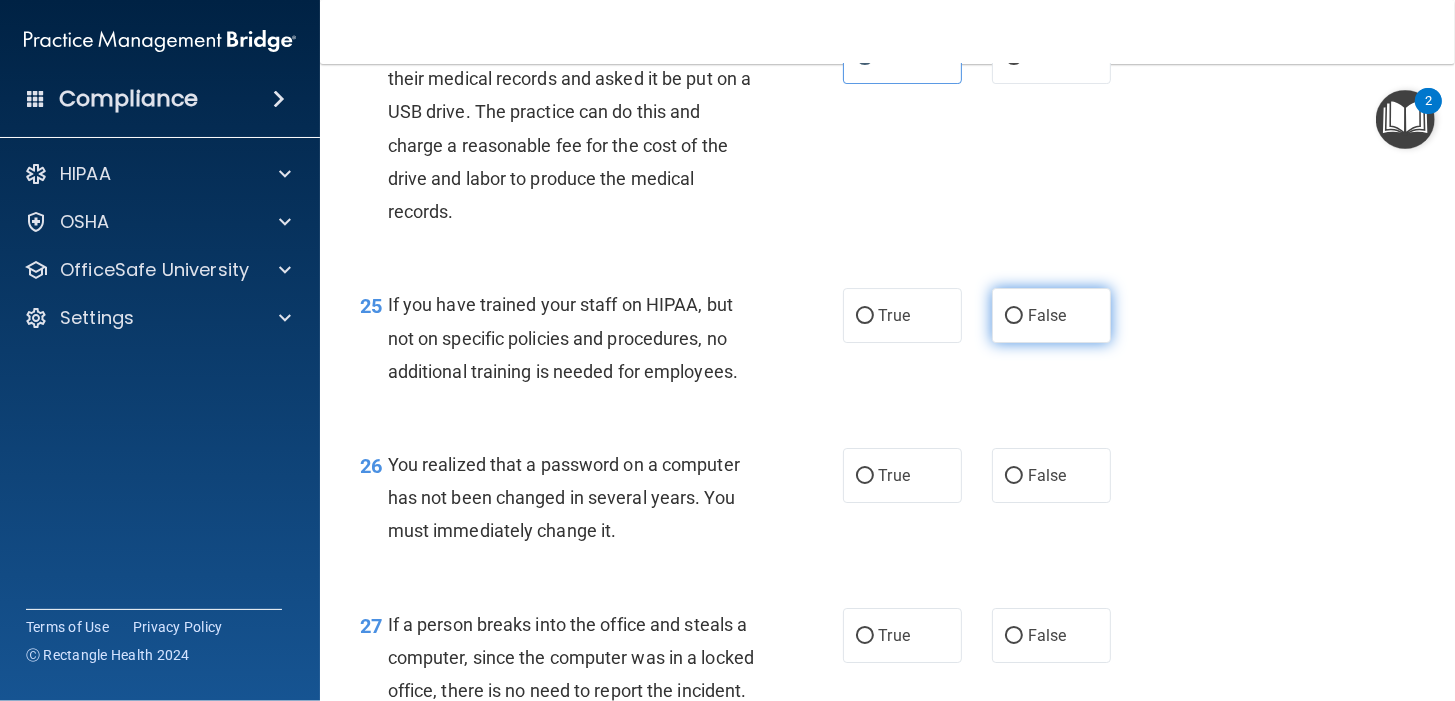 click on "False" at bounding box center (1051, 315) 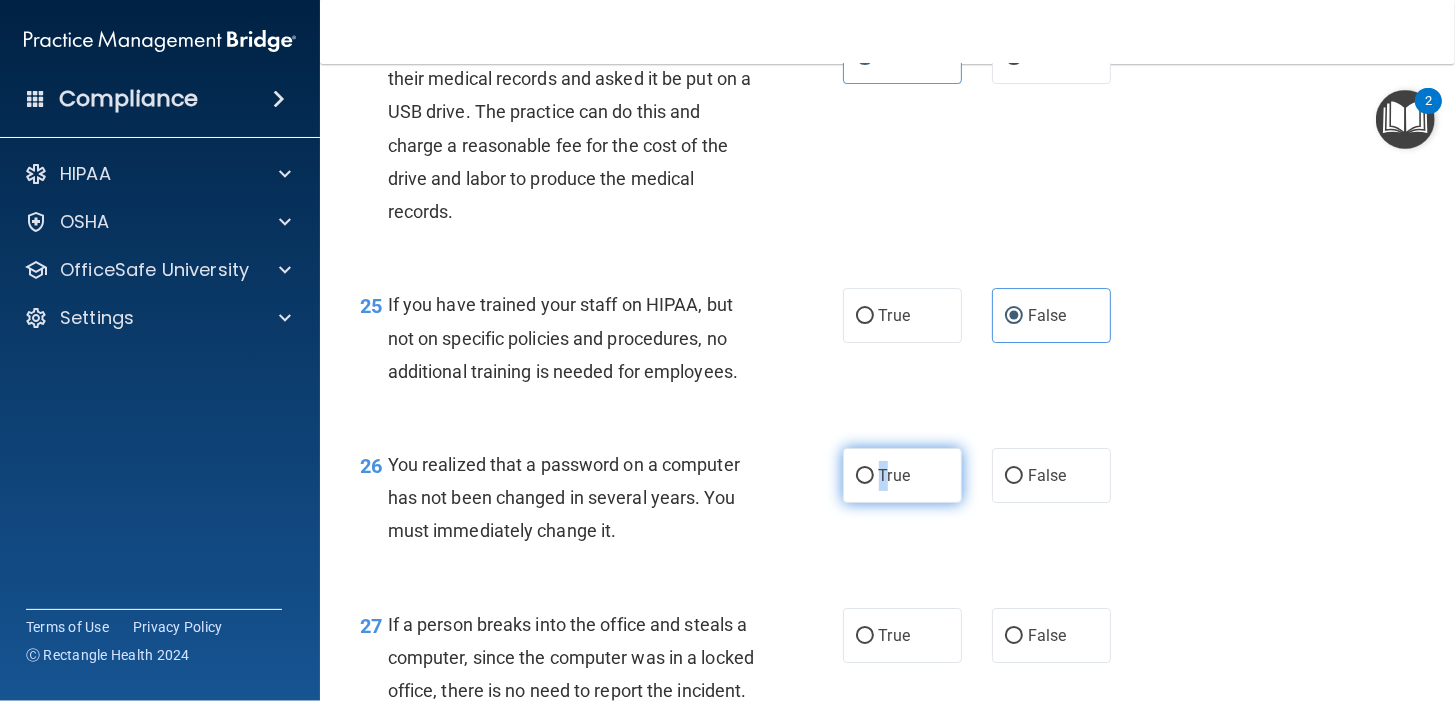 click on "True" at bounding box center [894, 475] 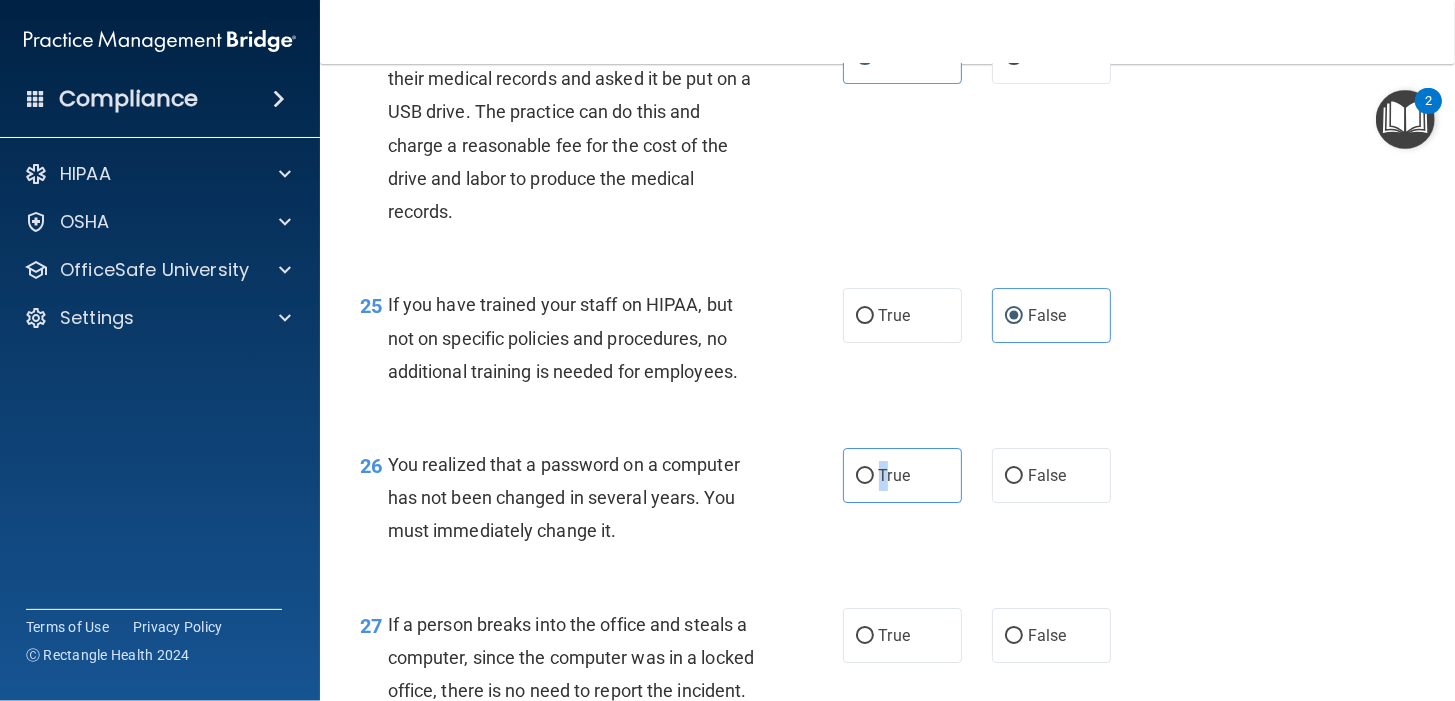scroll, scrollTop: 4666, scrollLeft: 0, axis: vertical 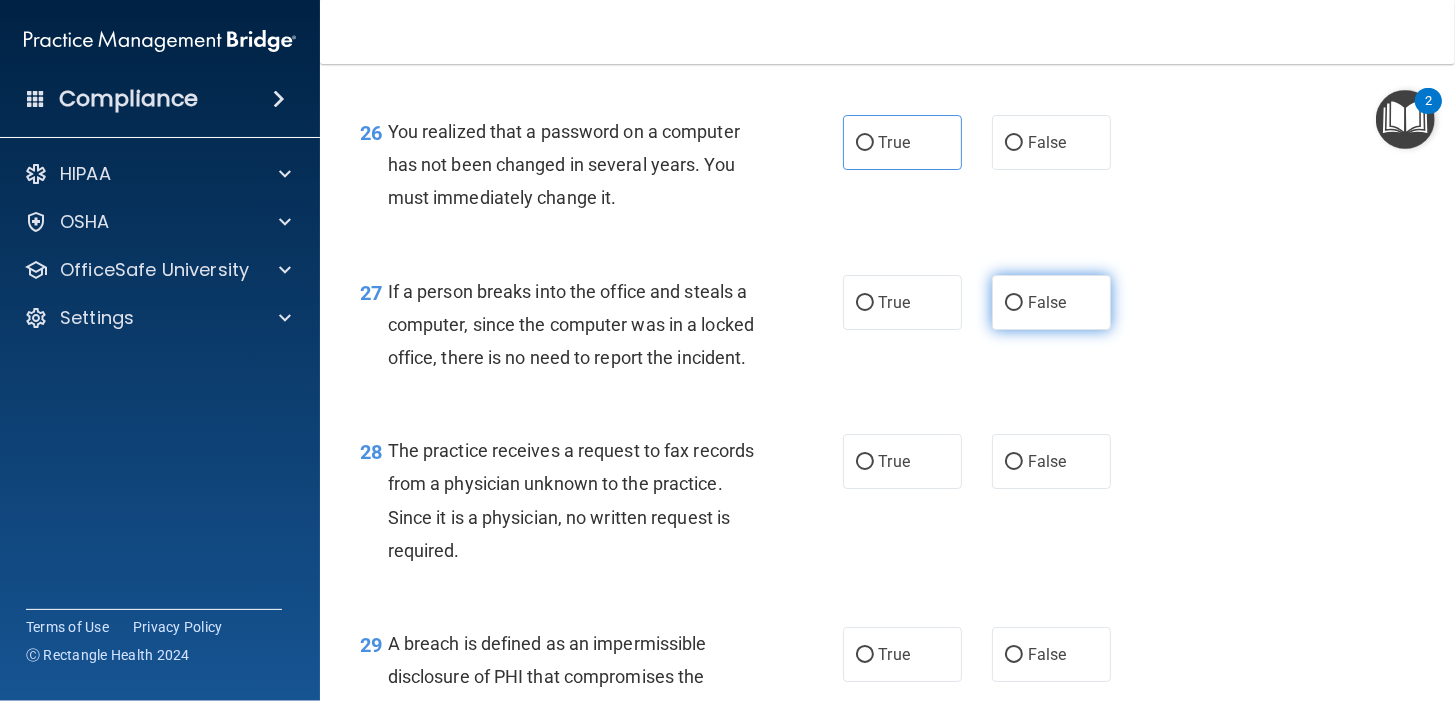 click on "False" at bounding box center [1051, 302] 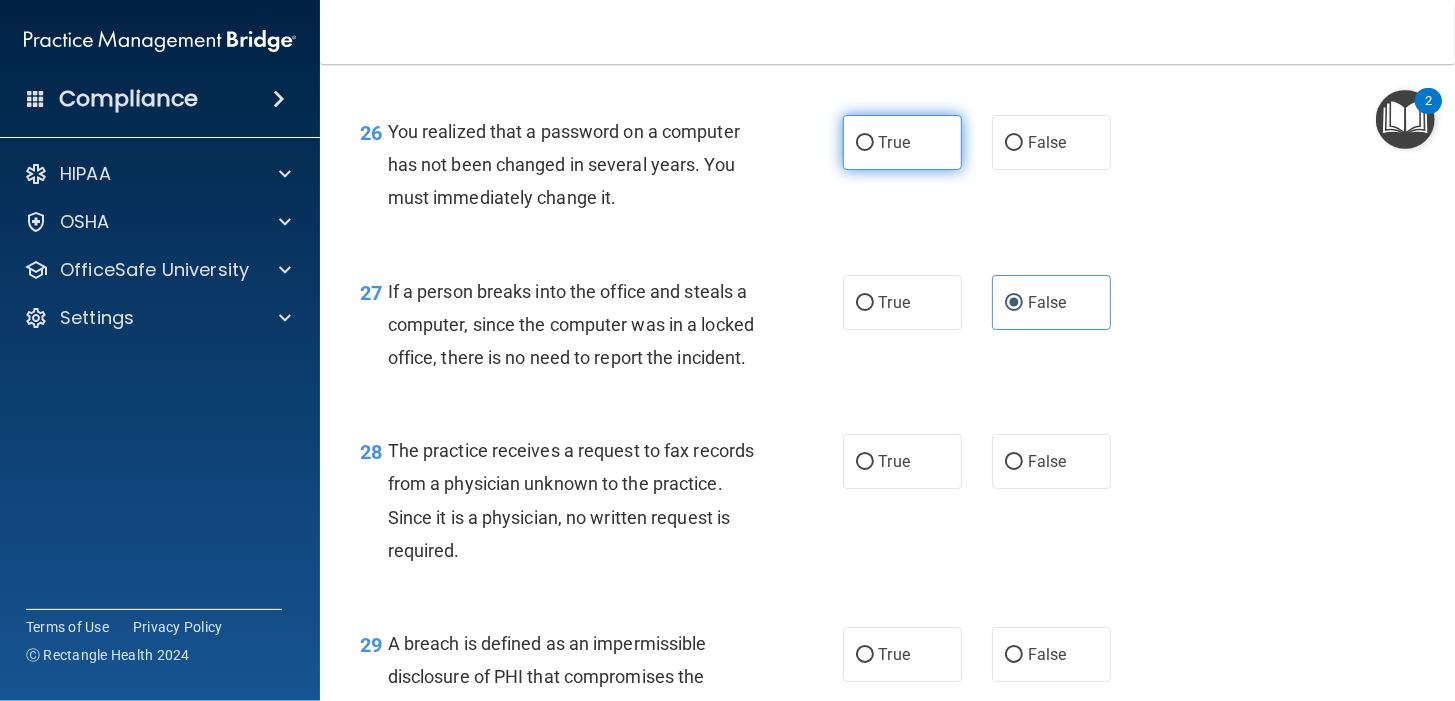 click on "True" at bounding box center (902, 142) 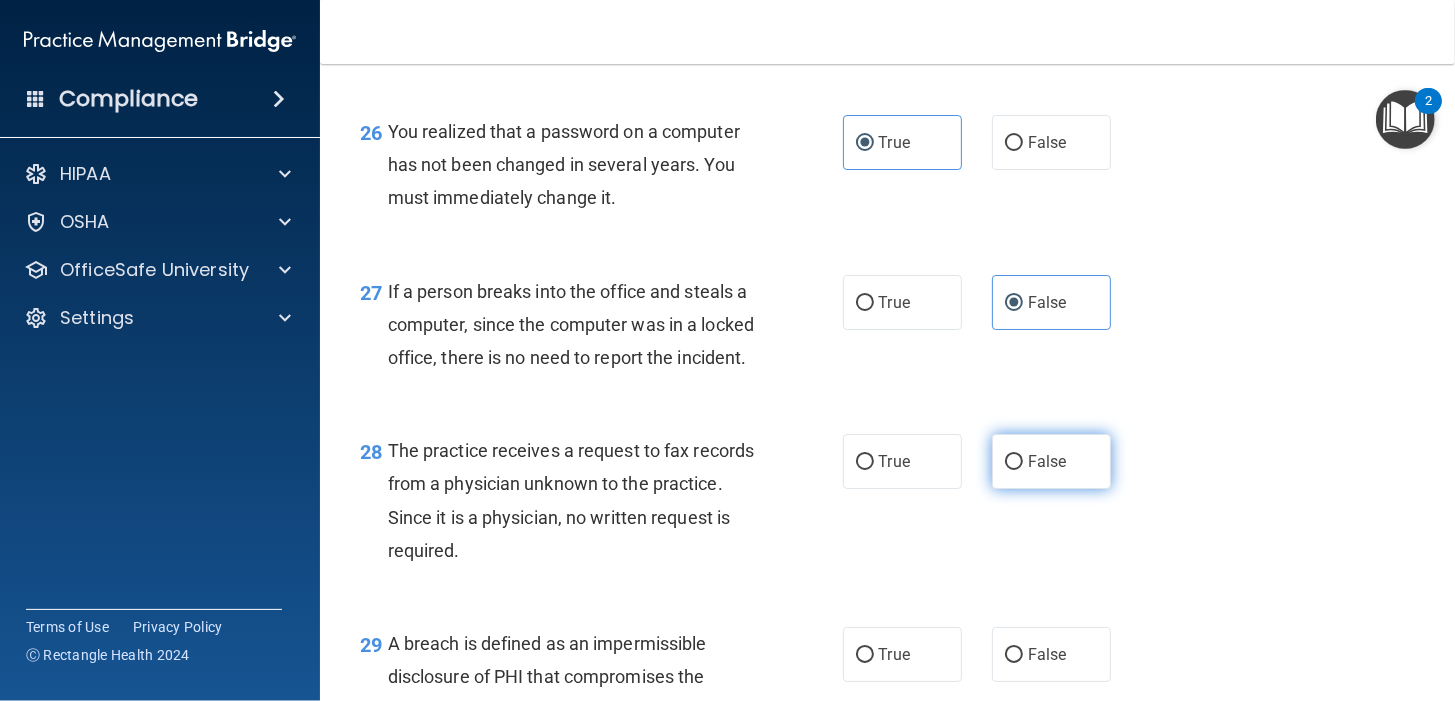 click on "False" at bounding box center (1051, 461) 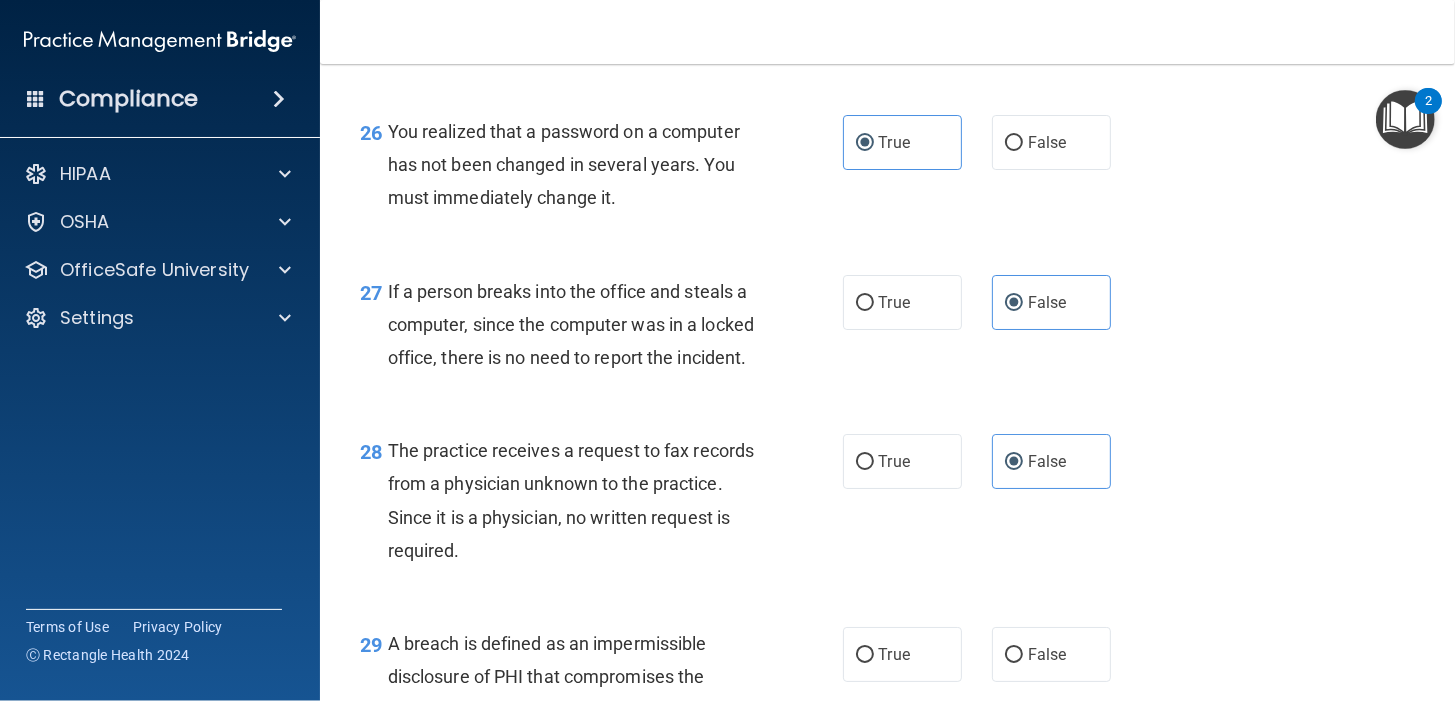 scroll, scrollTop: 5000, scrollLeft: 0, axis: vertical 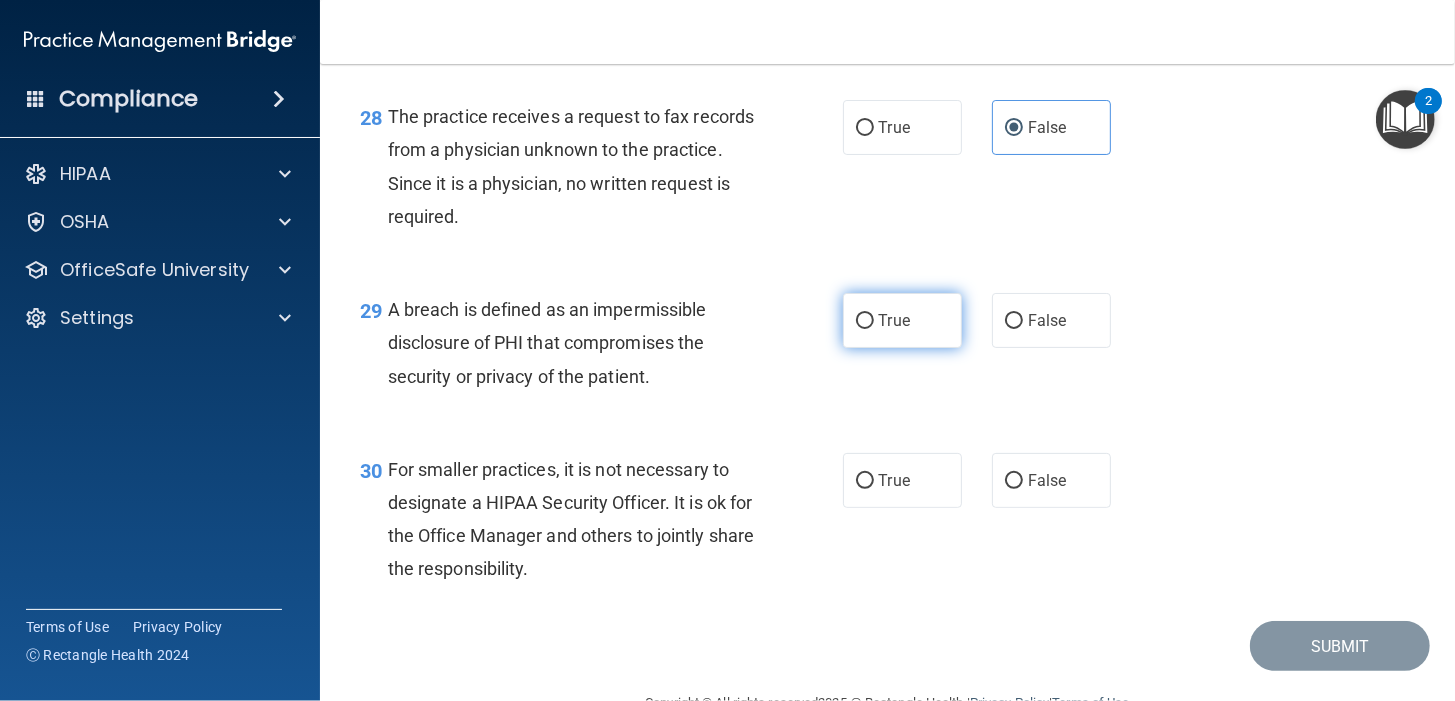 click on "True" at bounding box center (902, 320) 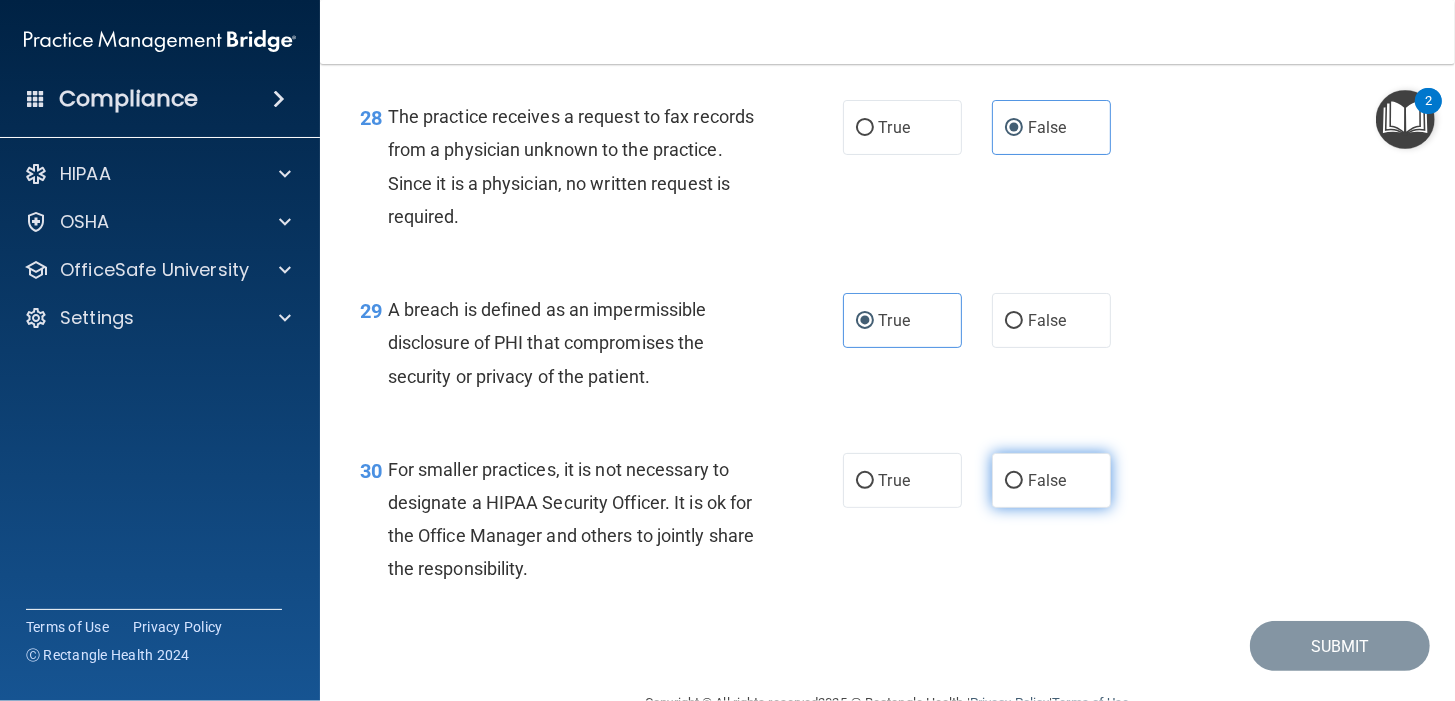 click on "False" at bounding box center (1051, 480) 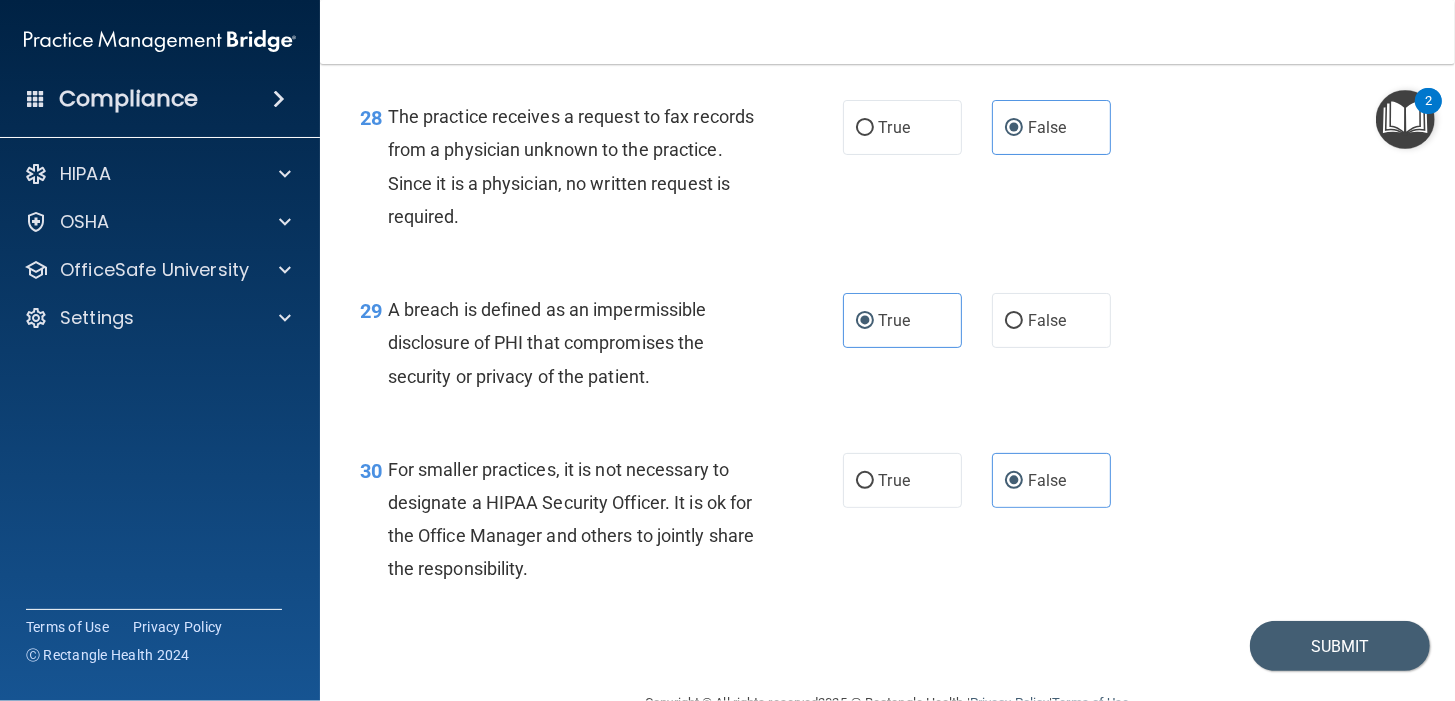 scroll, scrollTop: 5149, scrollLeft: 0, axis: vertical 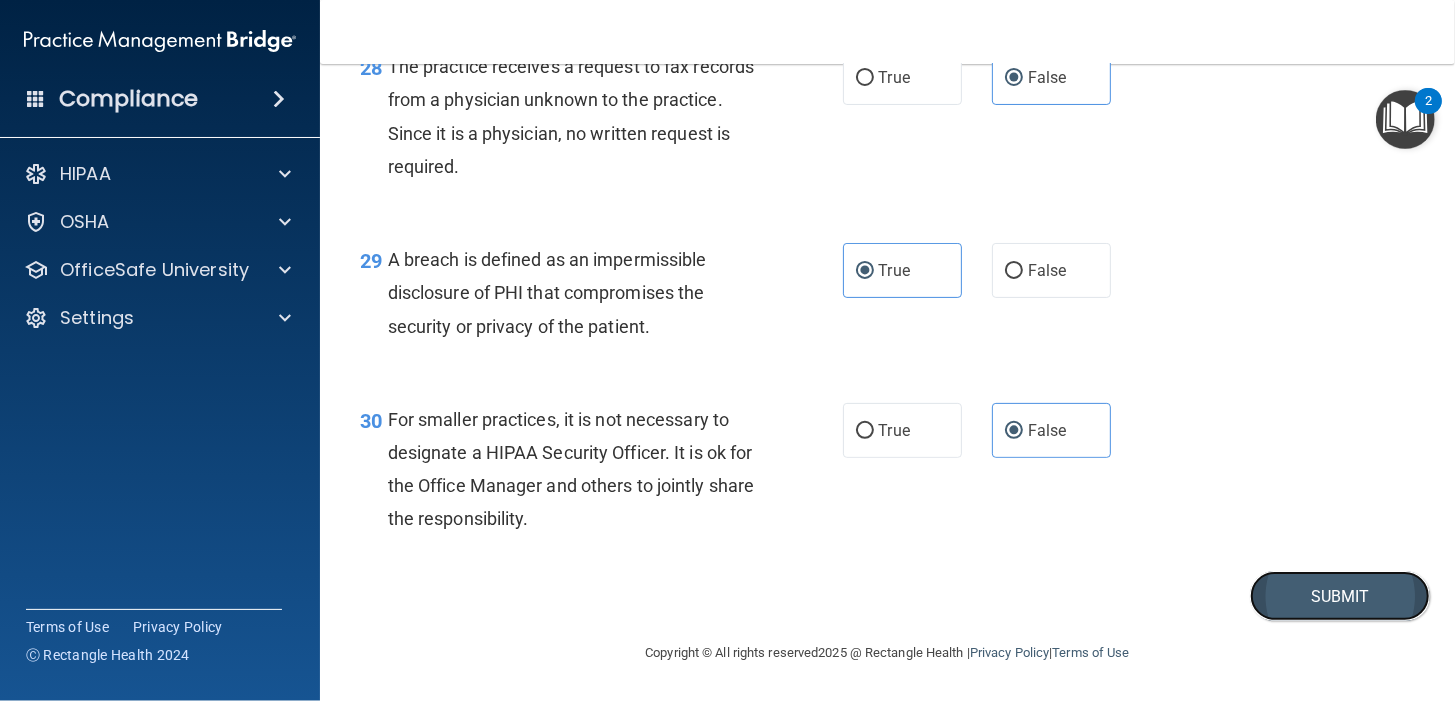 click on "Submit" at bounding box center [1340, 596] 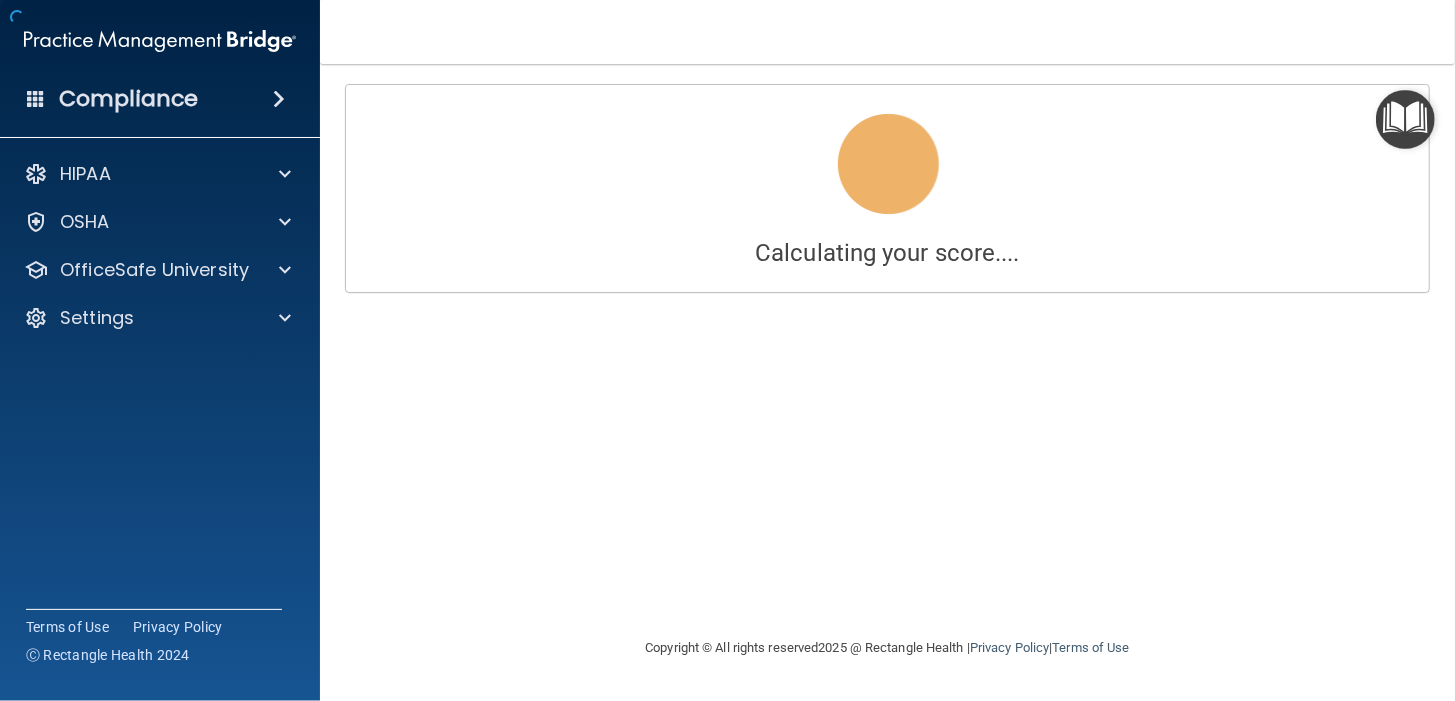 scroll, scrollTop: 0, scrollLeft: 0, axis: both 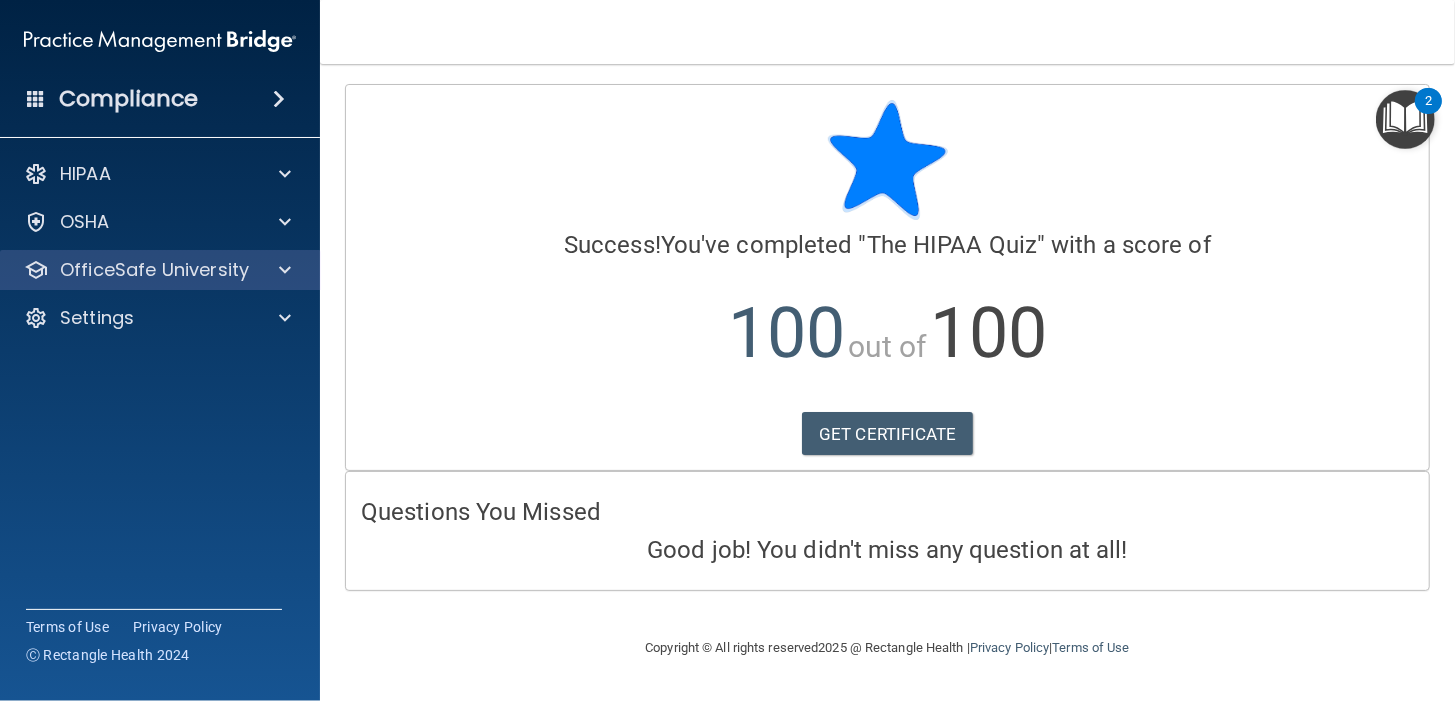 click on "OfficeSafe University" at bounding box center [160, 270] 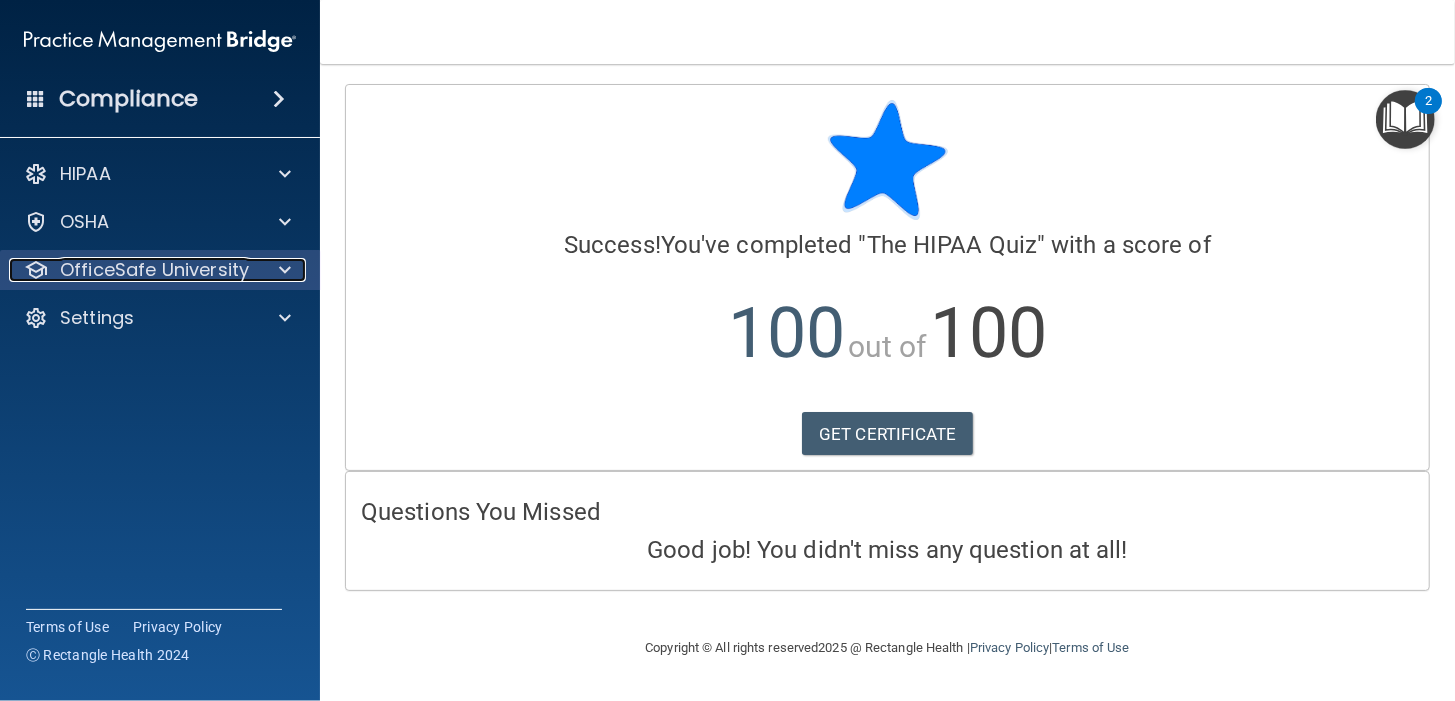 click at bounding box center (282, 270) 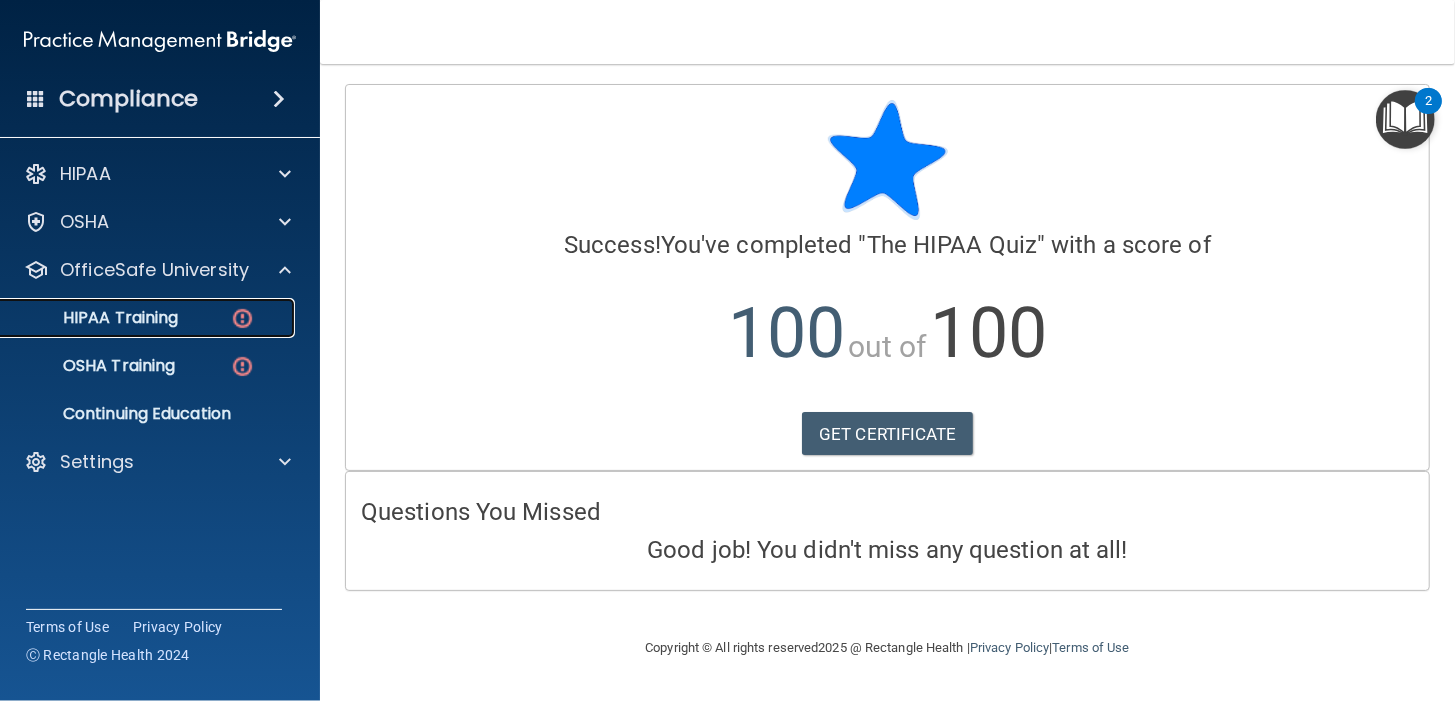 click on "HIPAA Training" at bounding box center (137, 318) 